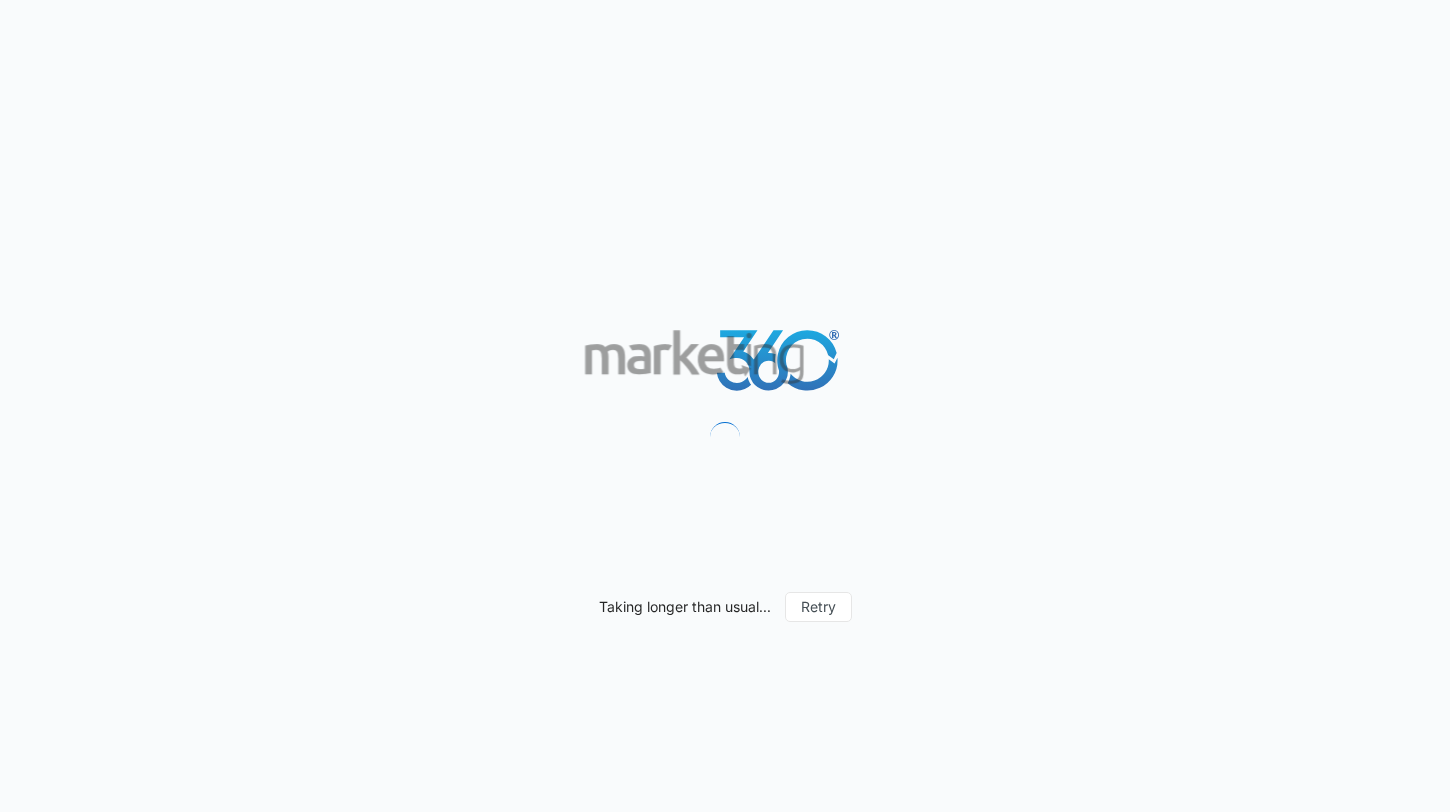 scroll, scrollTop: 0, scrollLeft: 0, axis: both 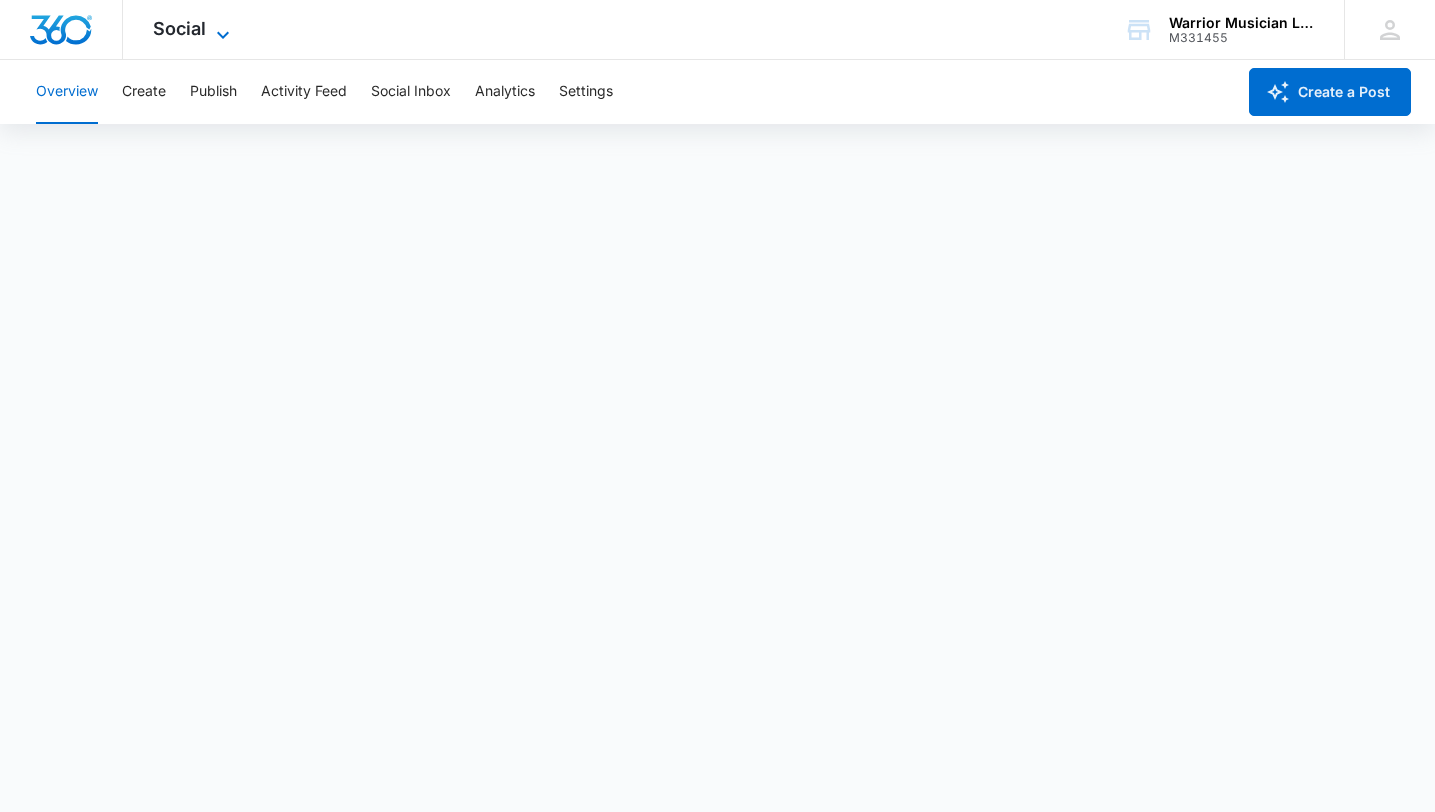 click on "Social" at bounding box center (179, 28) 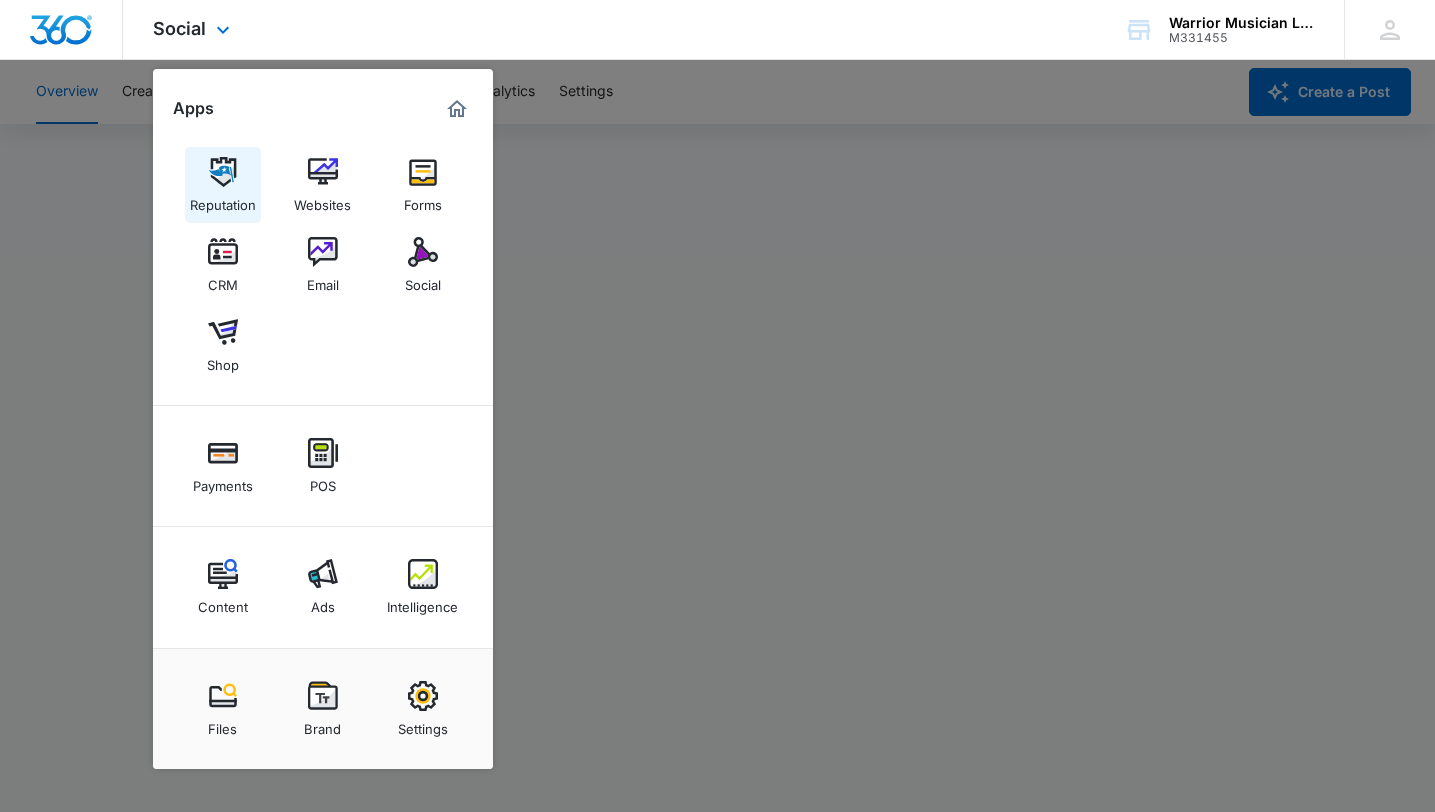 click on "Reputation" at bounding box center (223, 185) 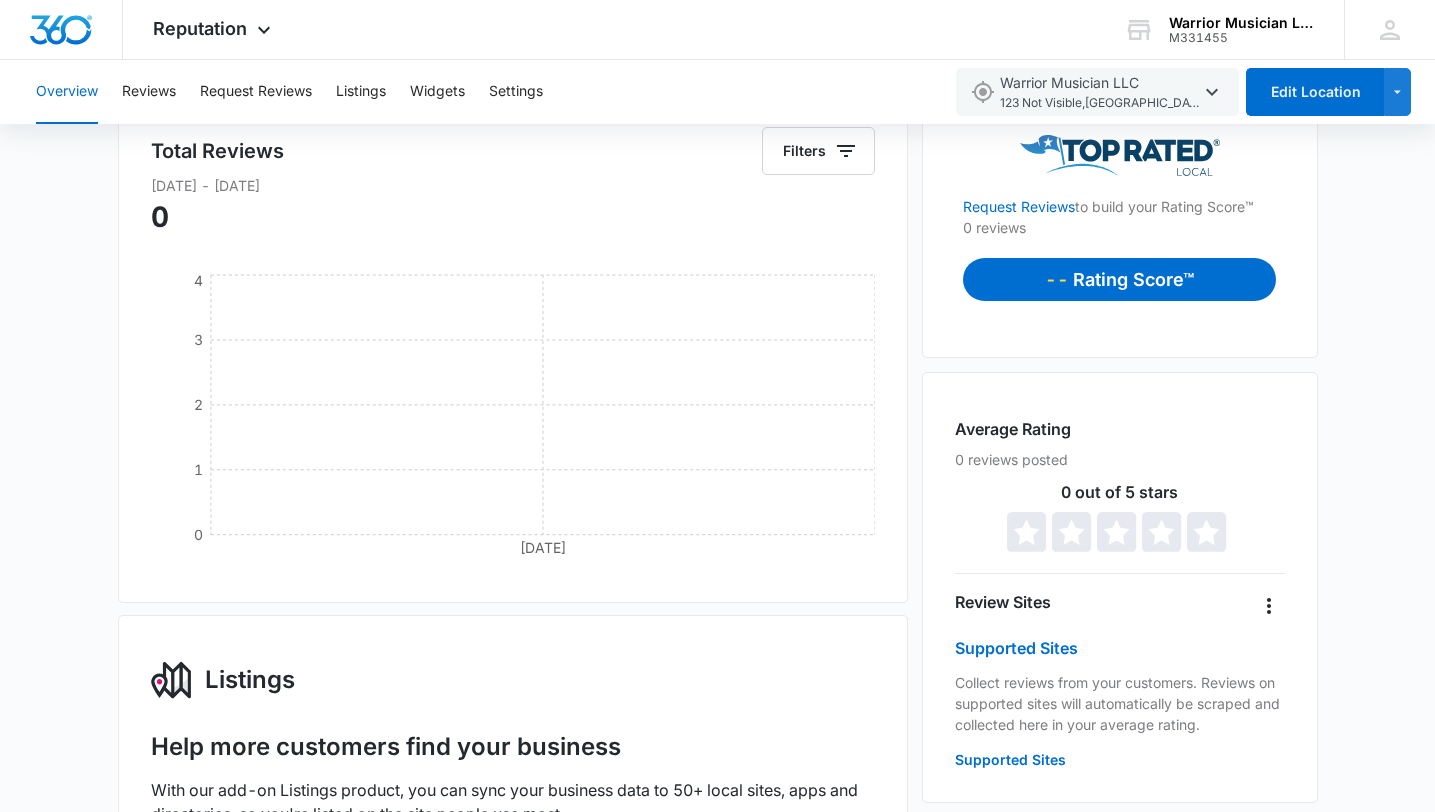 scroll, scrollTop: 20, scrollLeft: 0, axis: vertical 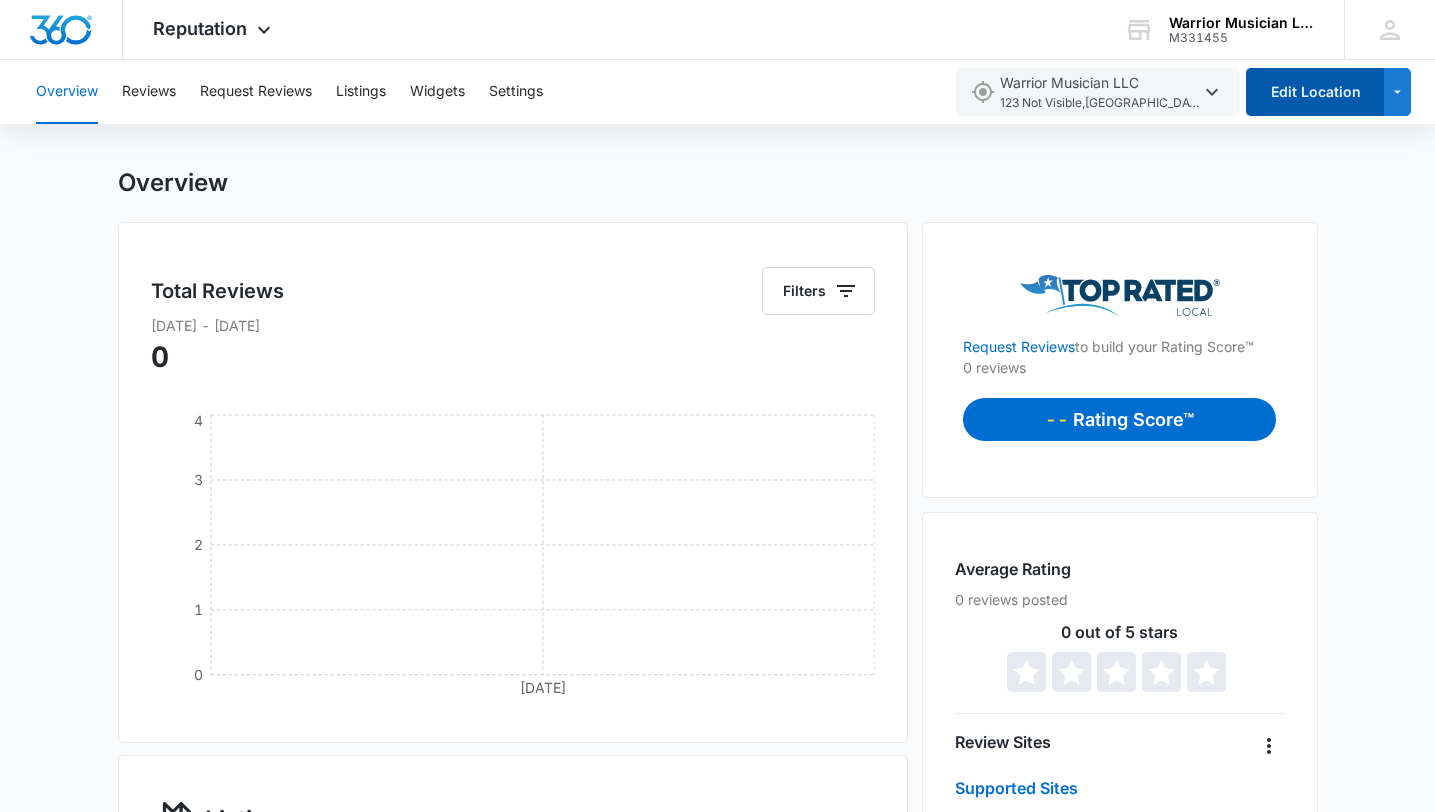 click on "Edit Location" at bounding box center (1315, 92) 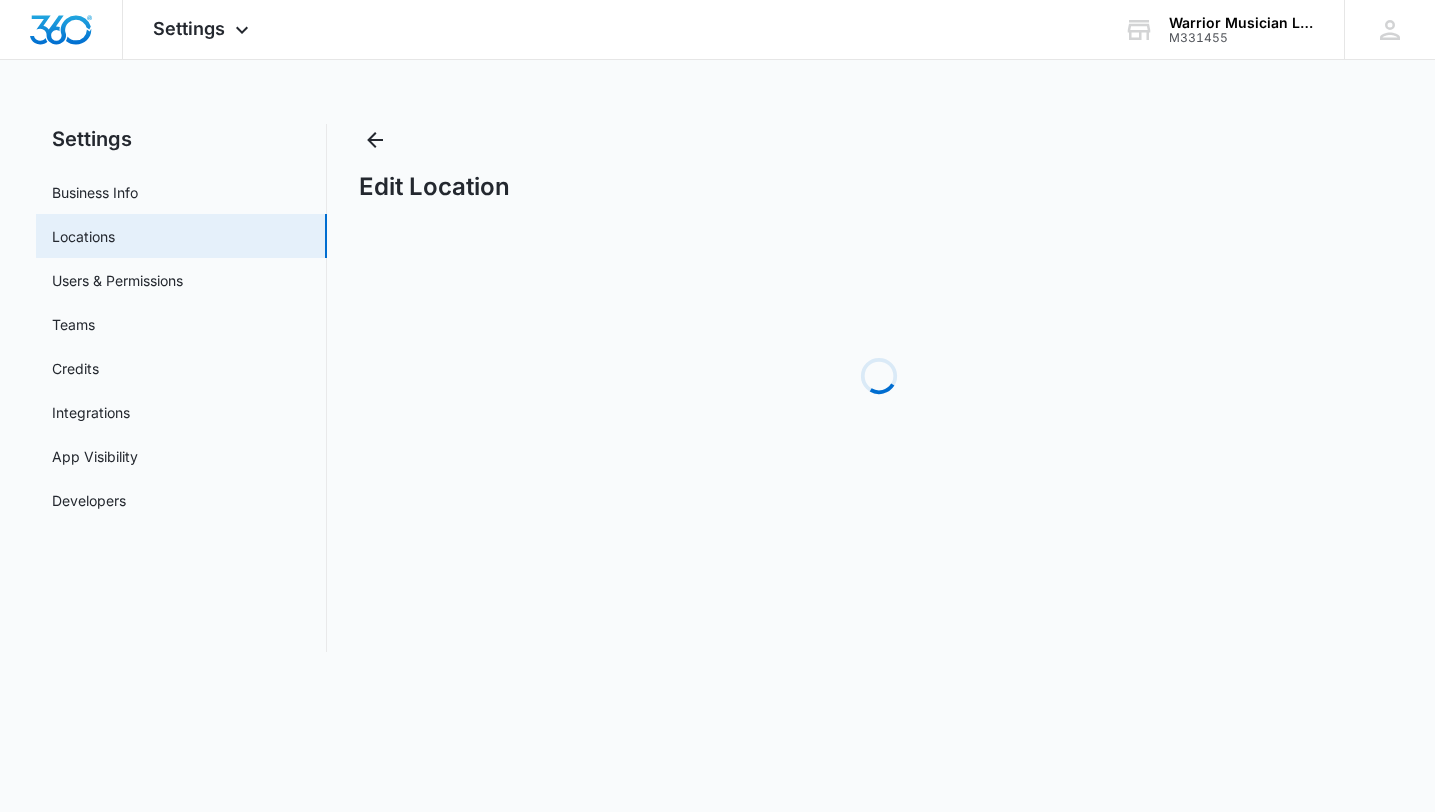 scroll, scrollTop: 0, scrollLeft: 0, axis: both 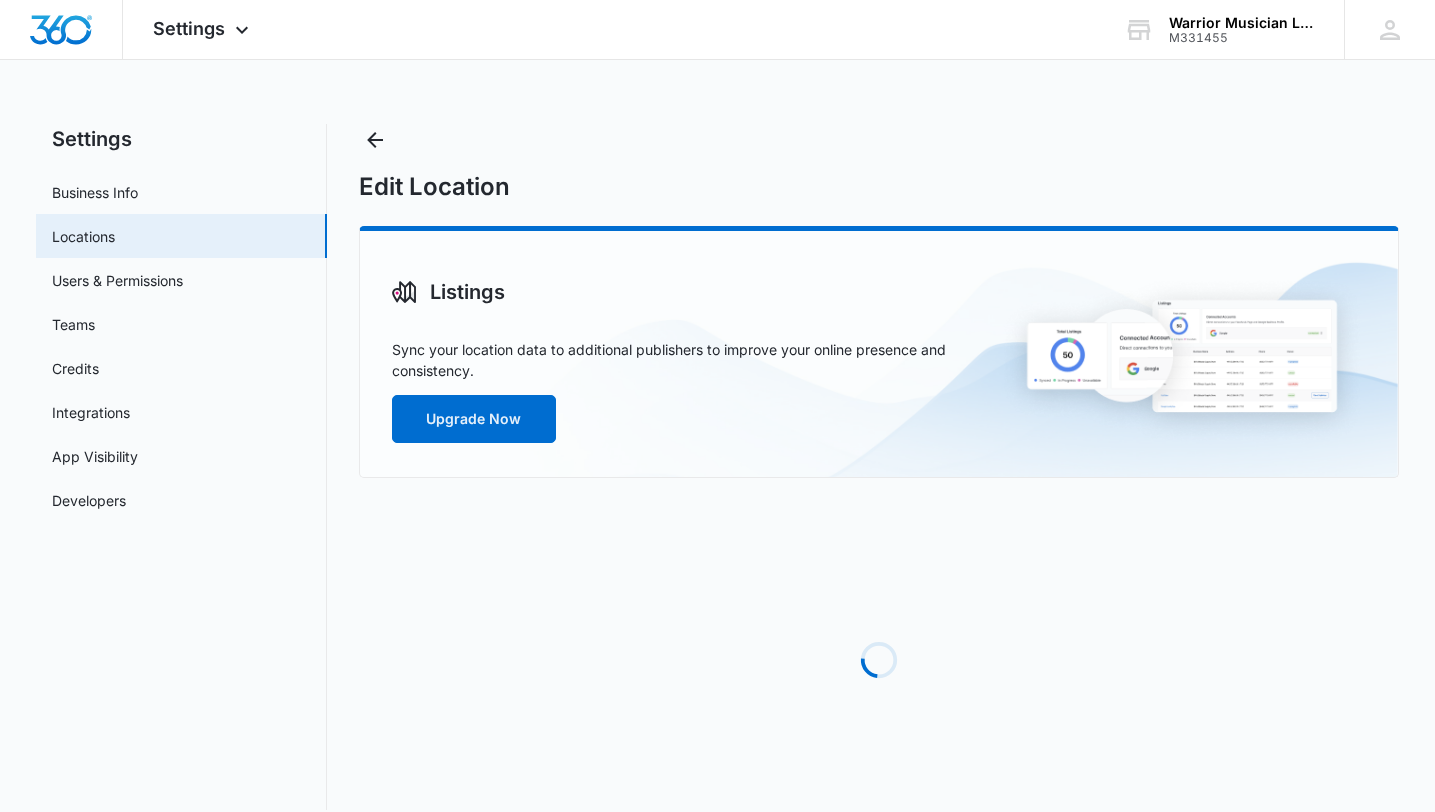select on "[US_STATE]" 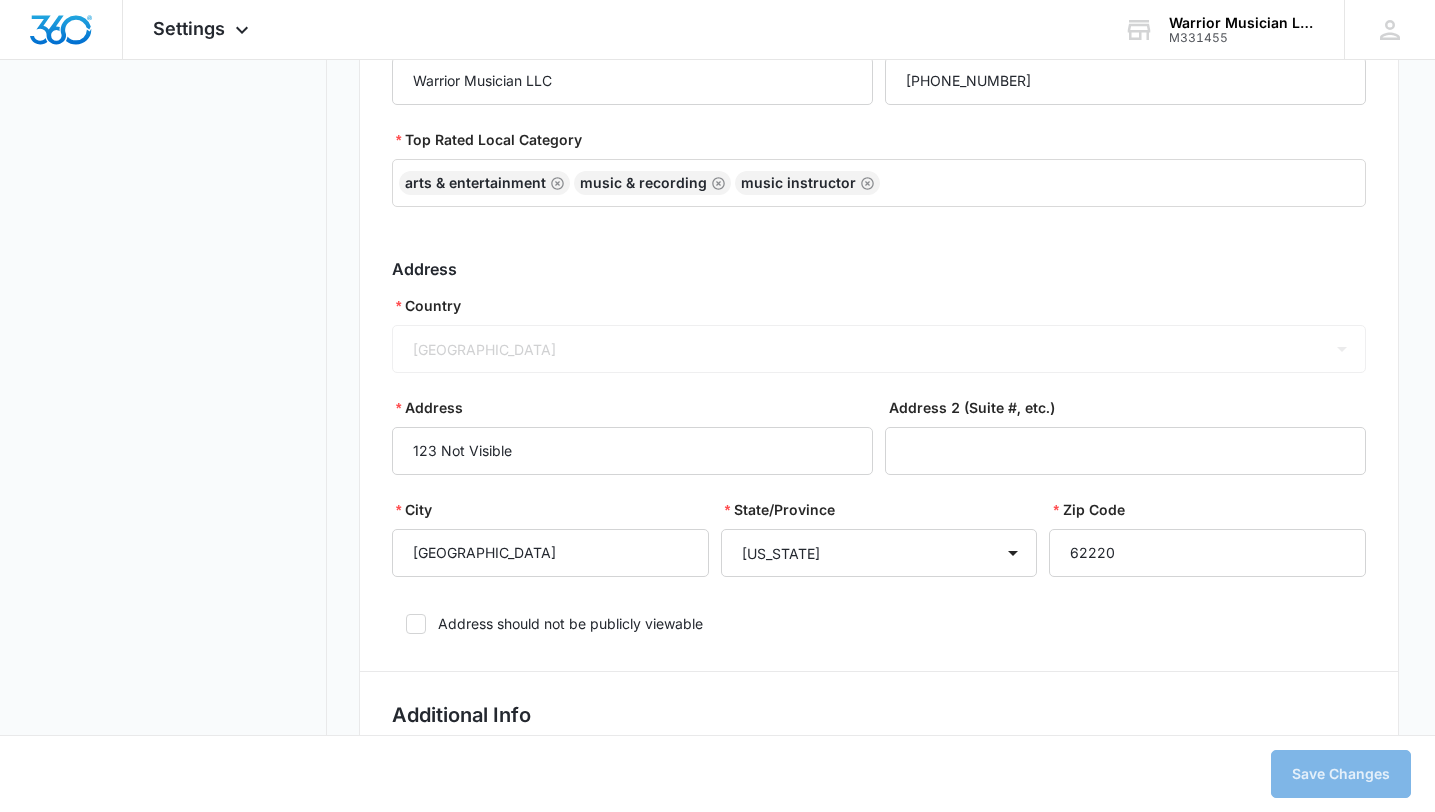 scroll, scrollTop: 592, scrollLeft: 0, axis: vertical 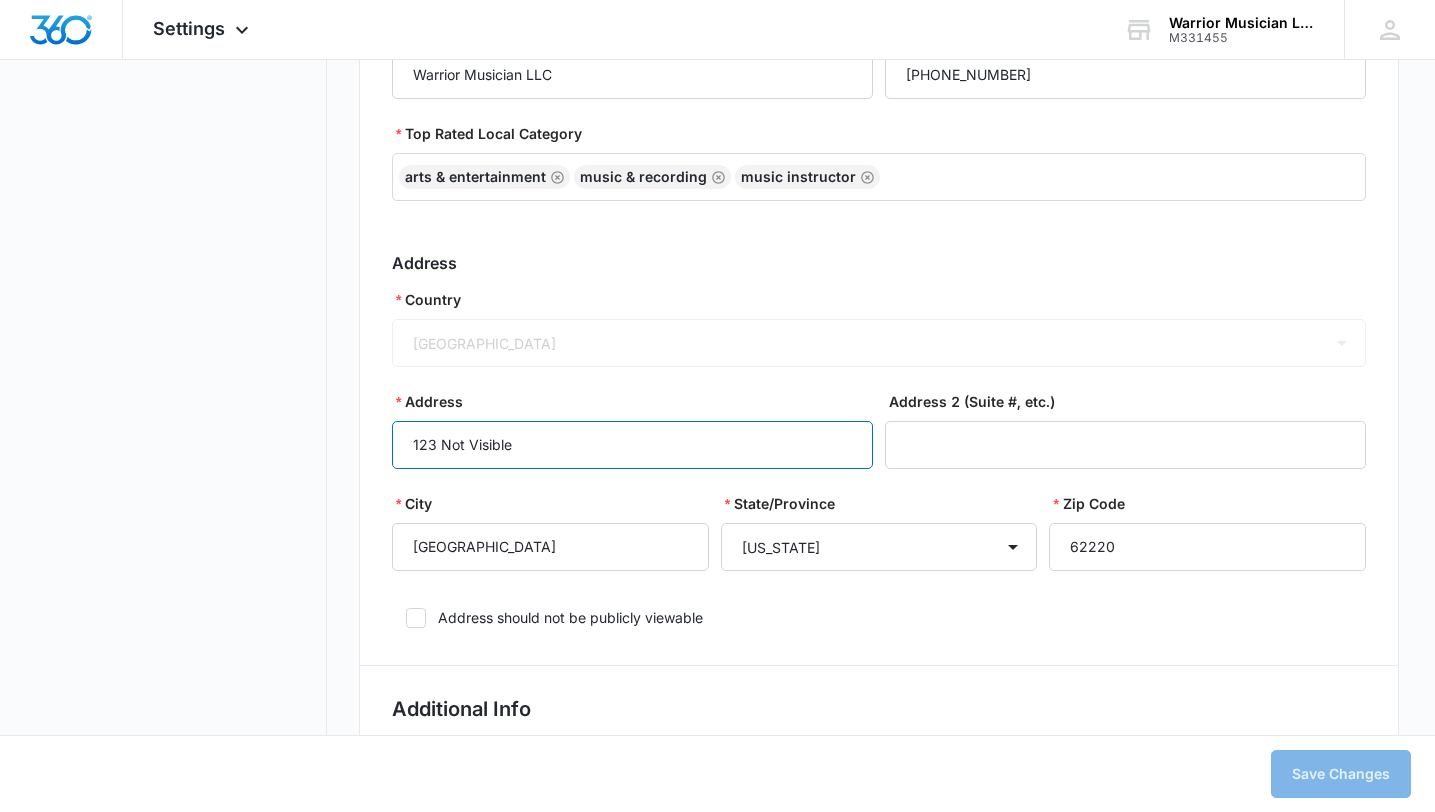 drag, startPoint x: 527, startPoint y: 445, endPoint x: 305, endPoint y: 452, distance: 222.11034 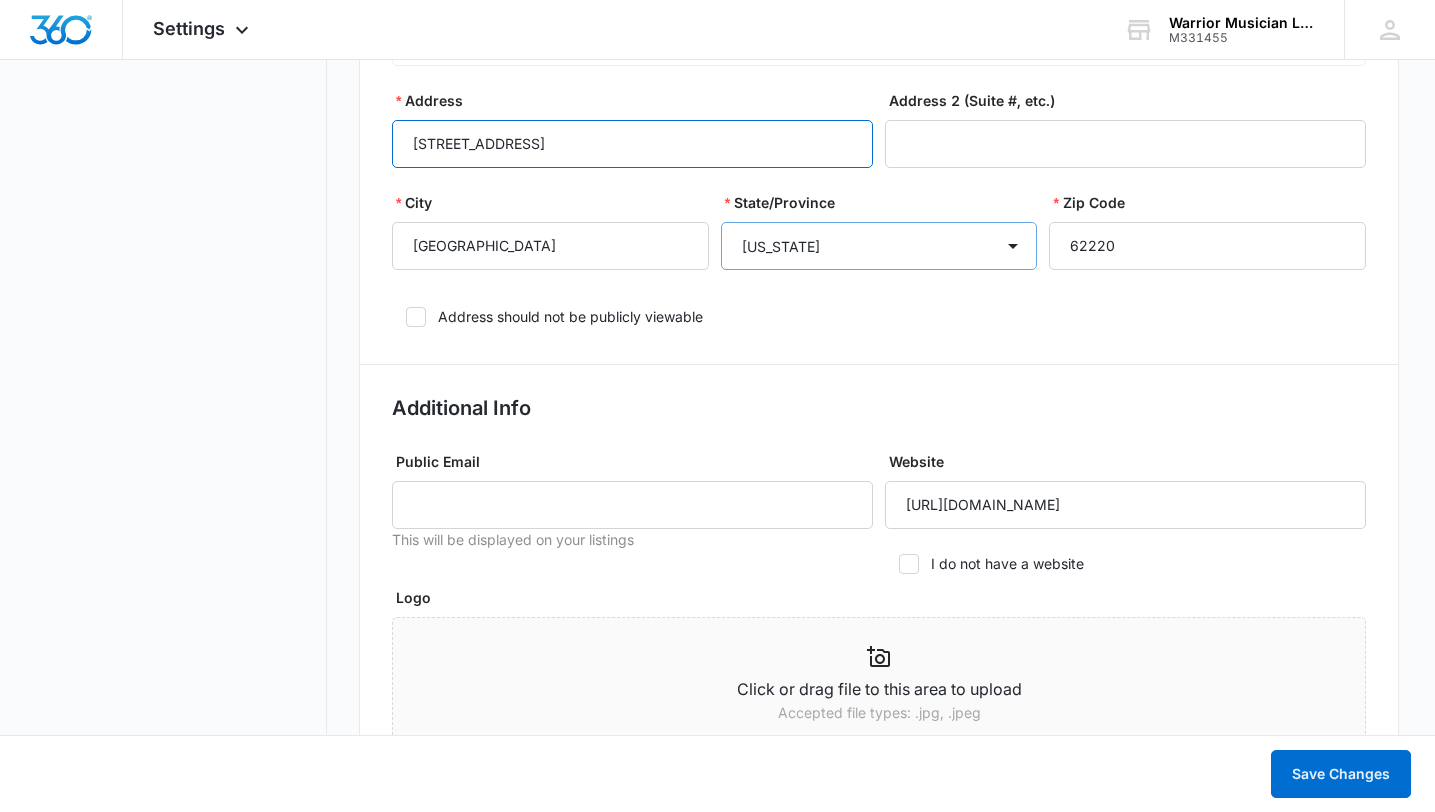 scroll, scrollTop: 968, scrollLeft: 0, axis: vertical 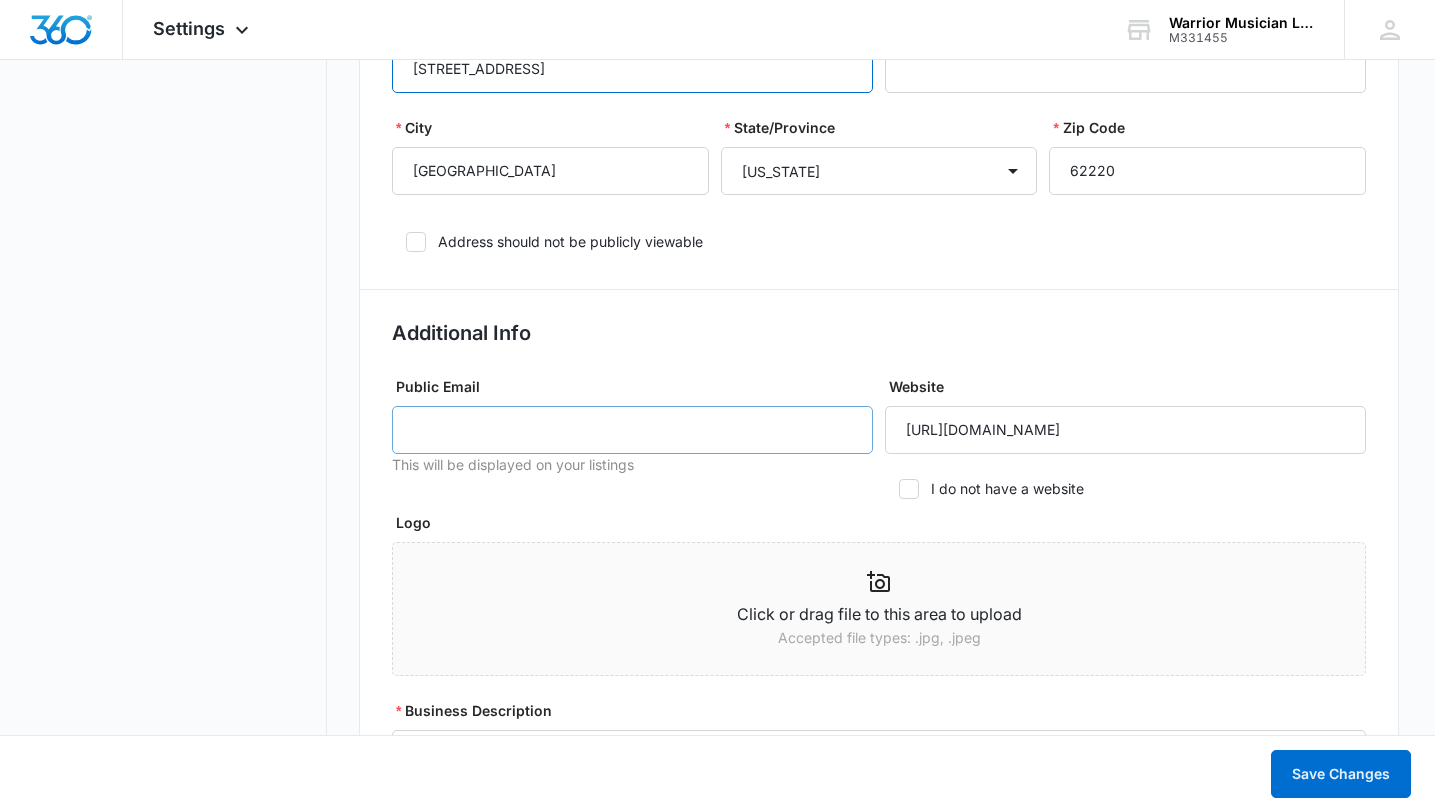 type on "[STREET_ADDRESS]" 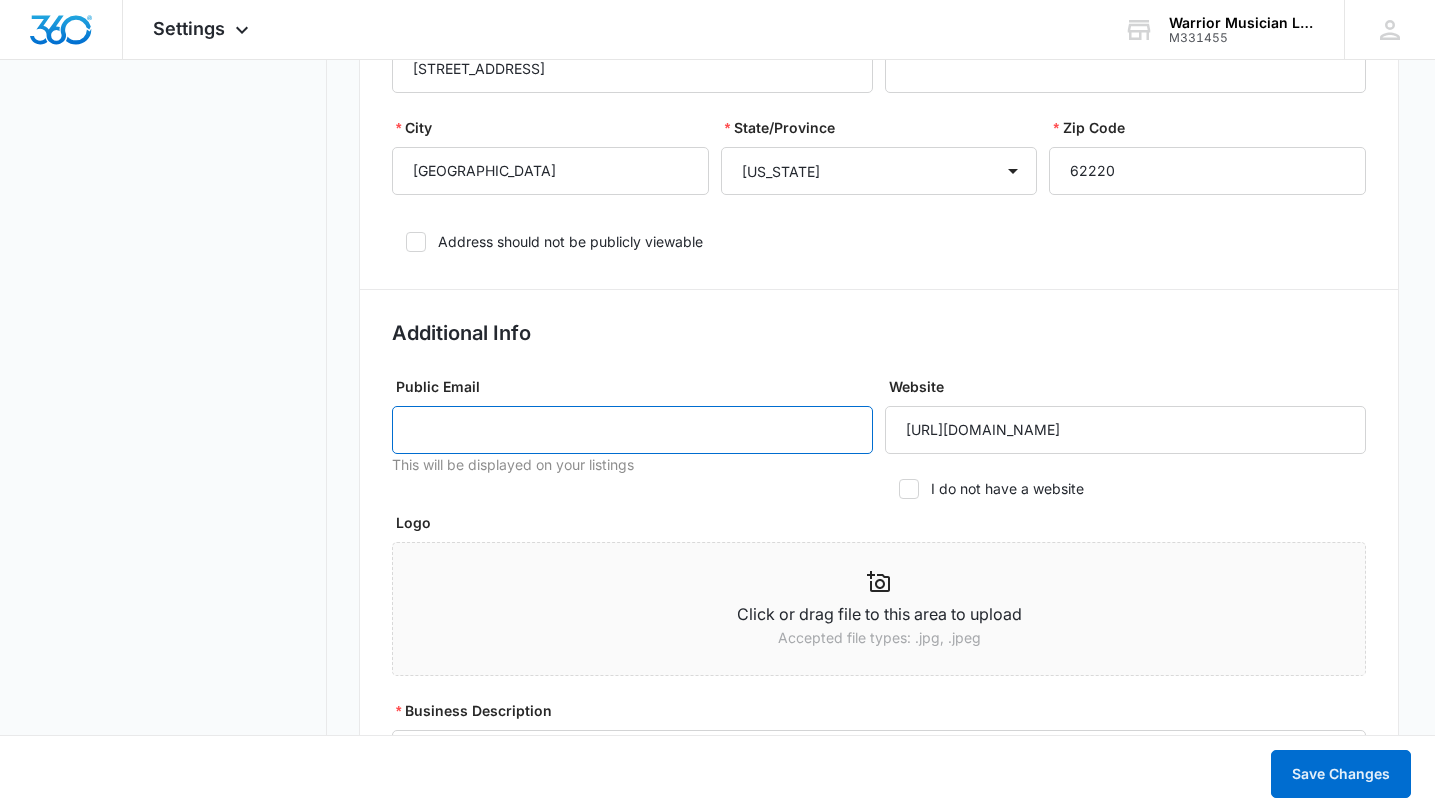 click on "Public Email" at bounding box center [632, 430] 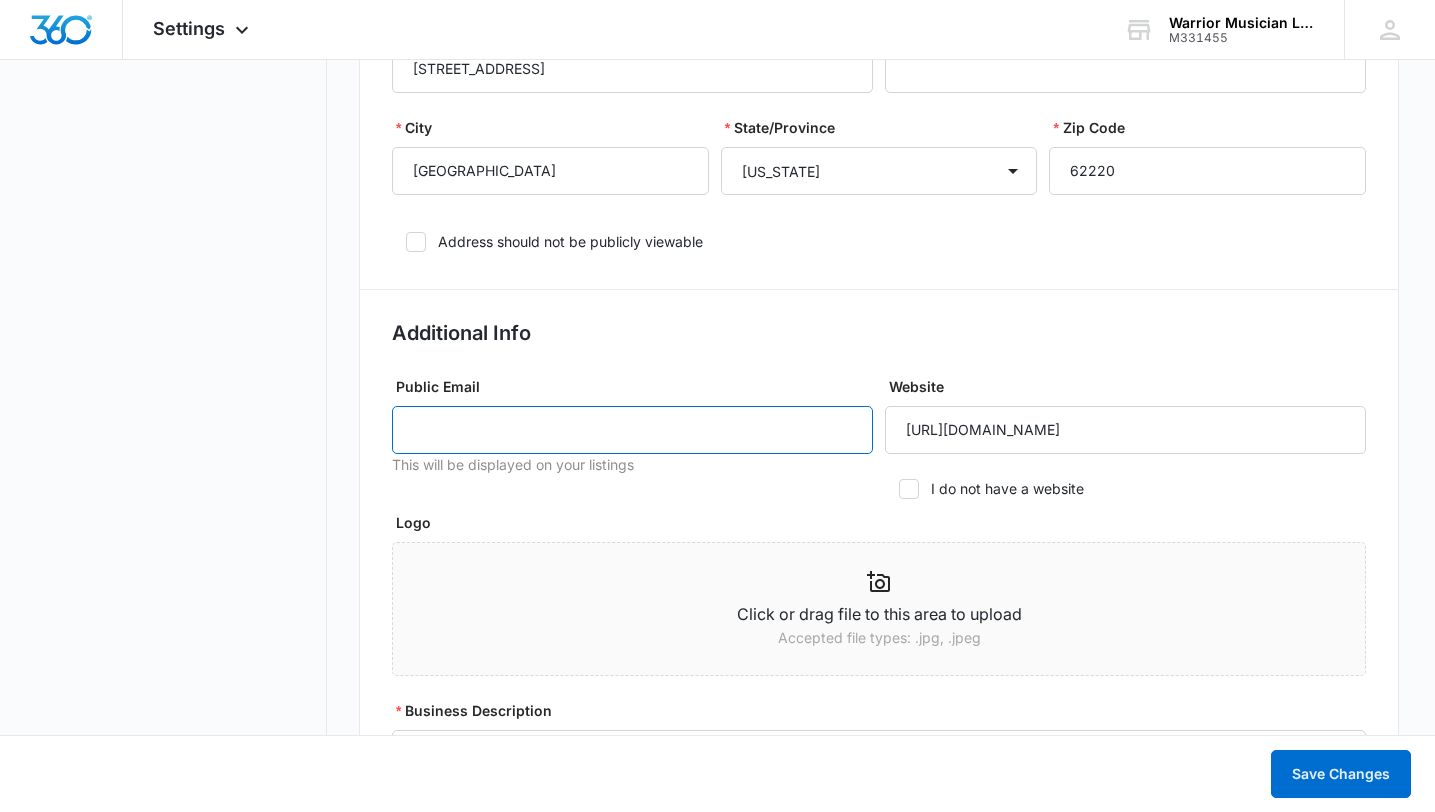 type on "[EMAIL_ADDRESS][DOMAIN_NAME]" 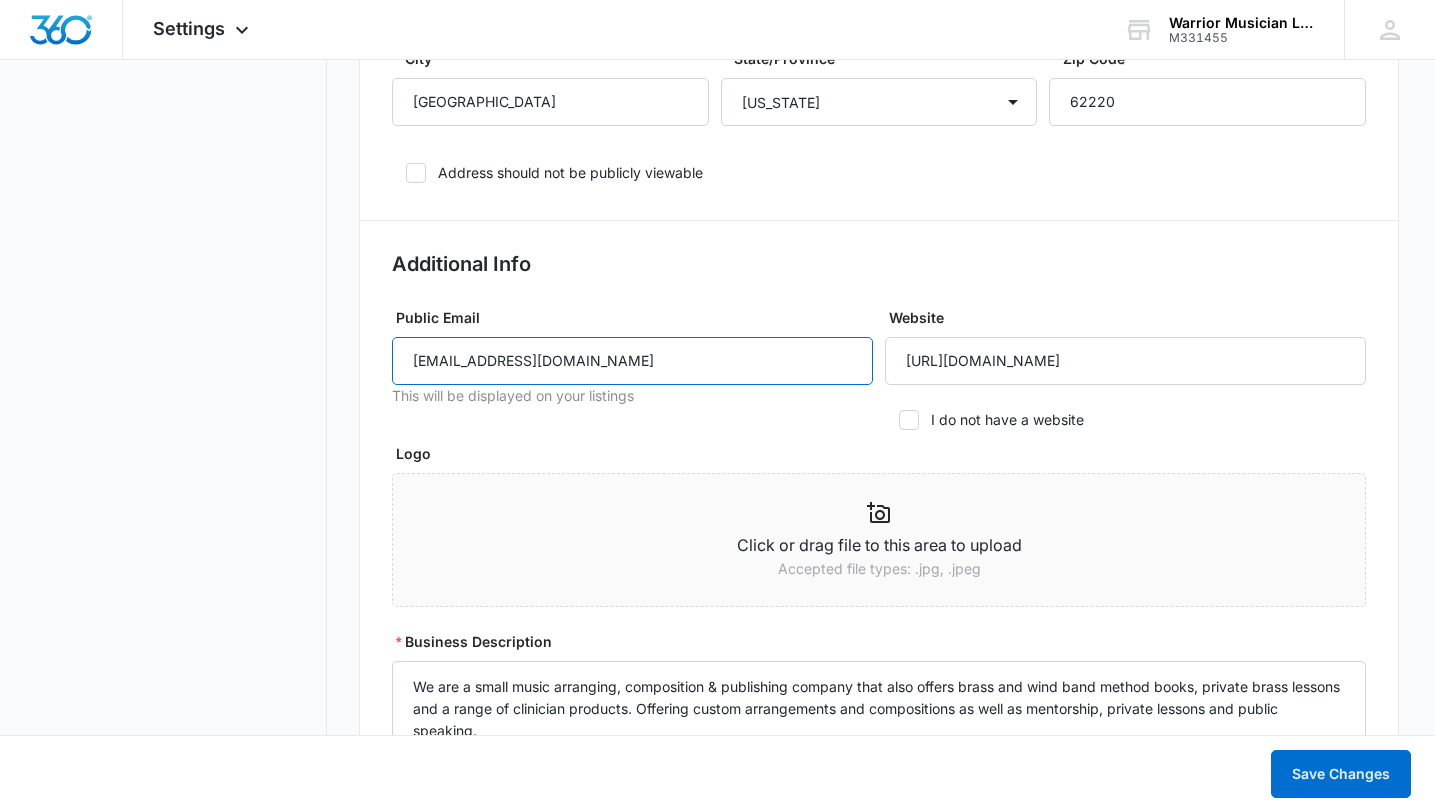 scroll, scrollTop: 1042, scrollLeft: 0, axis: vertical 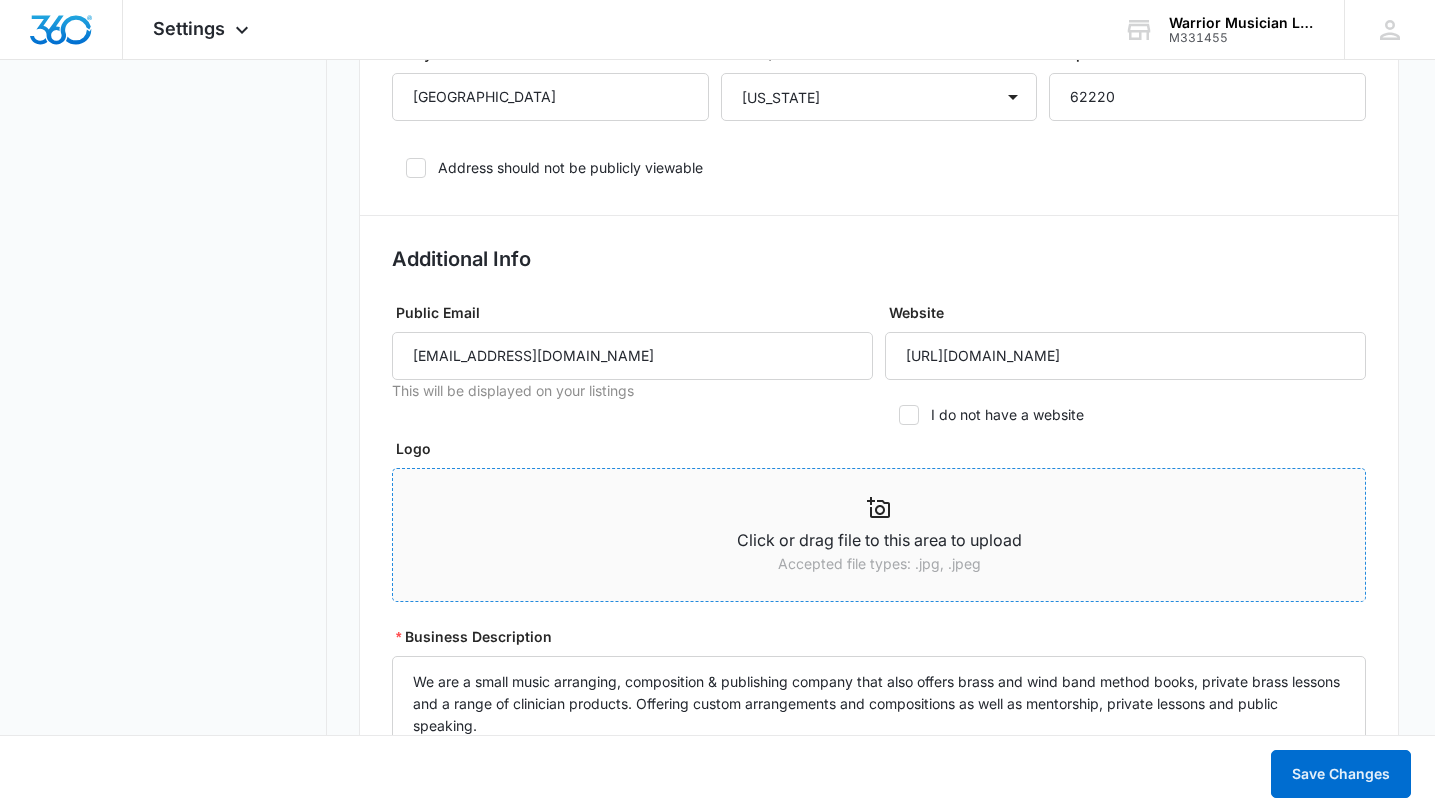 click 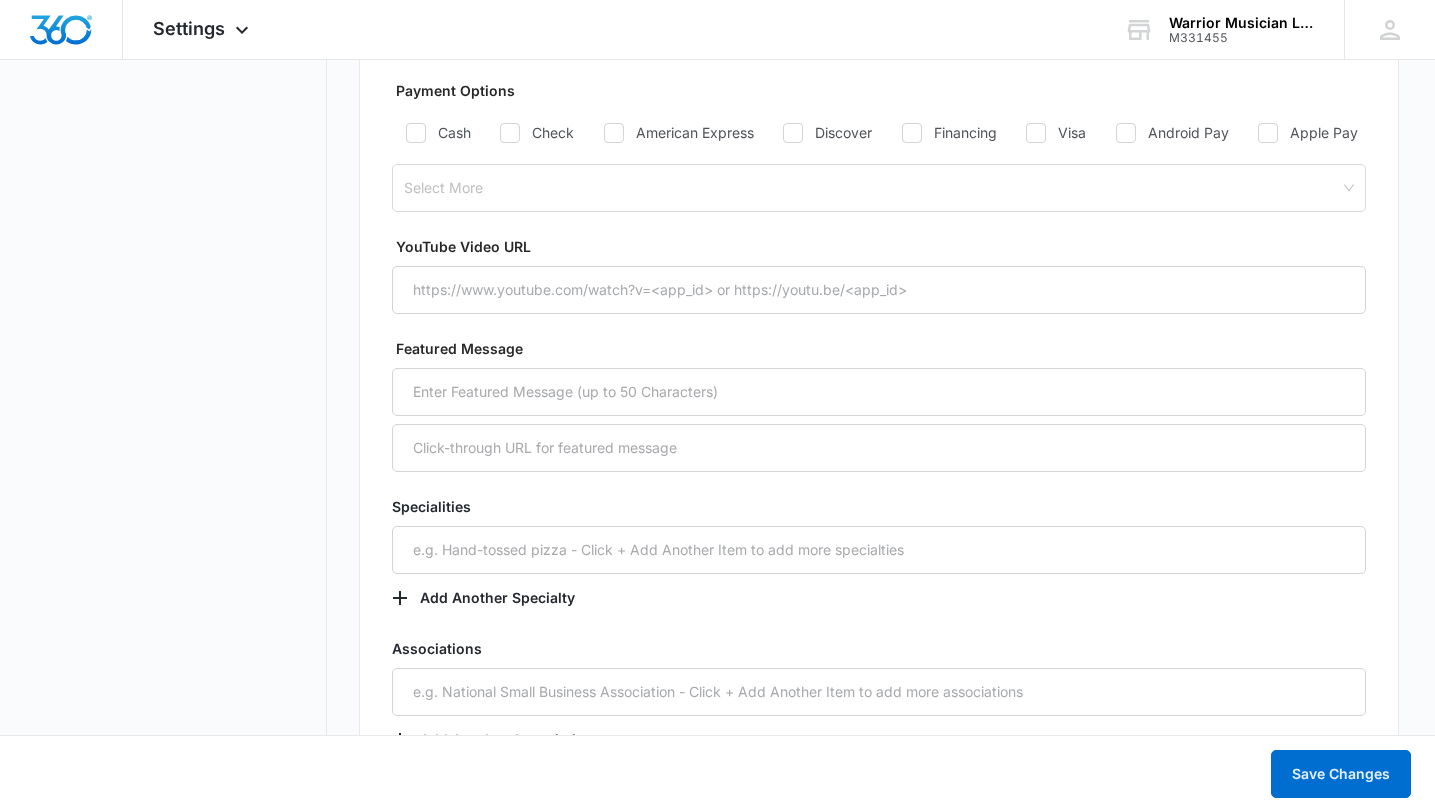 scroll, scrollTop: 2802, scrollLeft: 0, axis: vertical 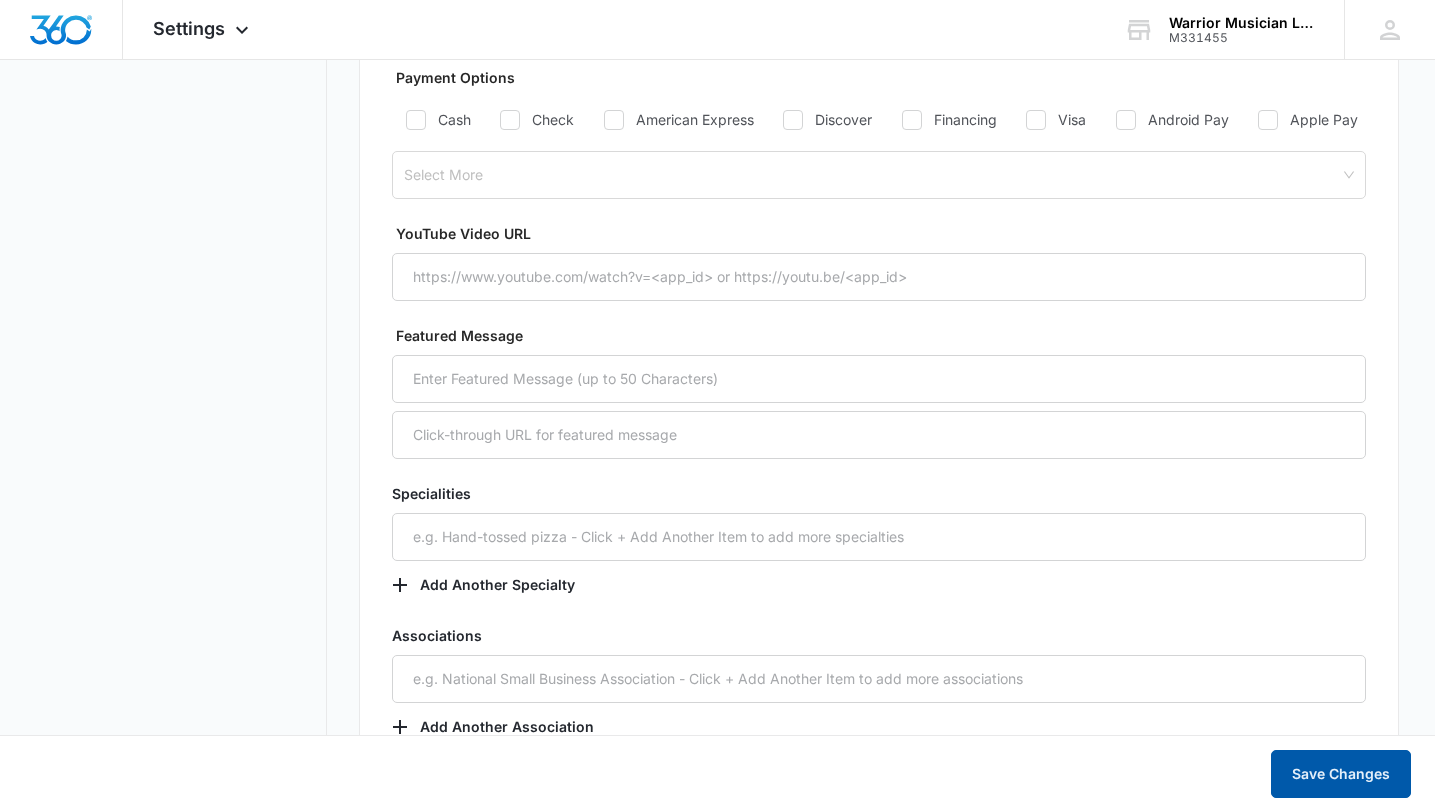 click on "Save Changes" at bounding box center (1341, 774) 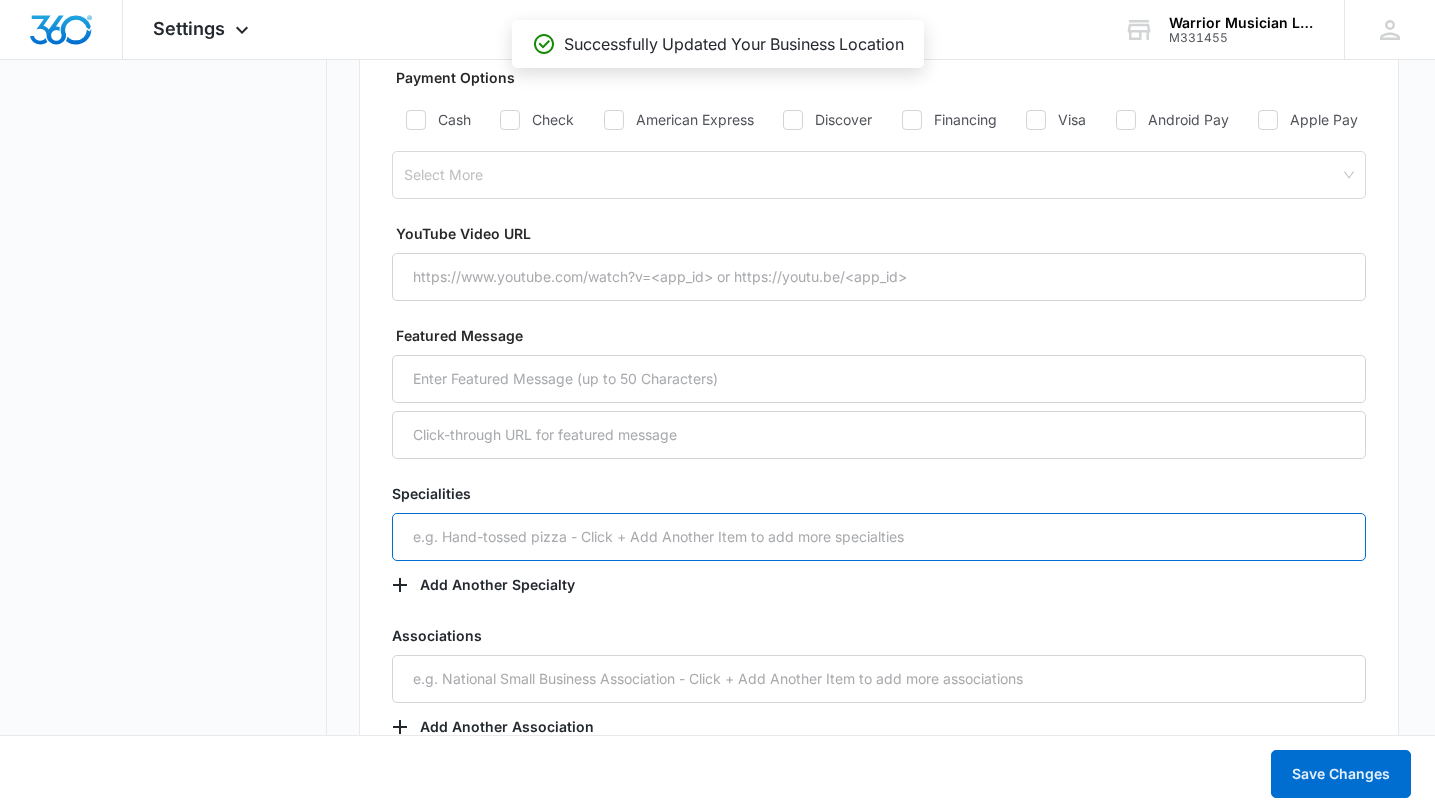 click at bounding box center (879, 537) 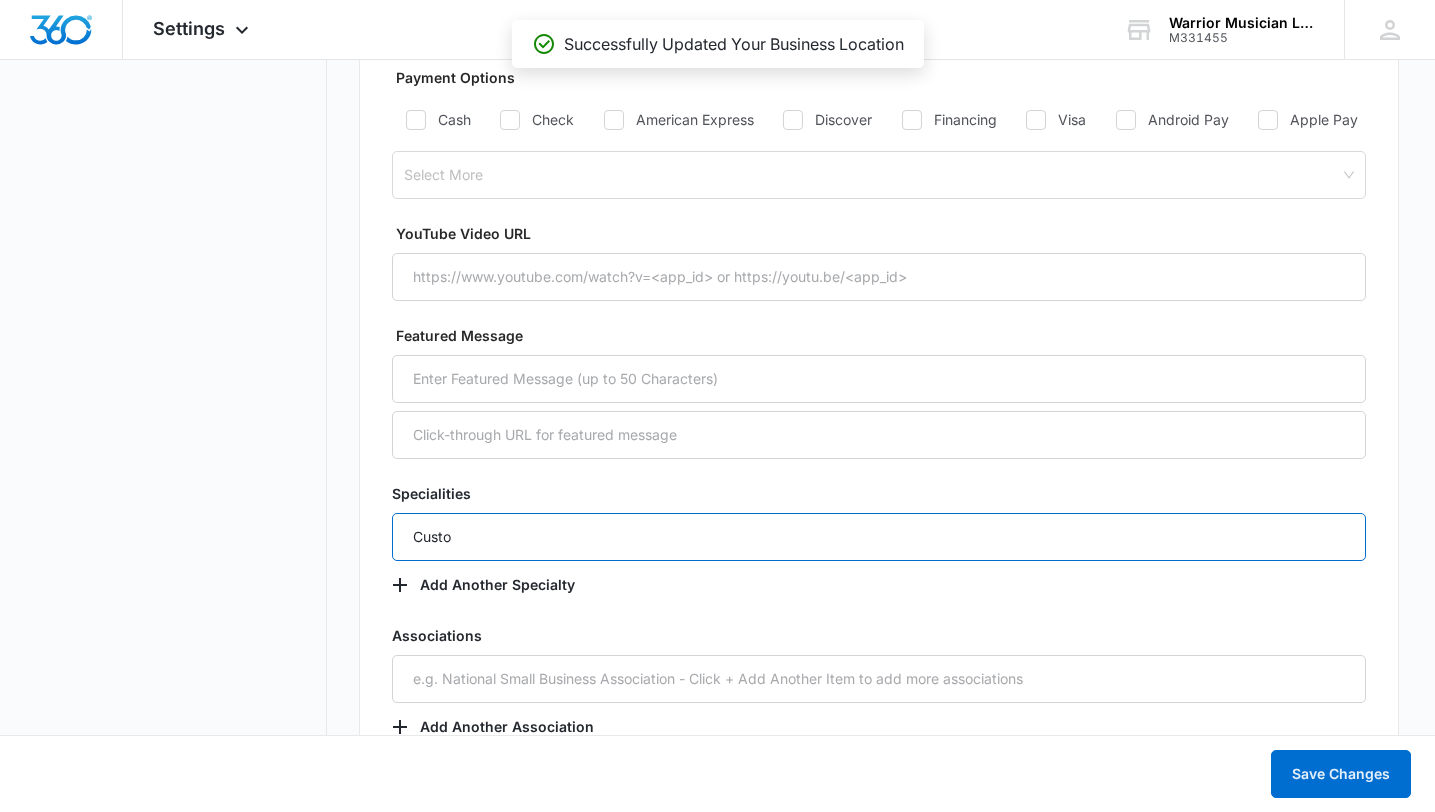 type on "Custom" 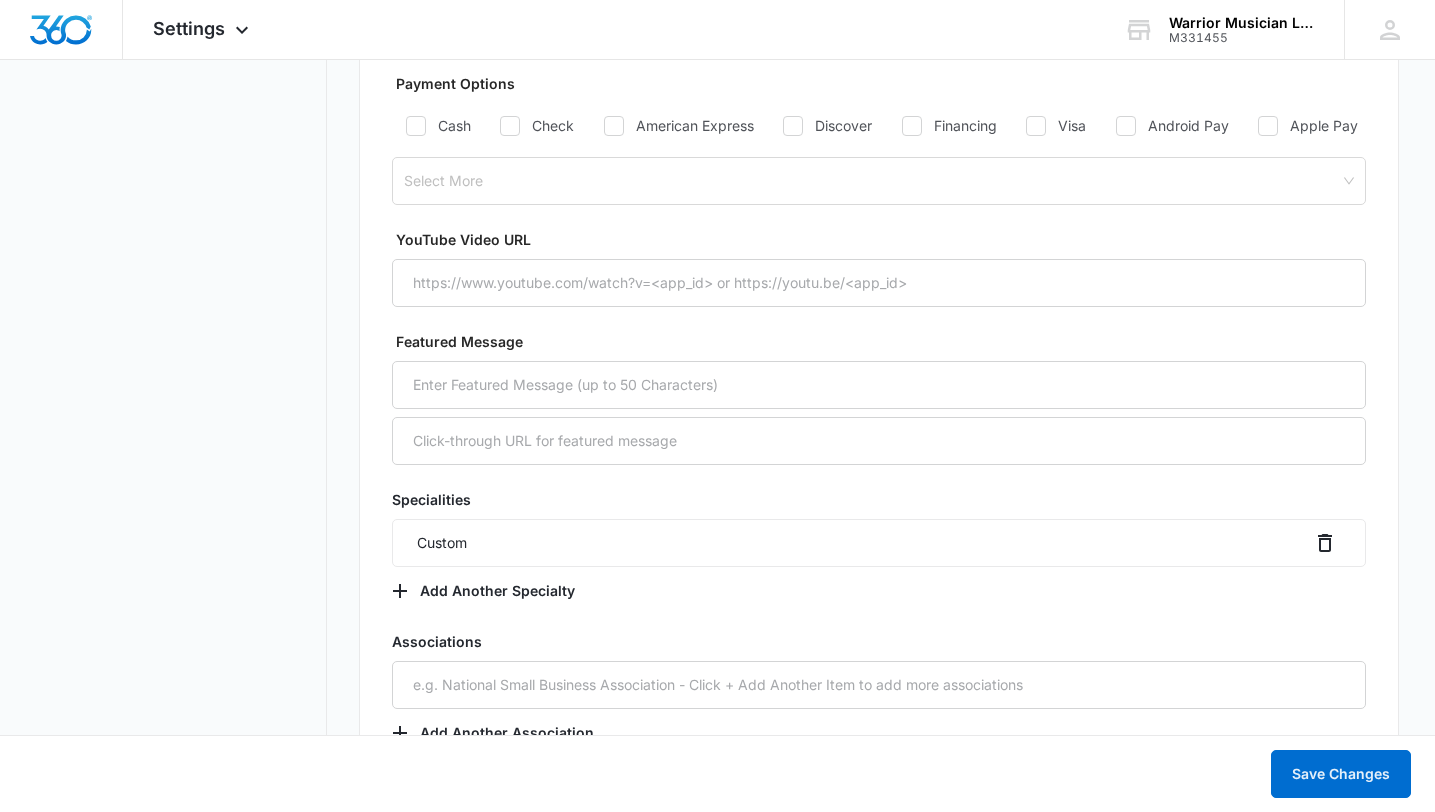 scroll, scrollTop: 2653, scrollLeft: 0, axis: vertical 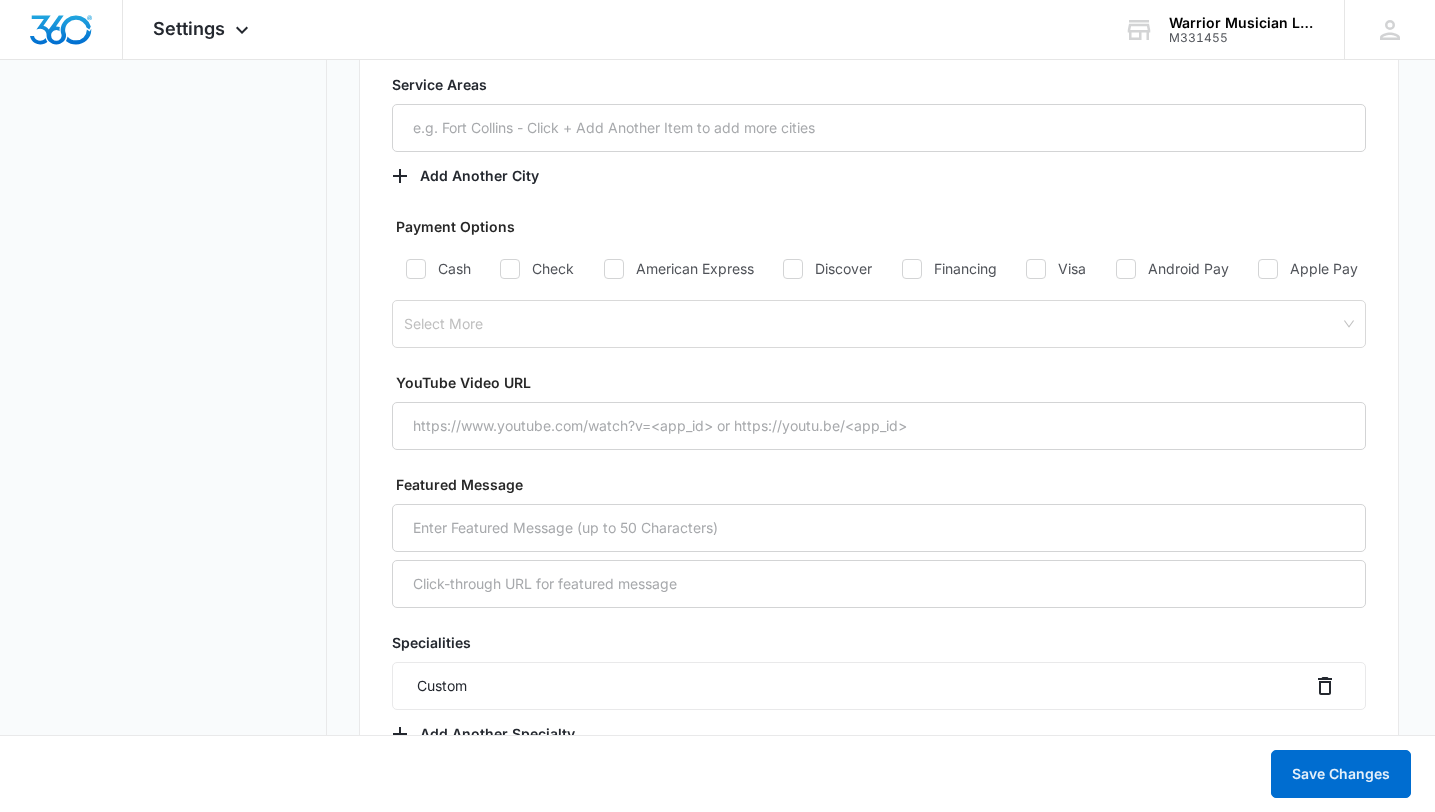 click on "Custom" at bounding box center (879, 686) 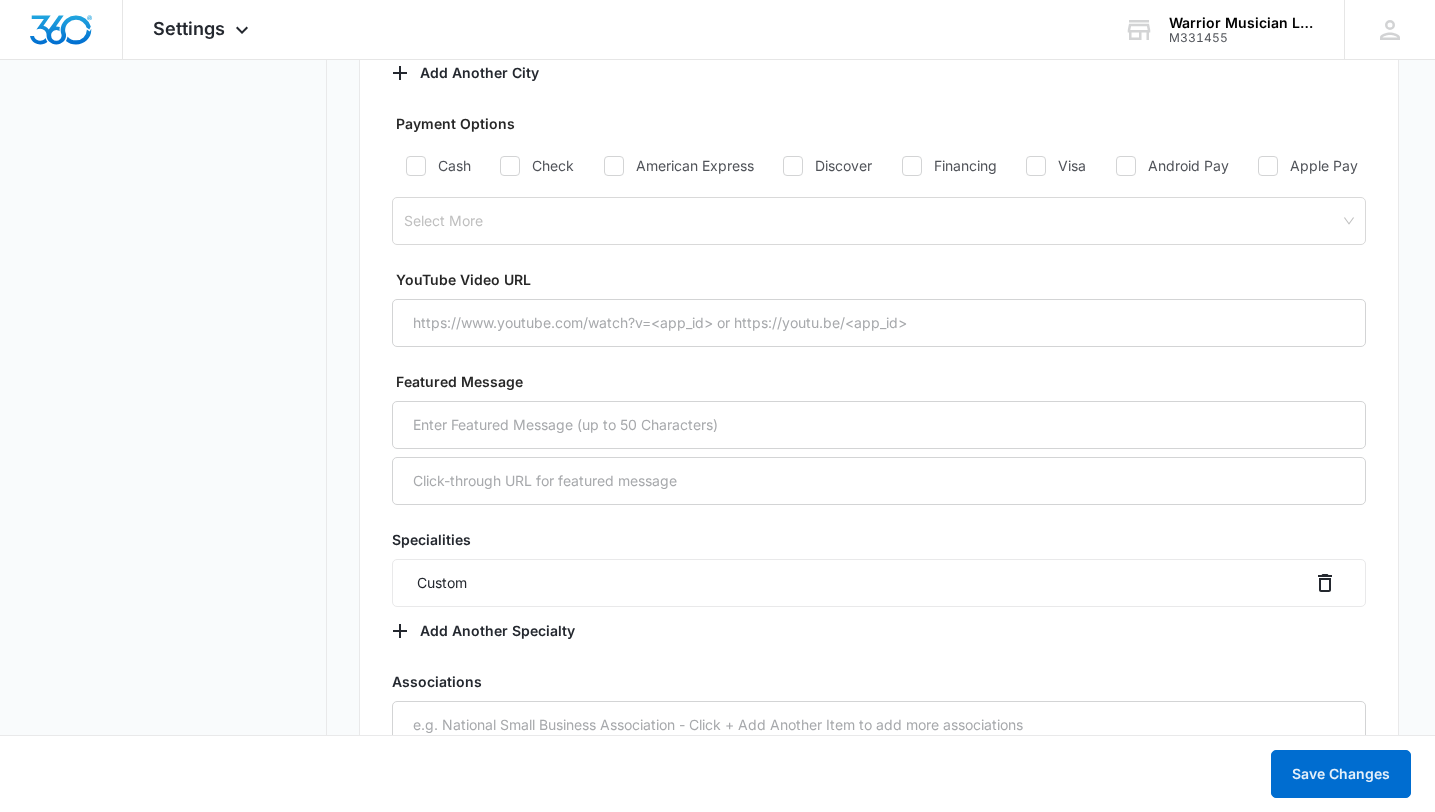 scroll, scrollTop: 2840, scrollLeft: 0, axis: vertical 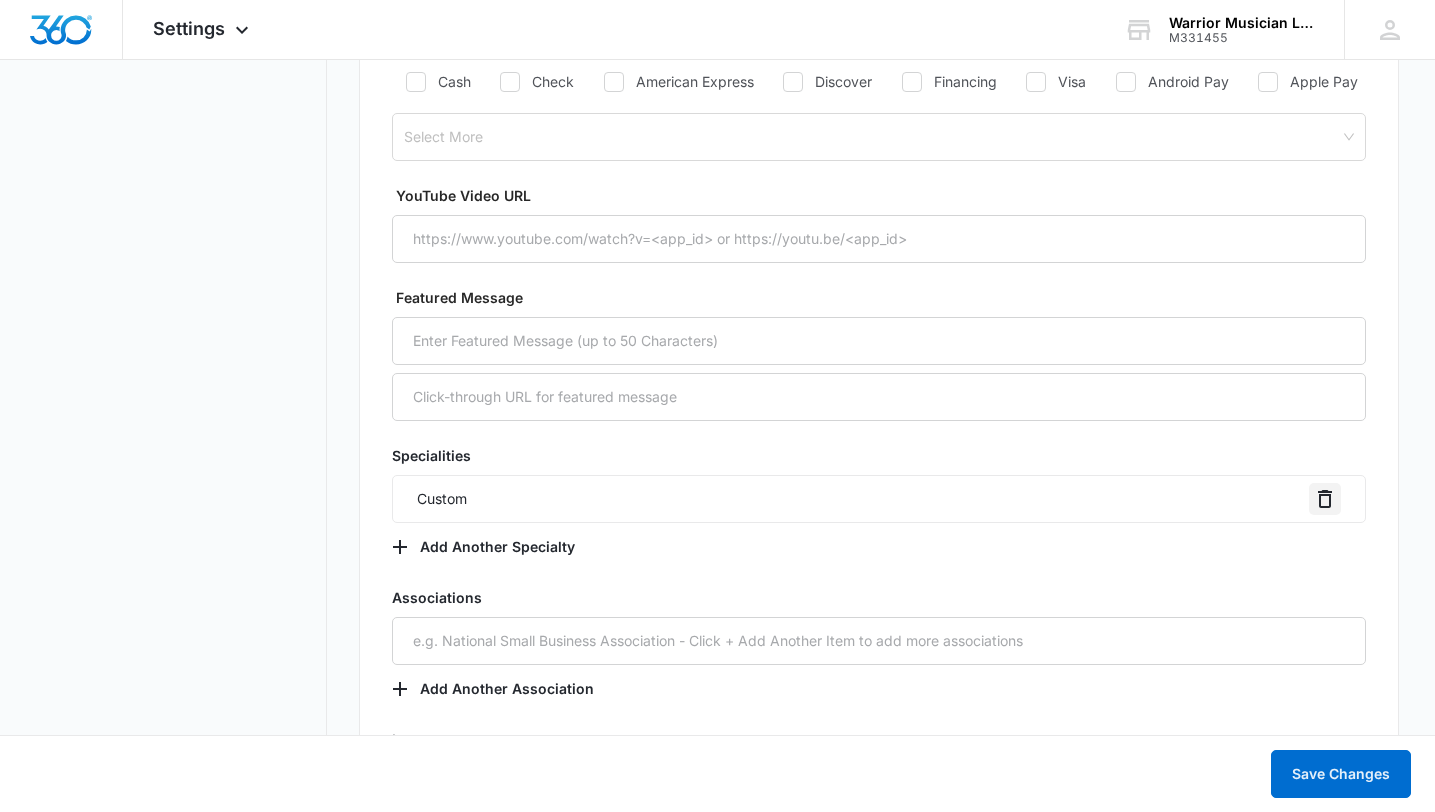 click 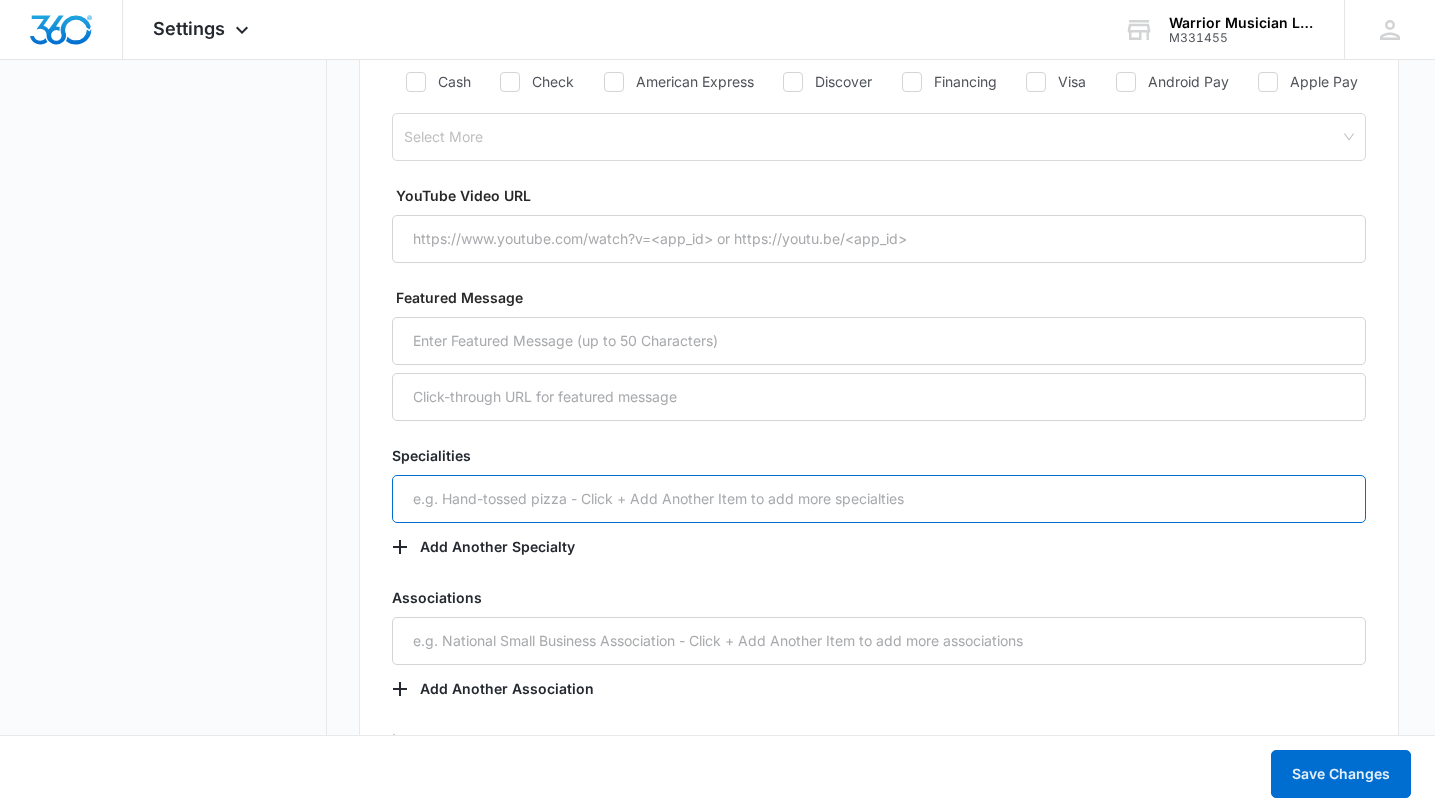click at bounding box center [879, 499] 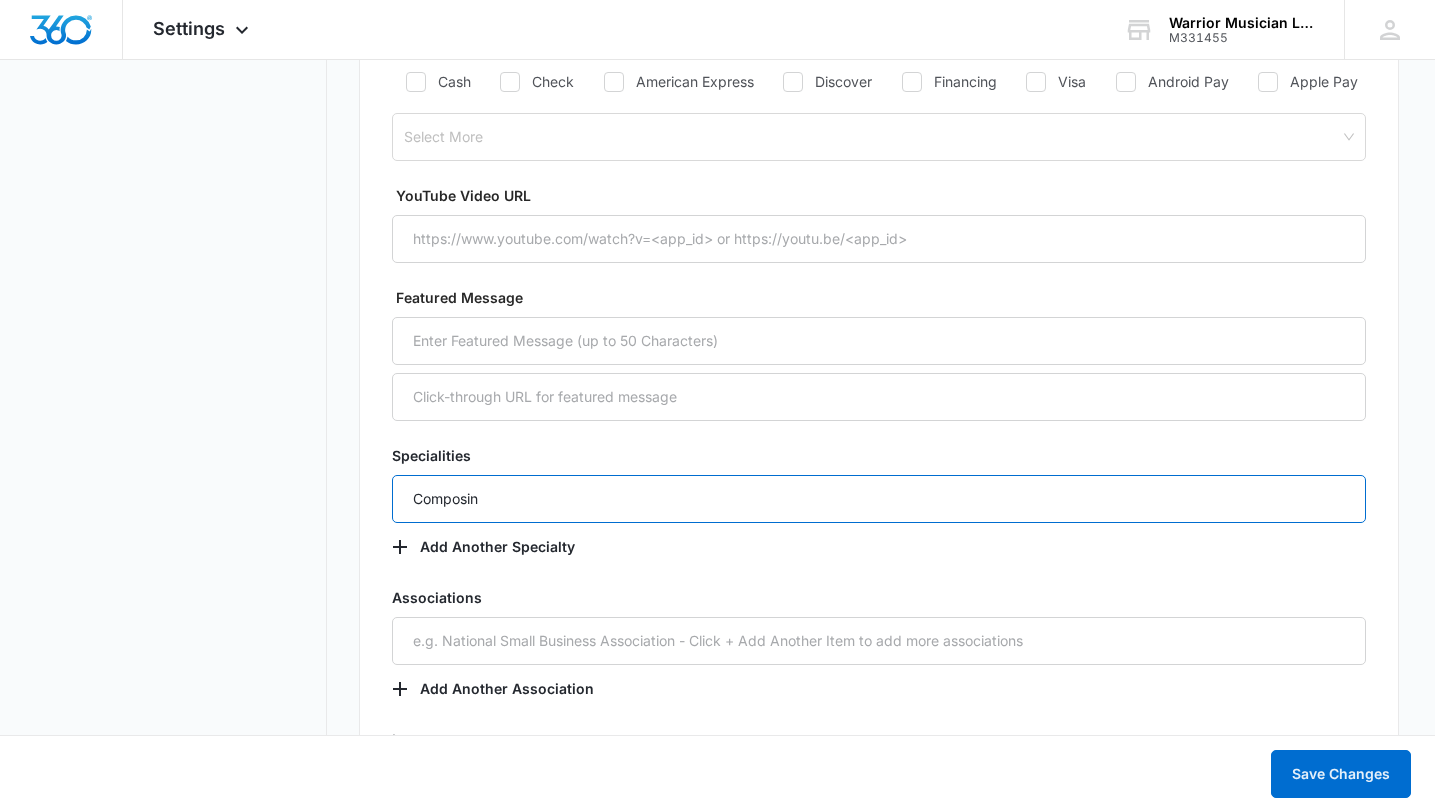 type on "Composing" 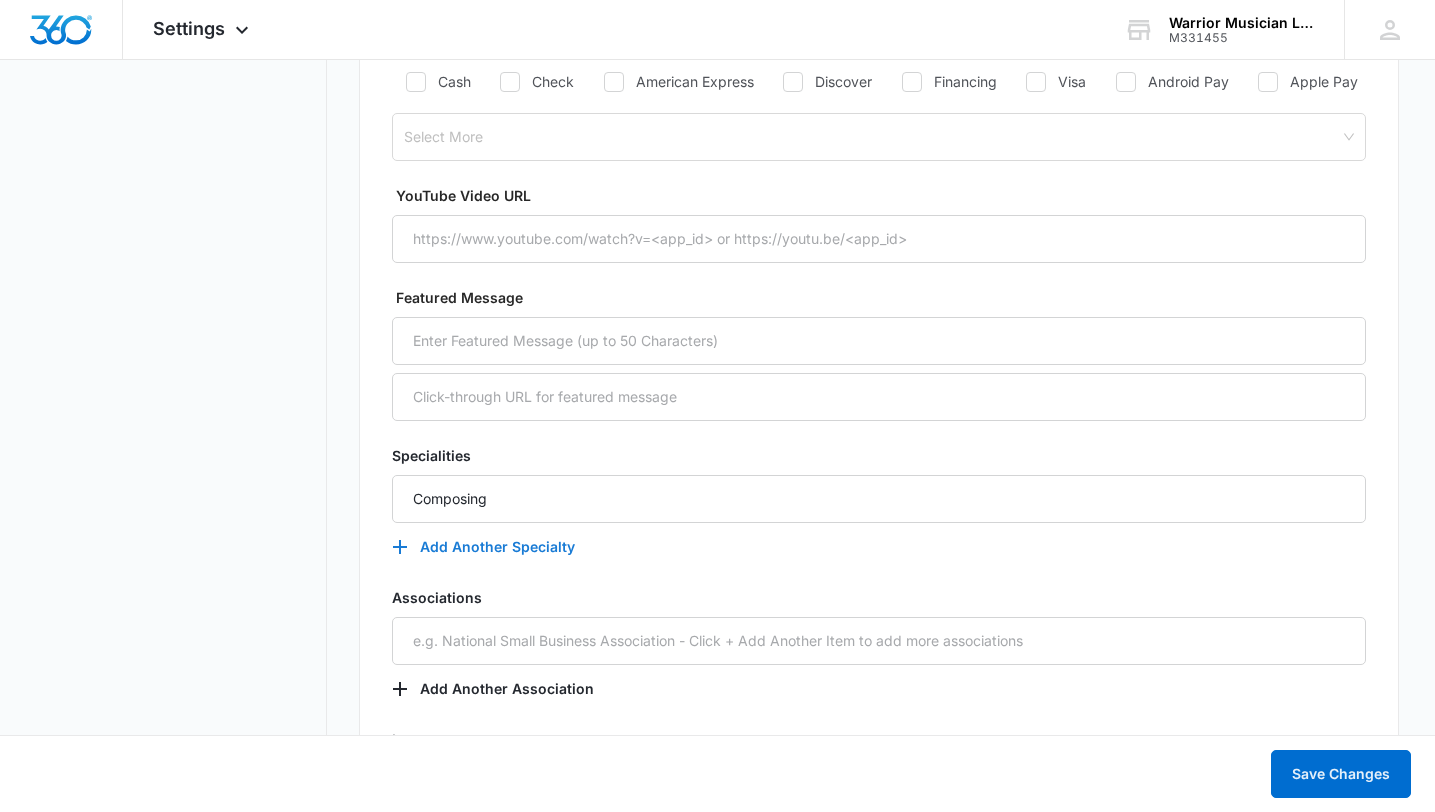 click 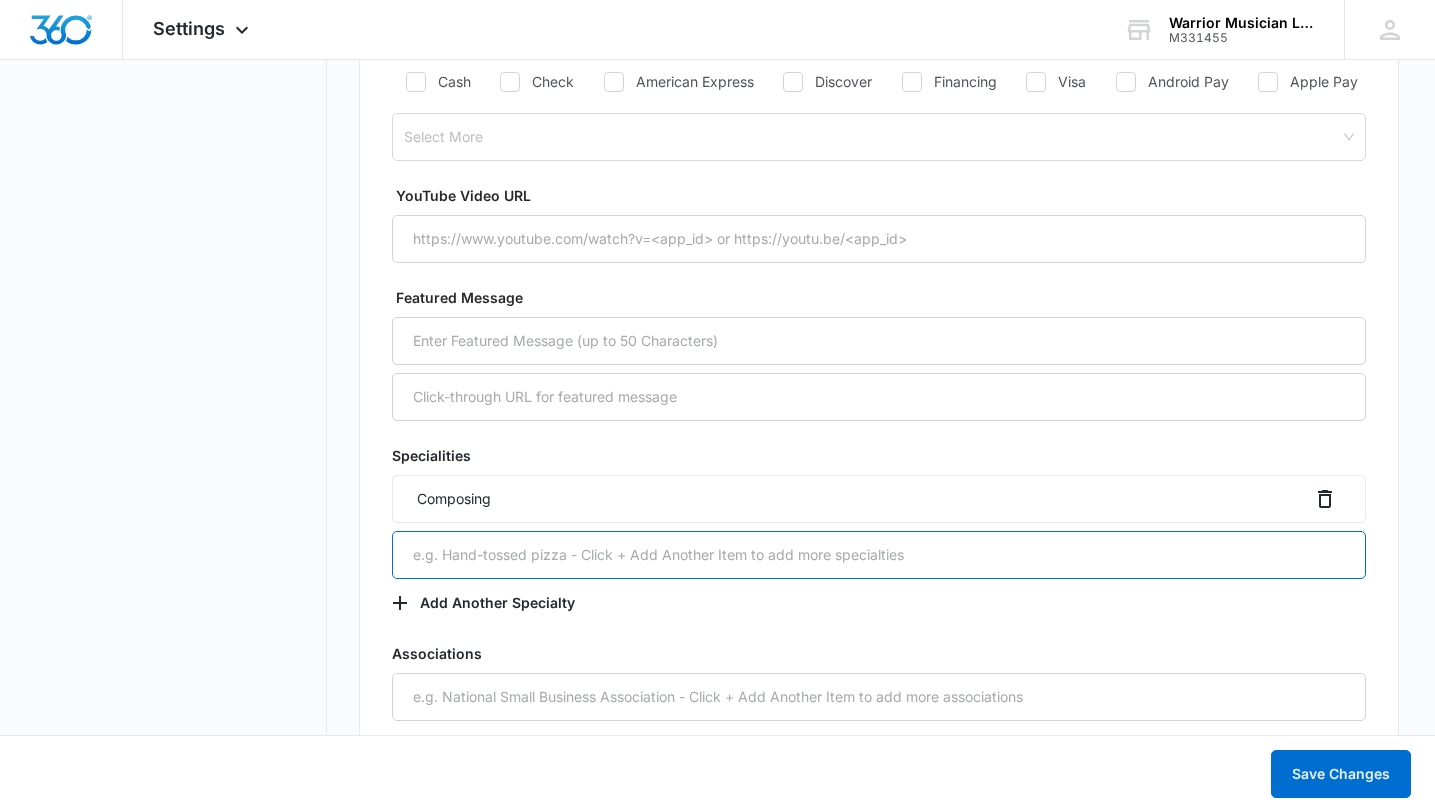 click at bounding box center [879, 555] 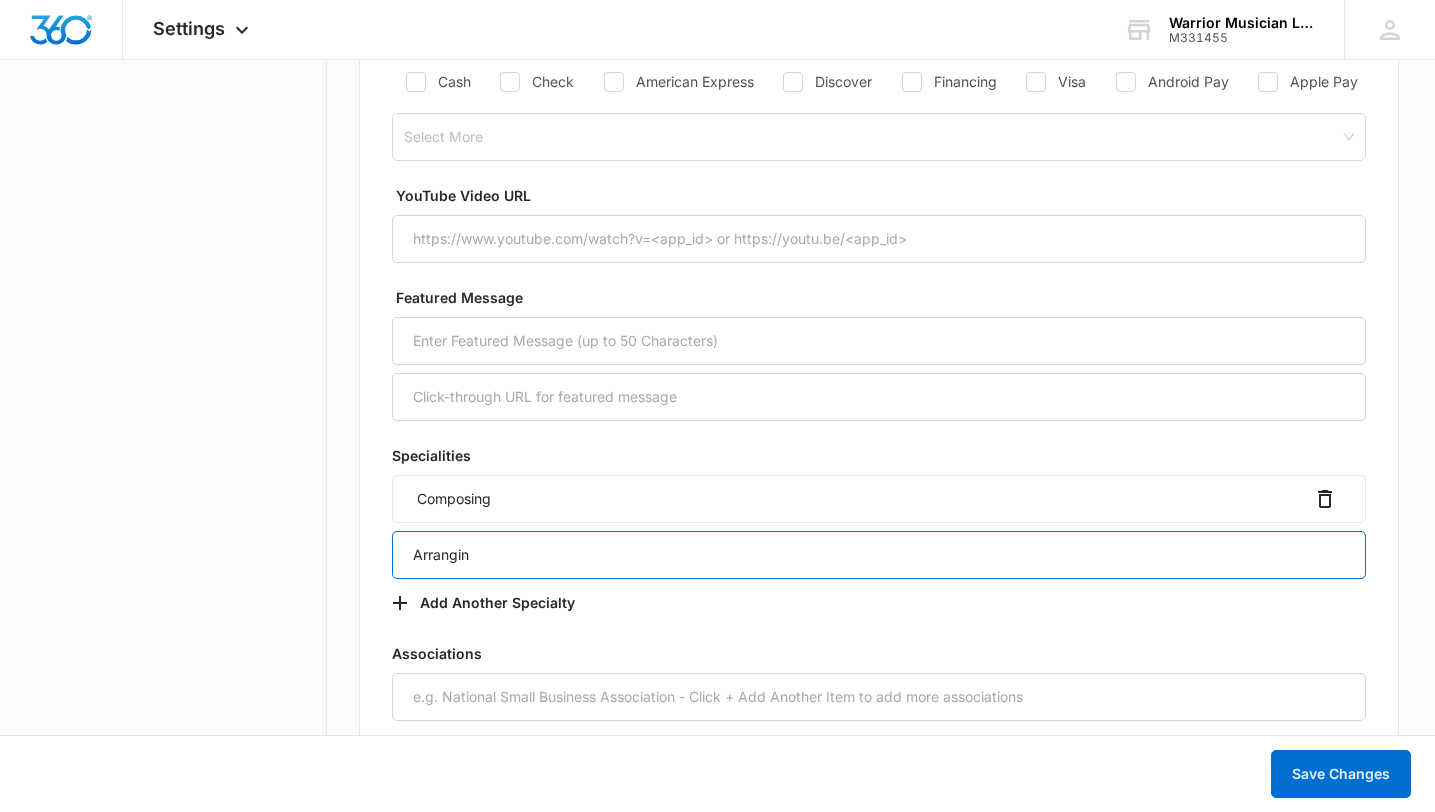 type on "Arranging" 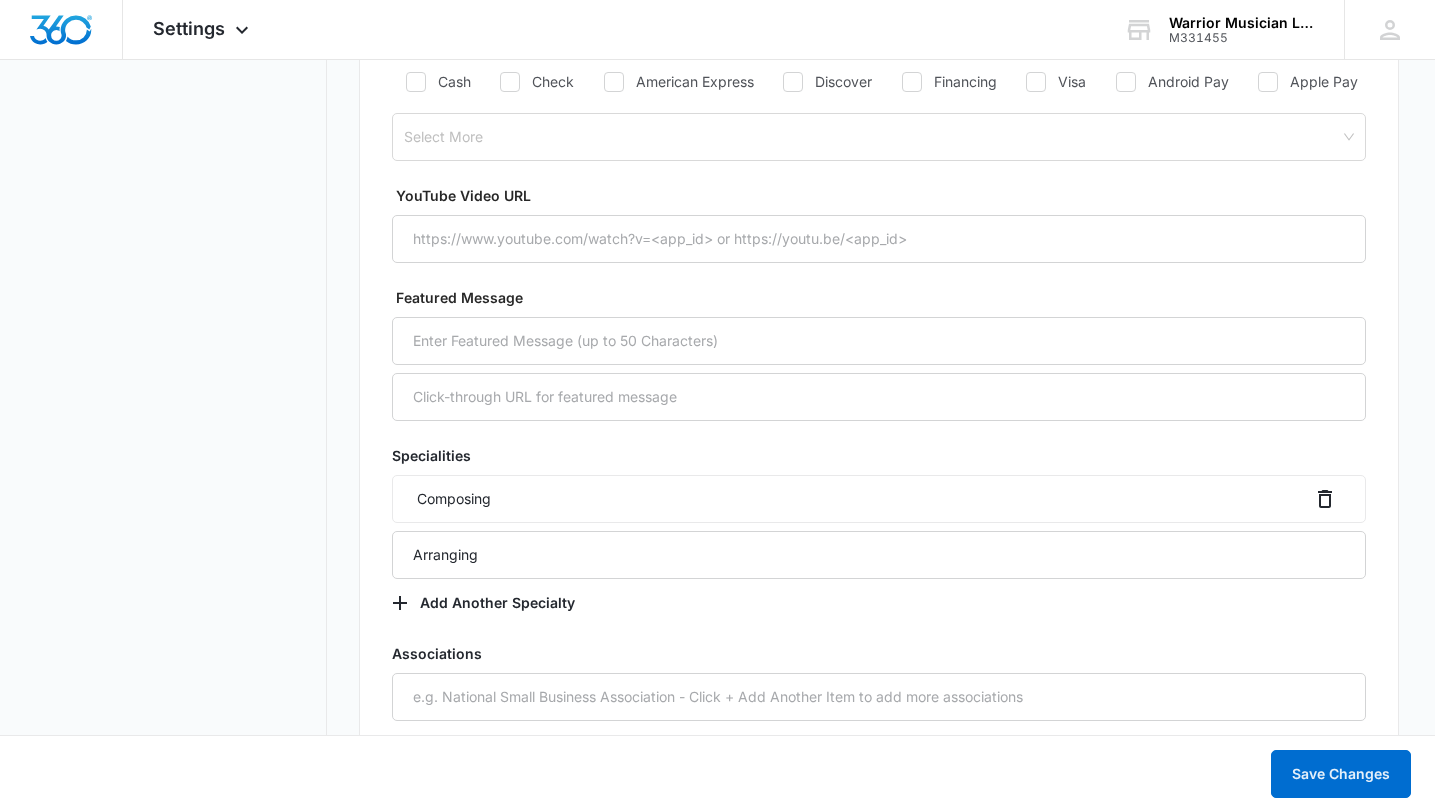 click on "Composing" at bounding box center (879, 499) 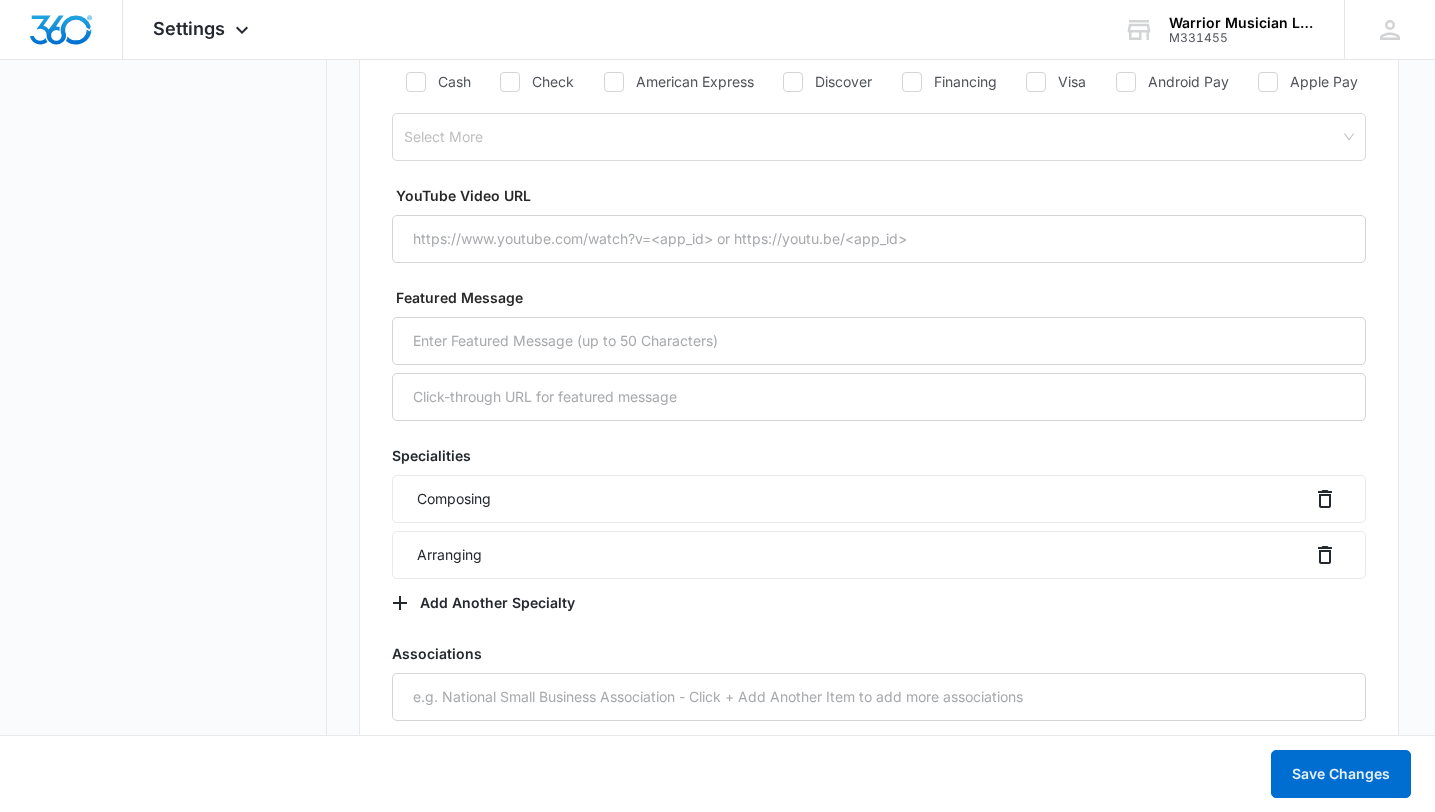 click on "Composing" at bounding box center (879, 499) 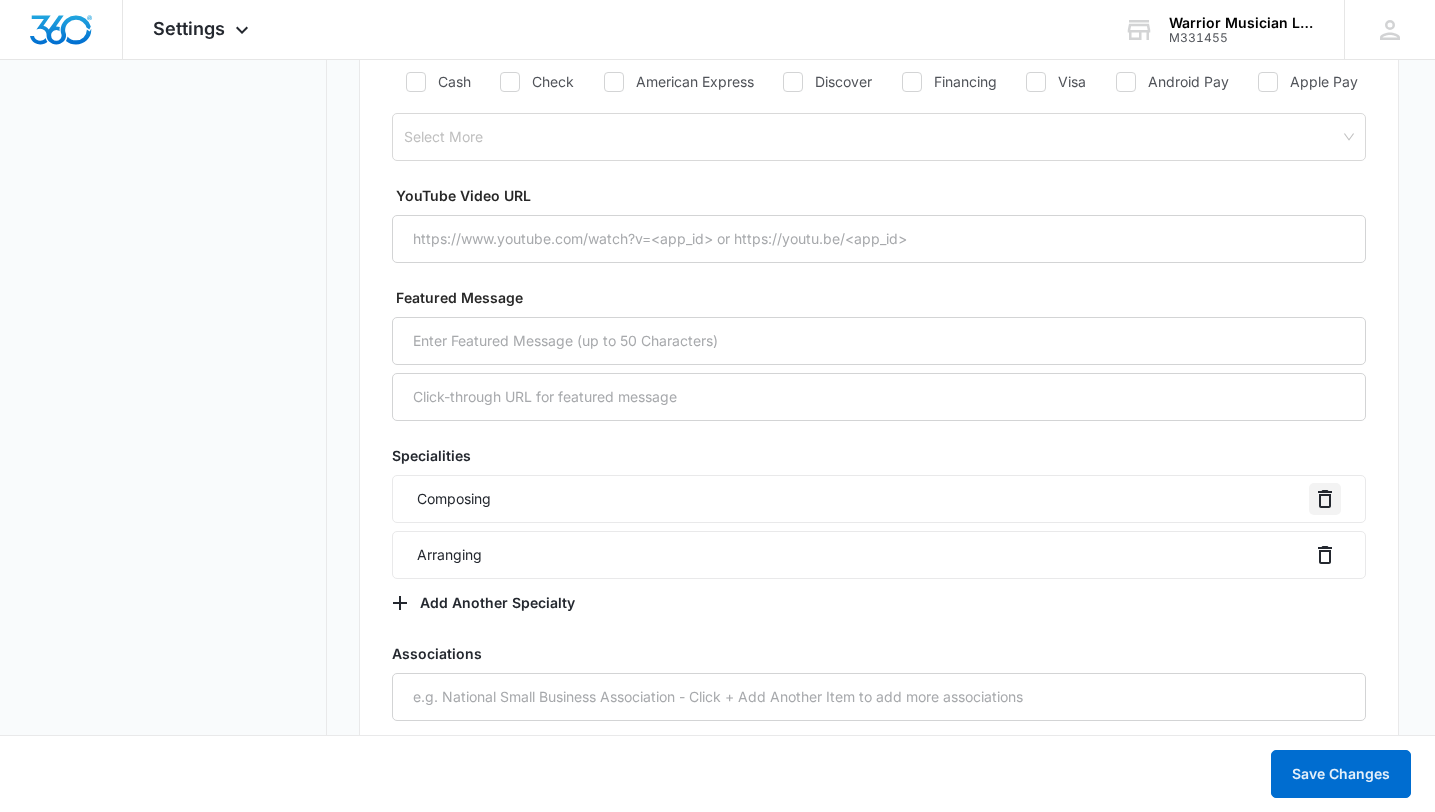 click 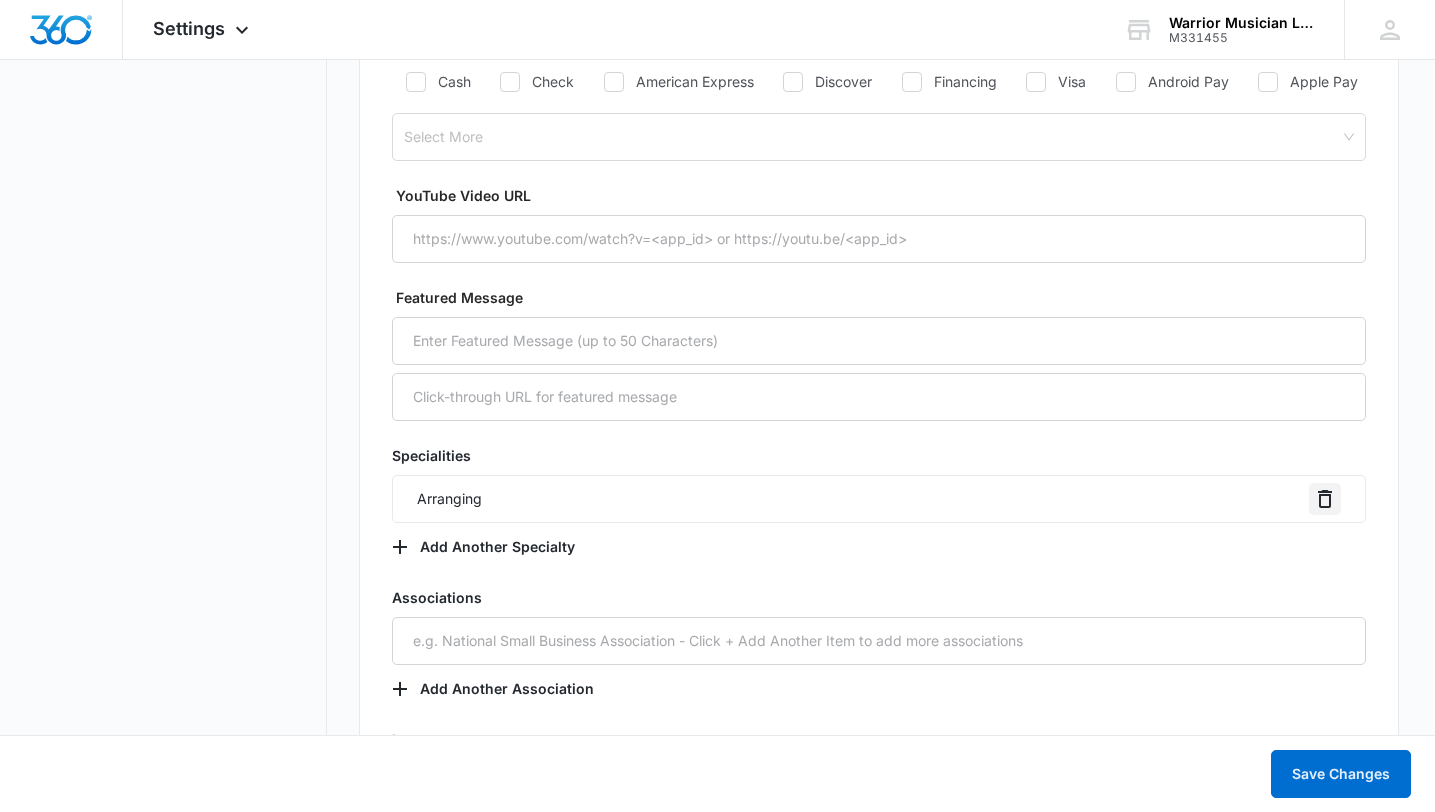 click 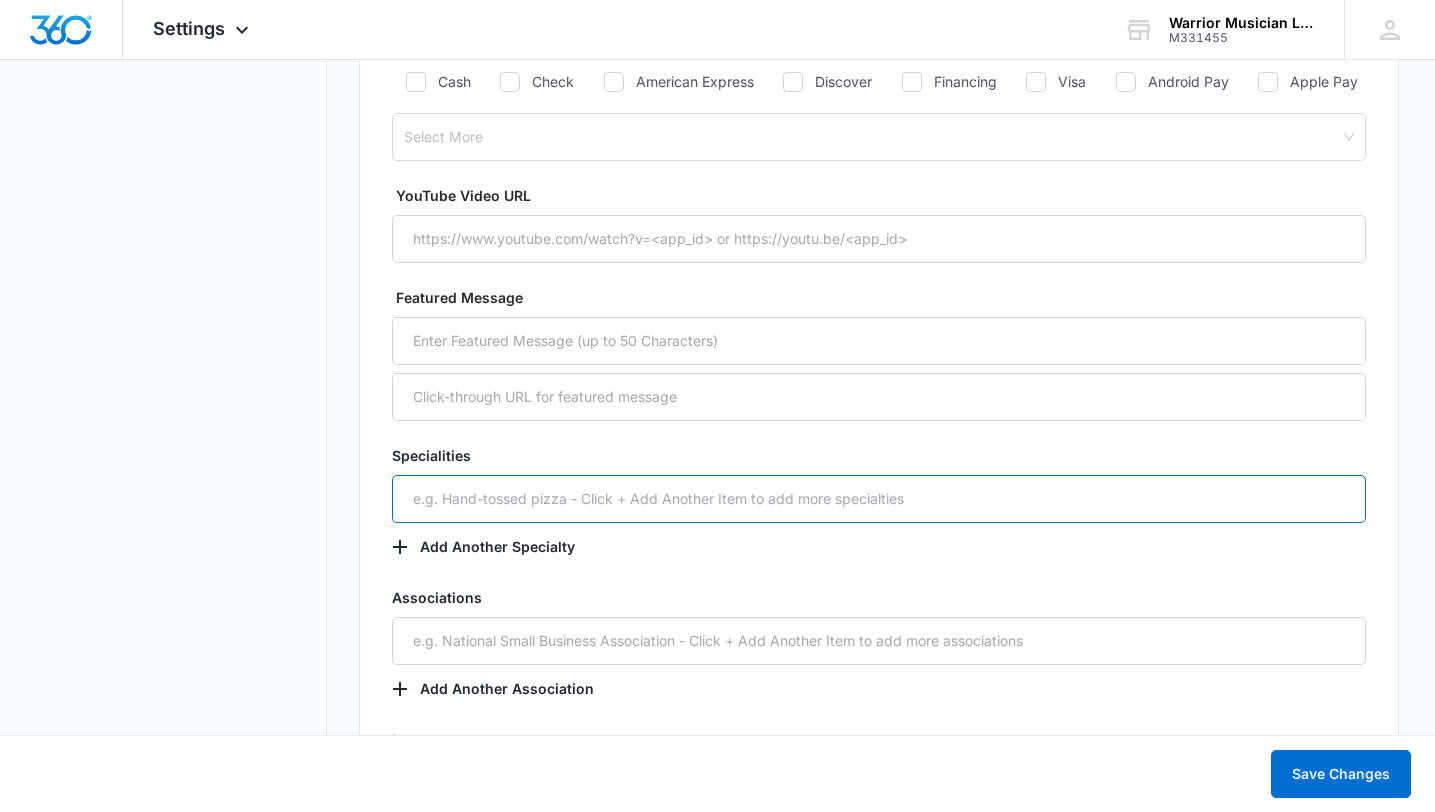 click at bounding box center [879, 499] 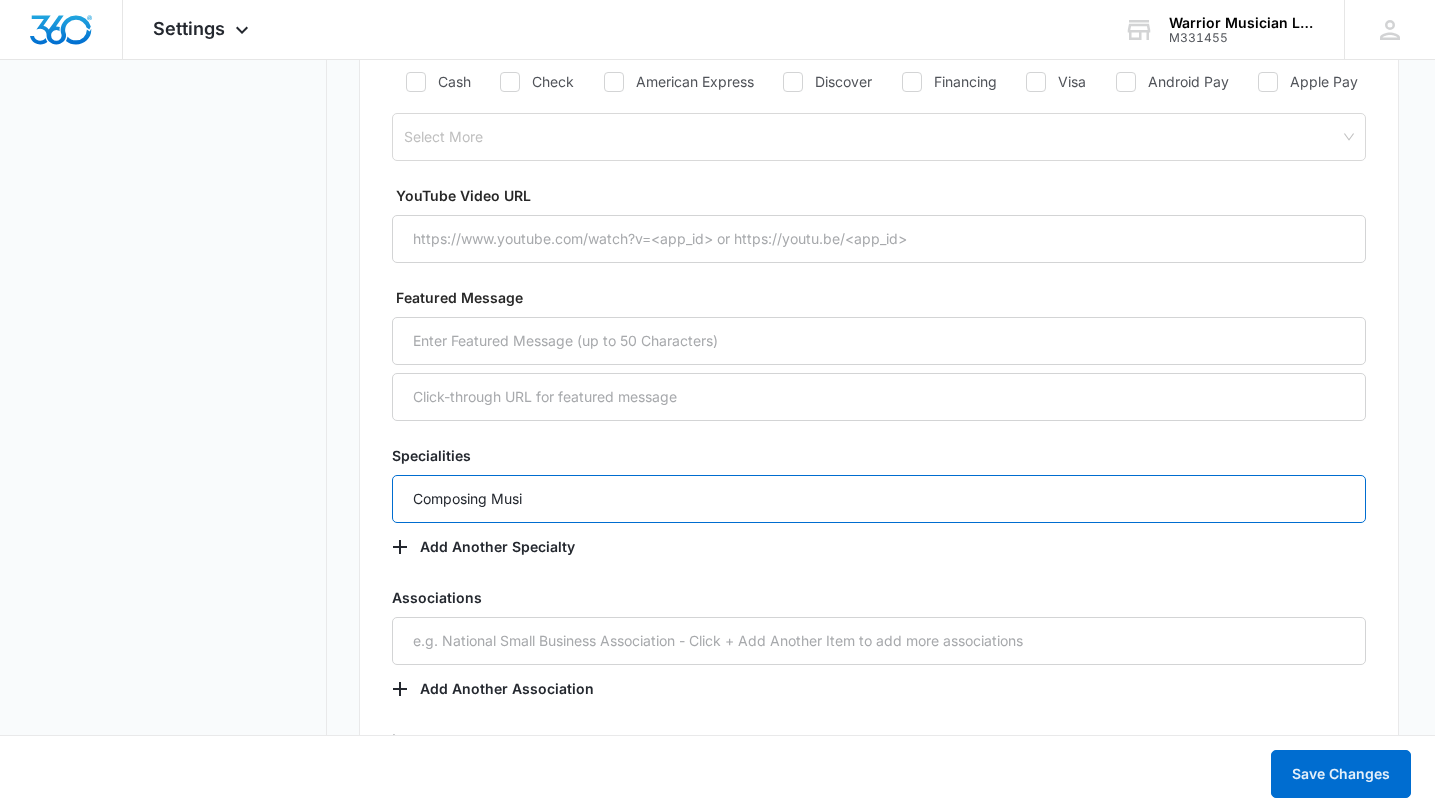 type on "Composing Music" 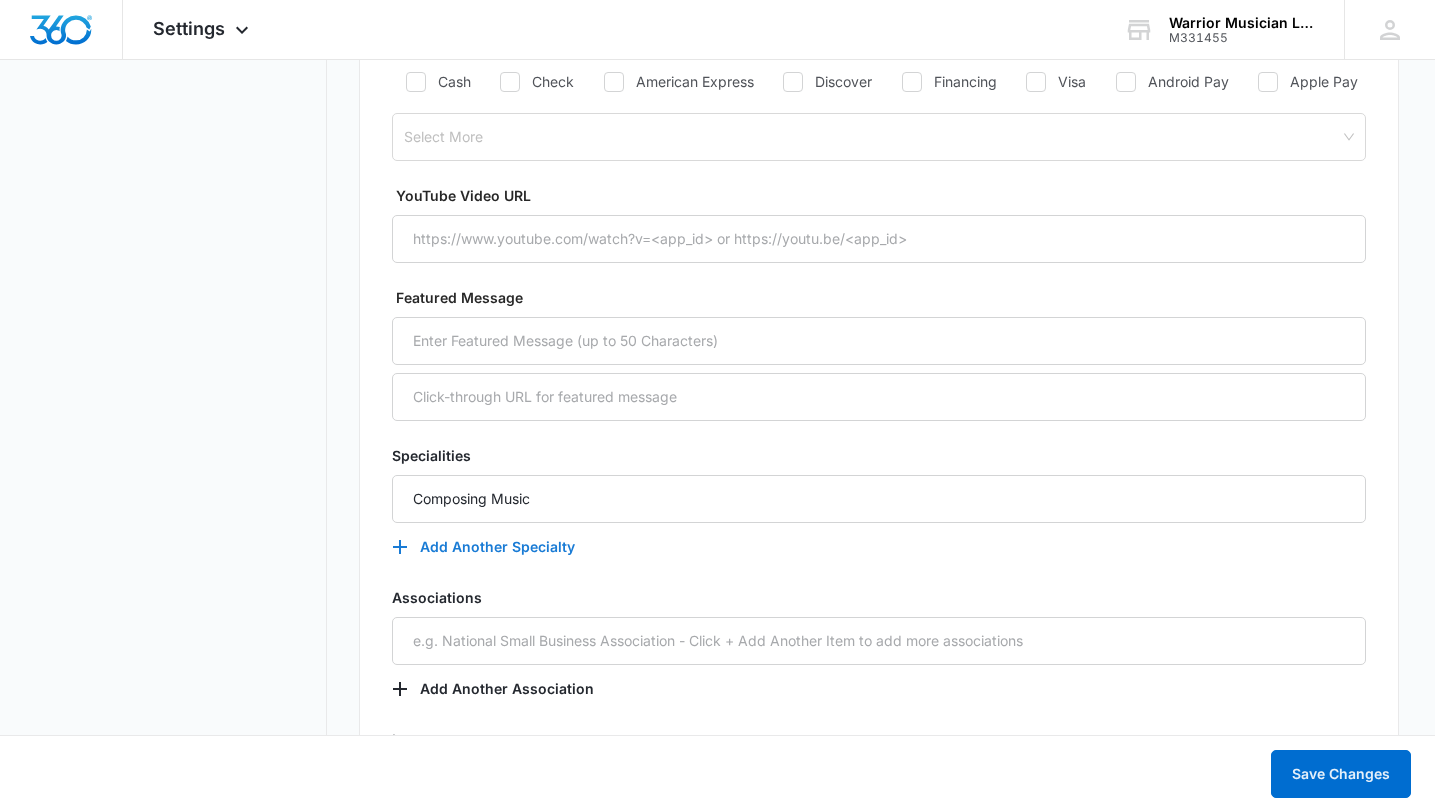 click 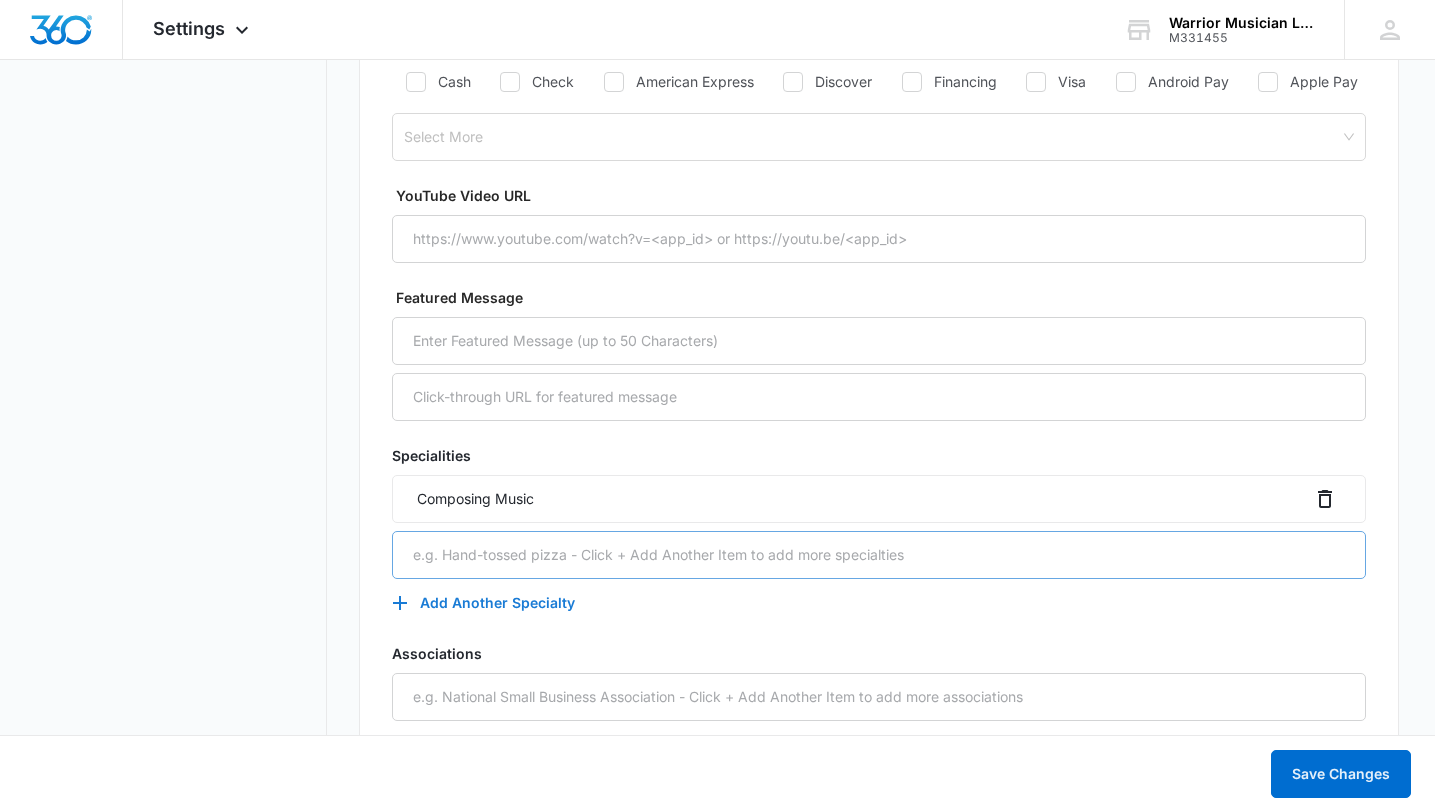type 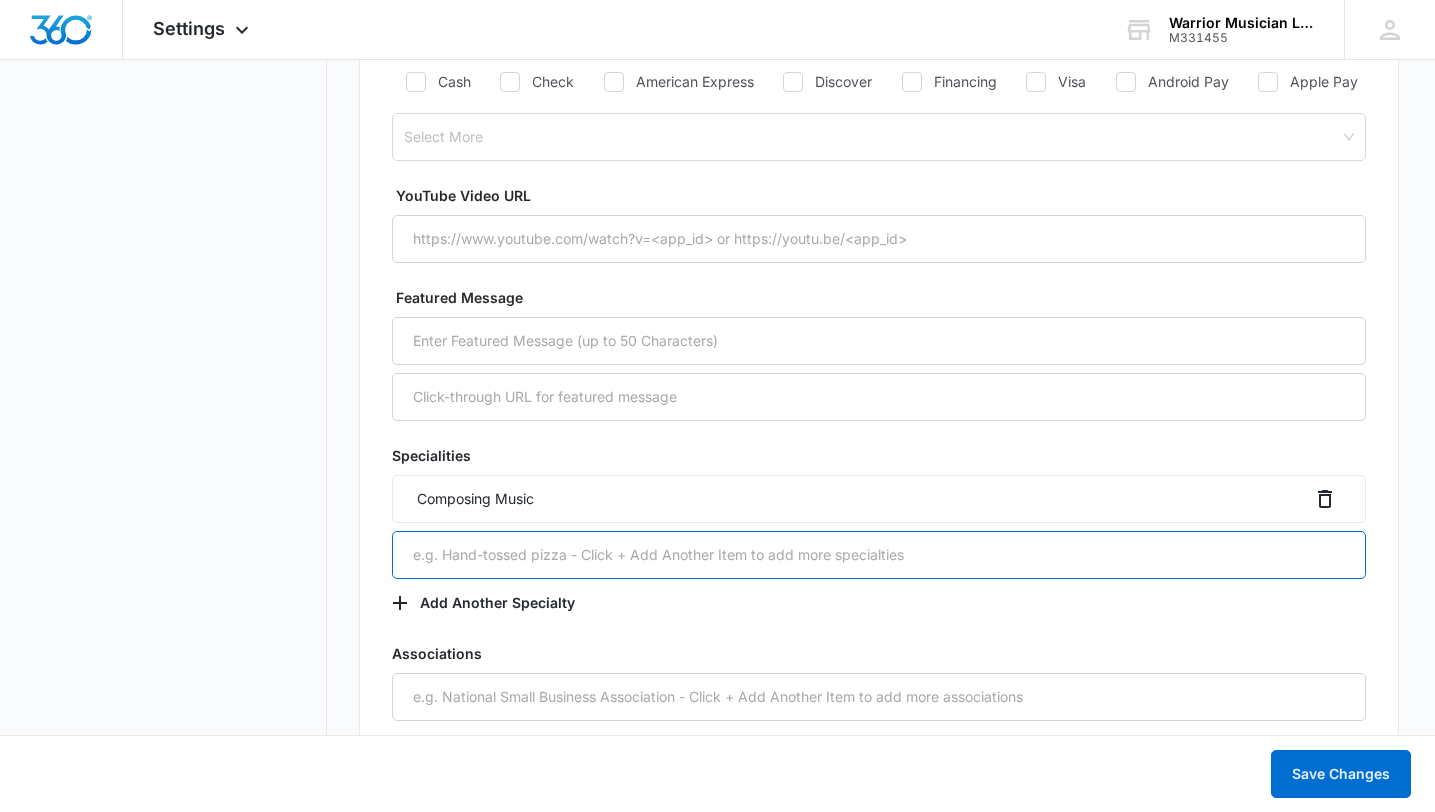 click at bounding box center (879, 555) 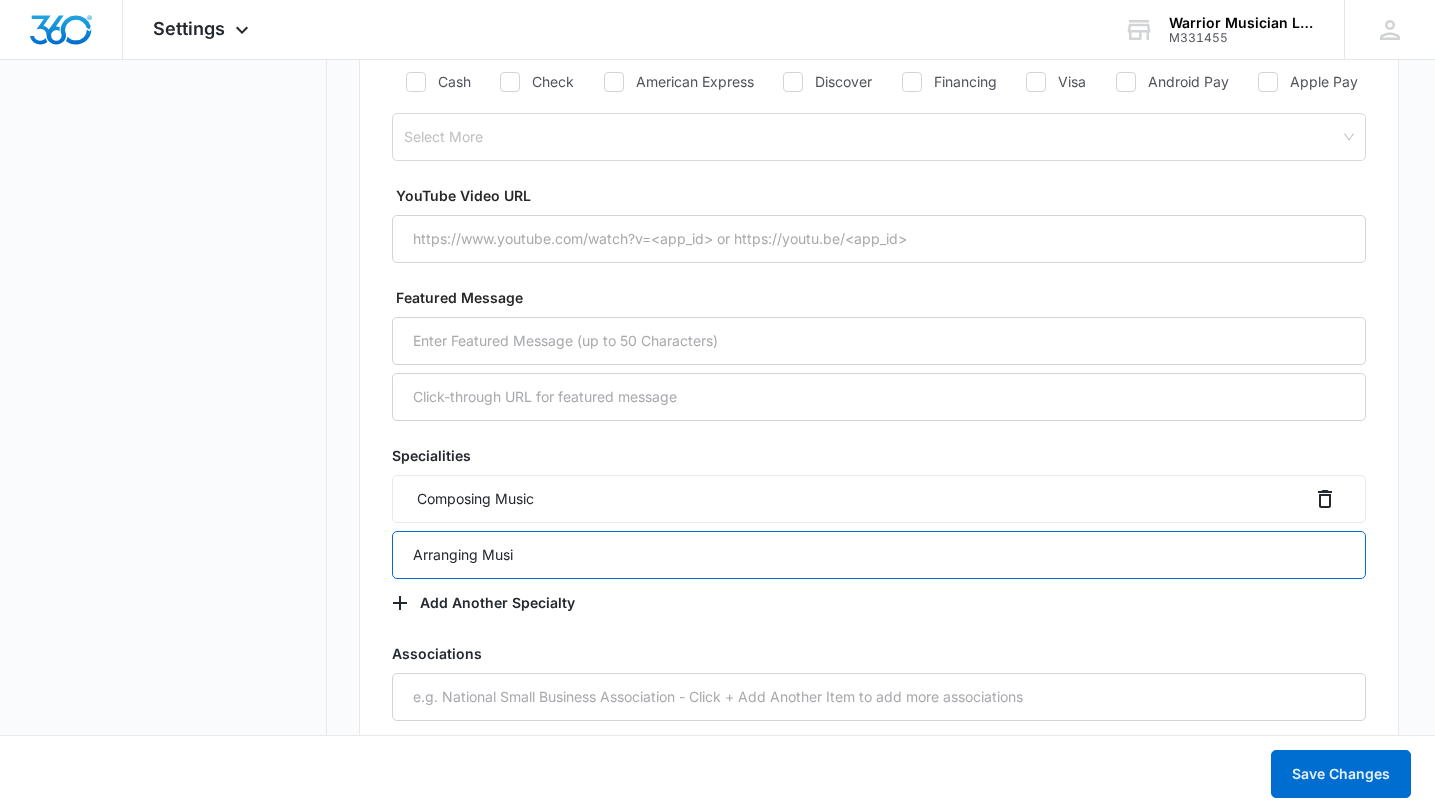 type on "Arranging Music" 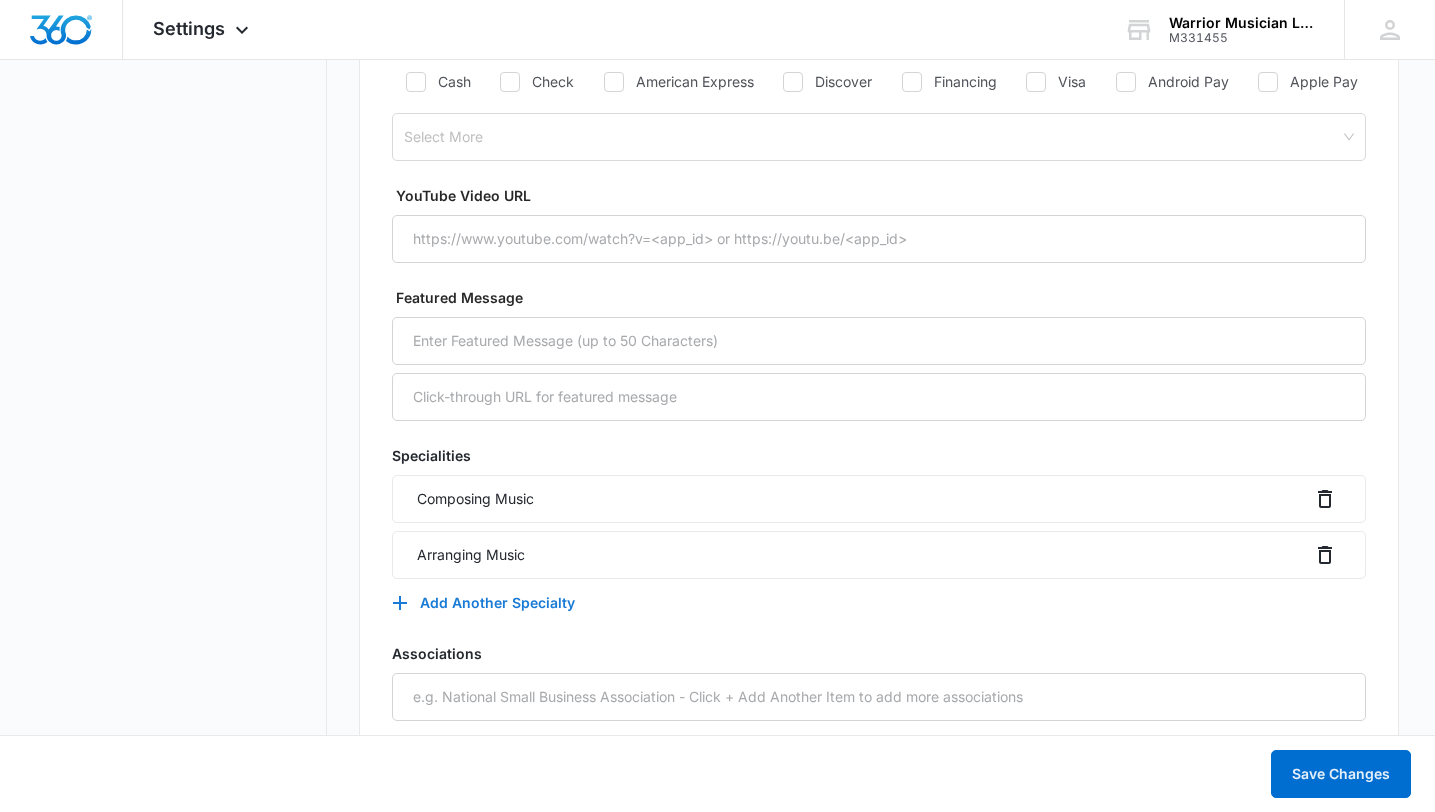 click 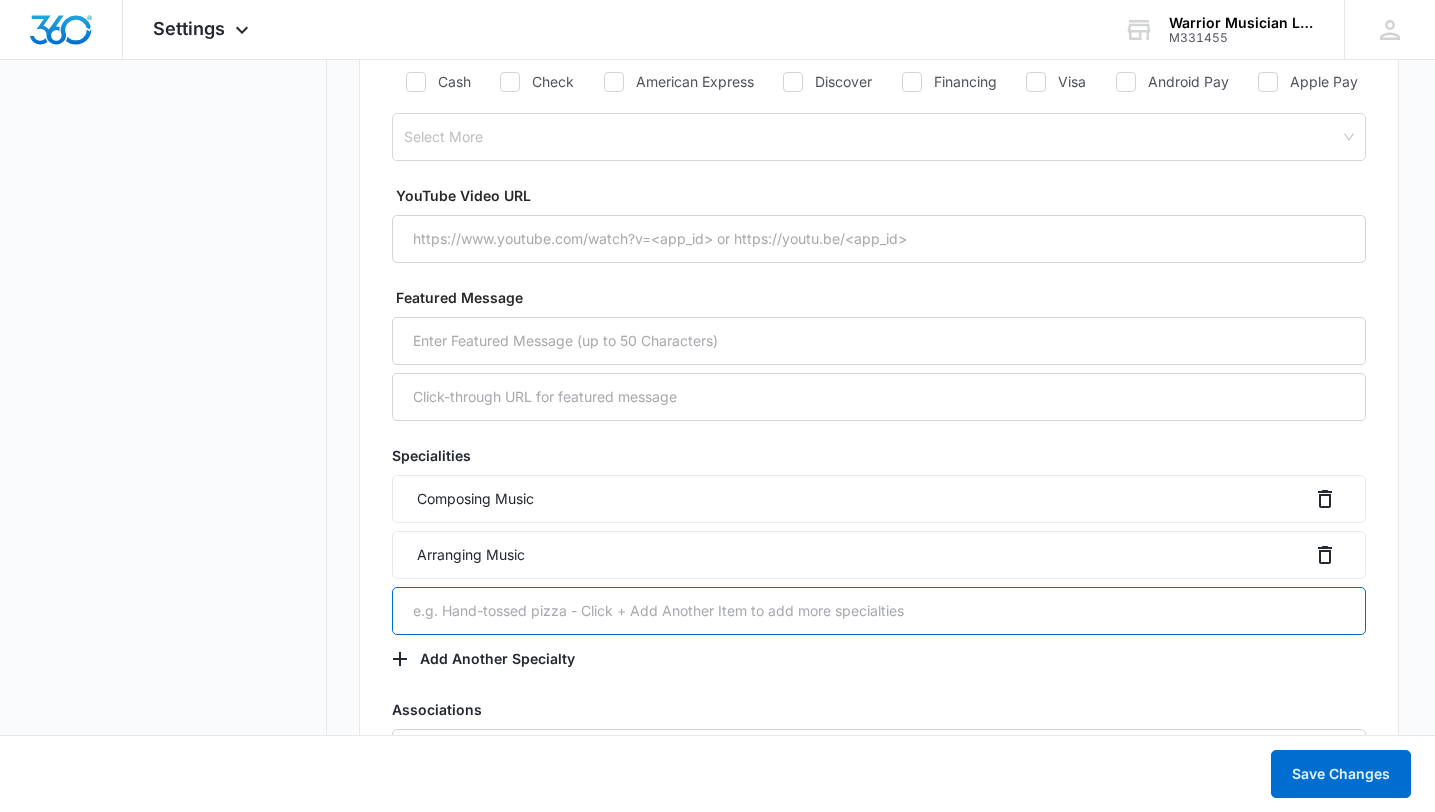 click at bounding box center [879, 611] 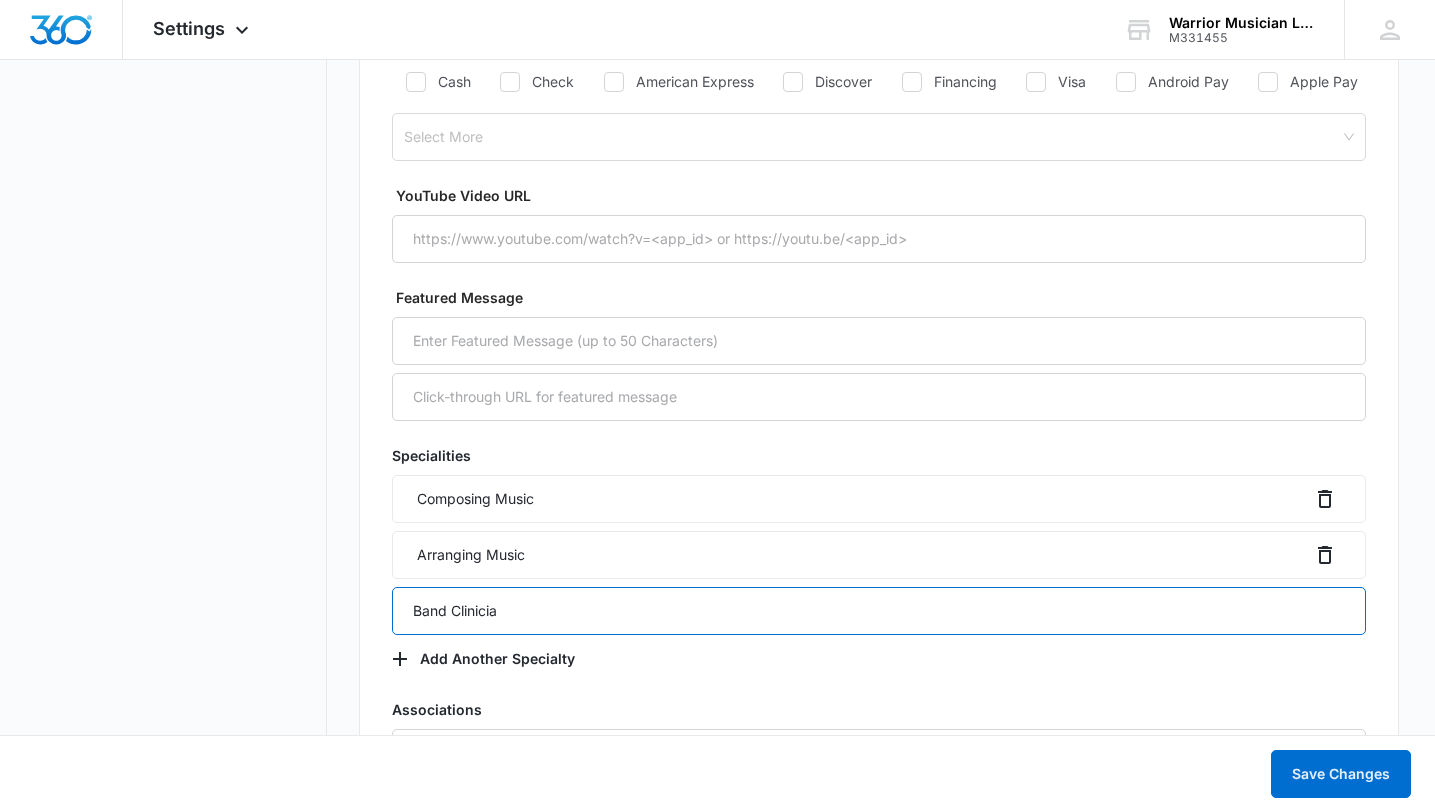 type on "Band Clinician" 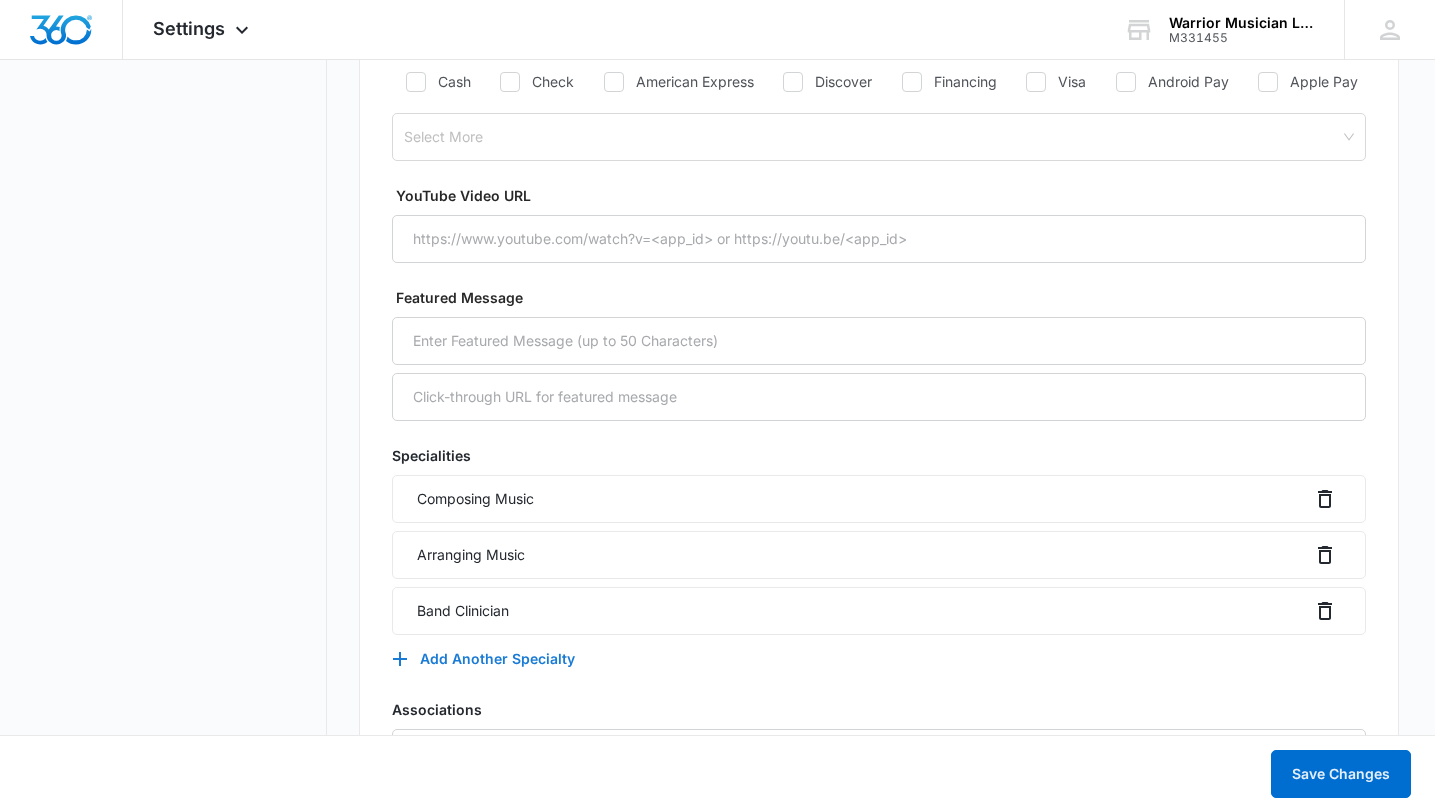 click 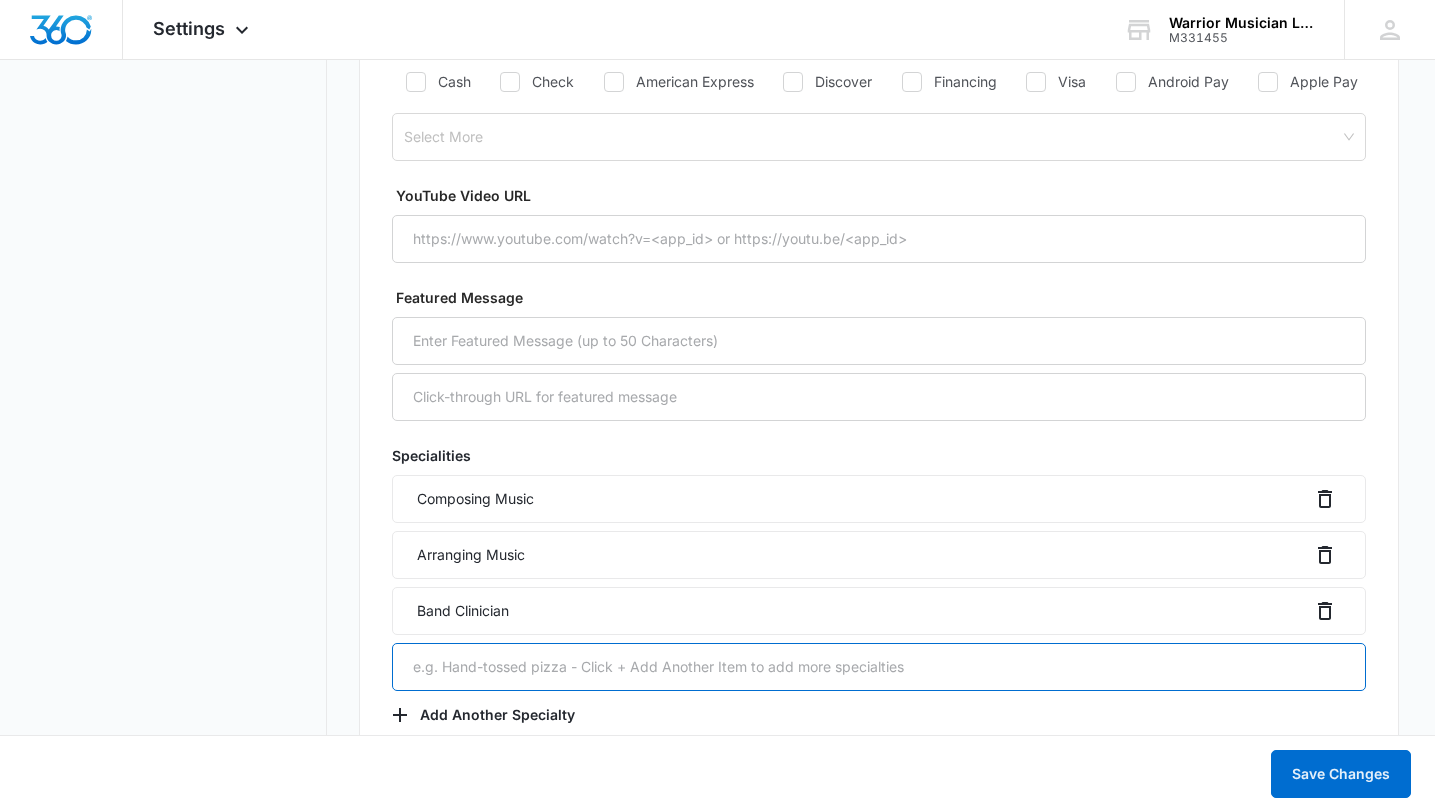 click at bounding box center (879, 667) 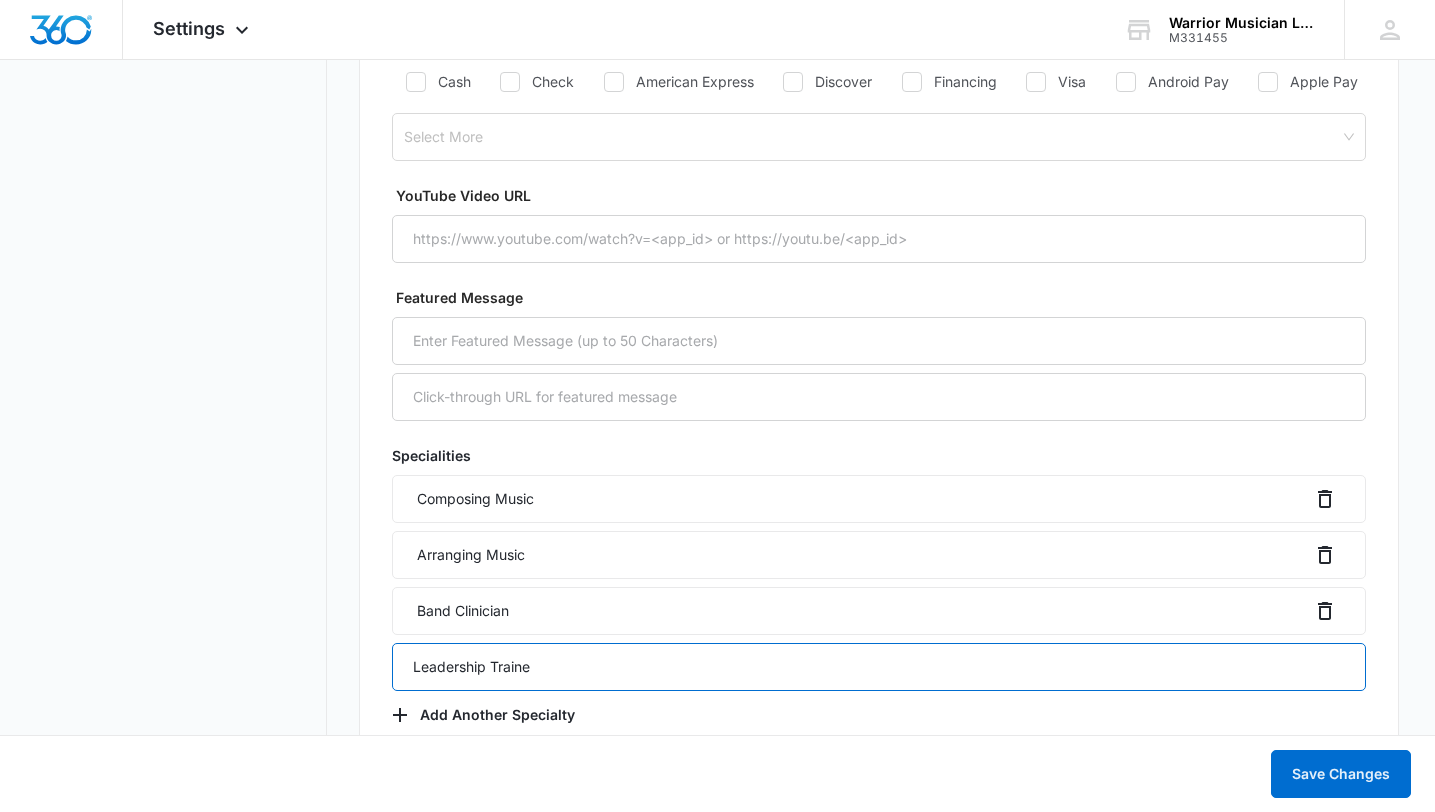 type on "Leadership Trainer" 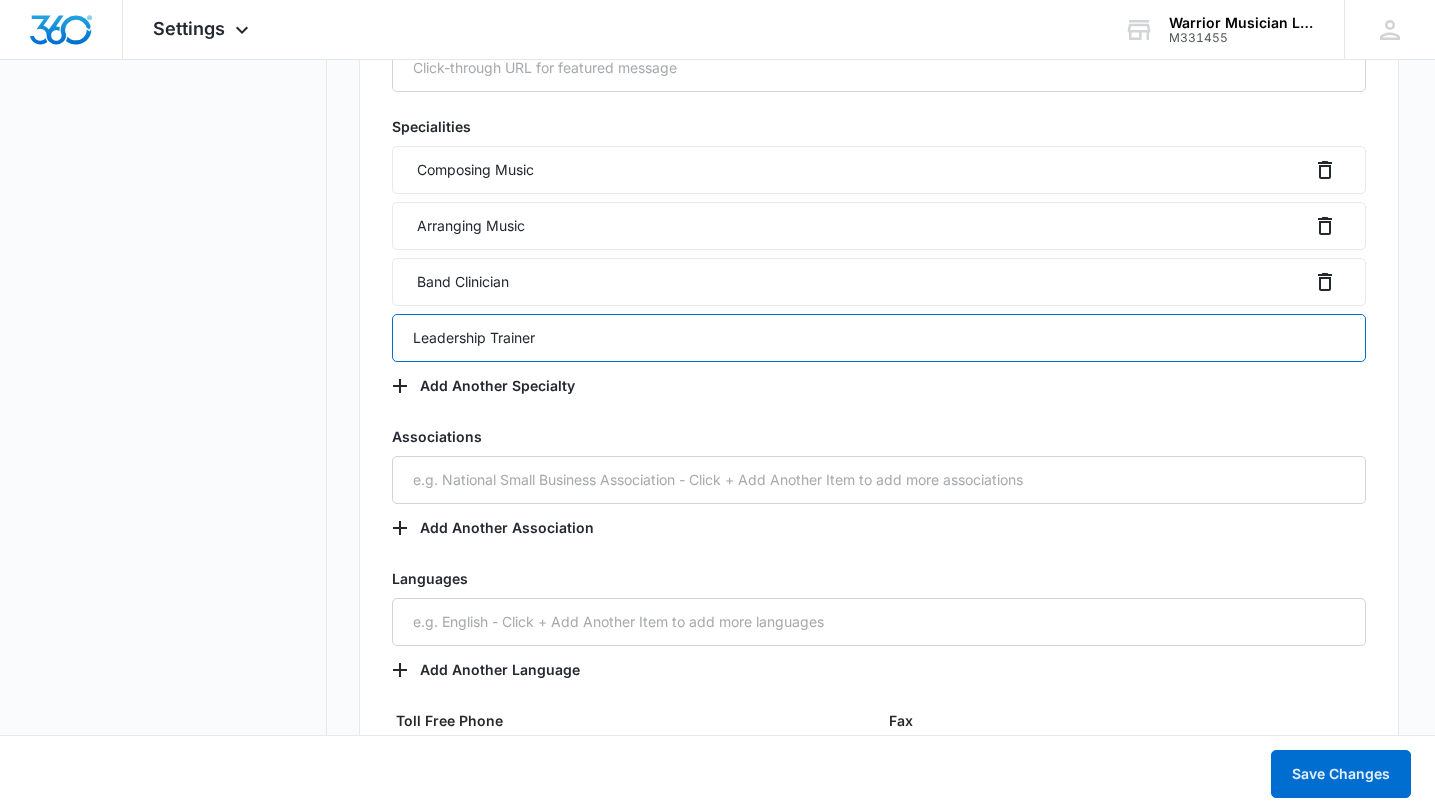 scroll, scrollTop: 3177, scrollLeft: 0, axis: vertical 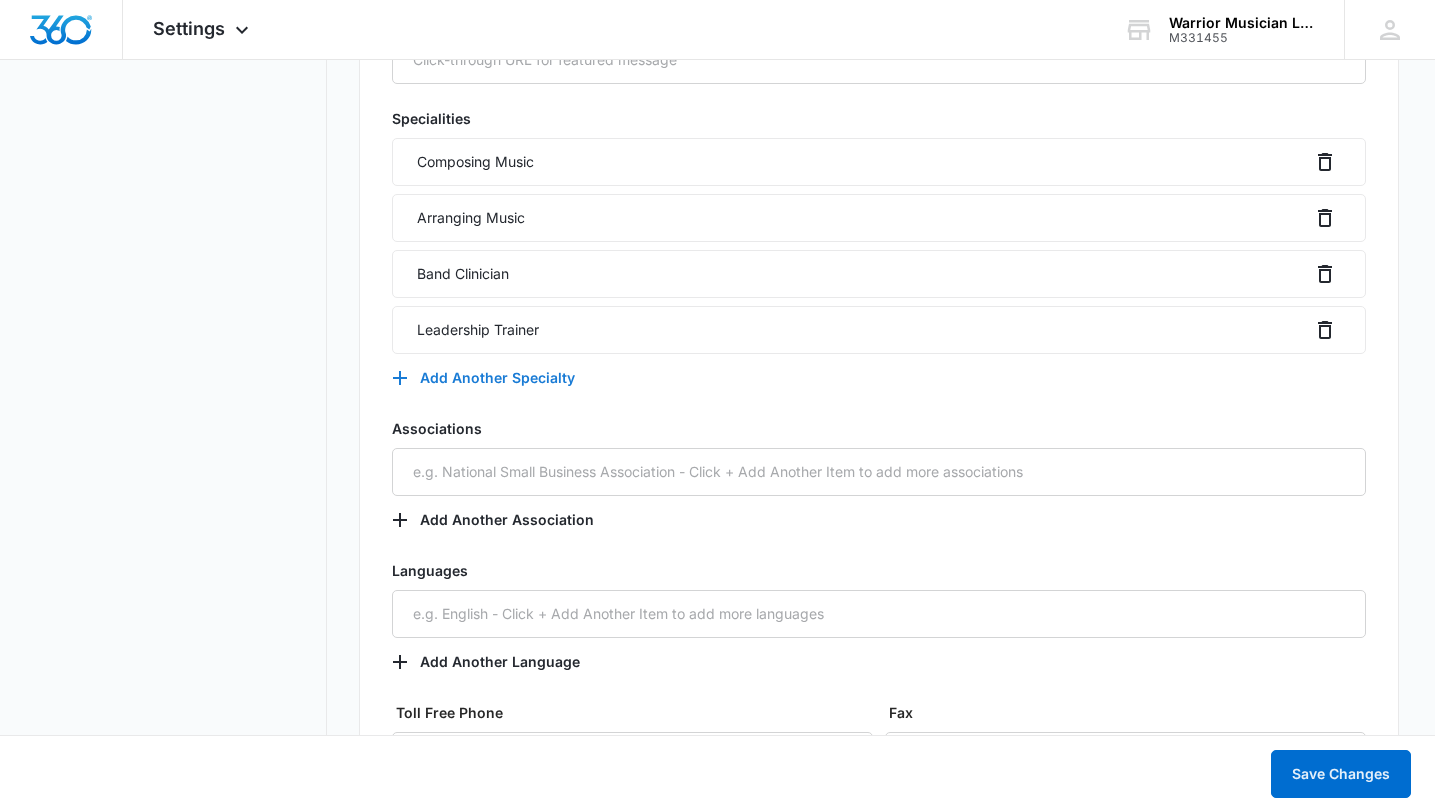 click 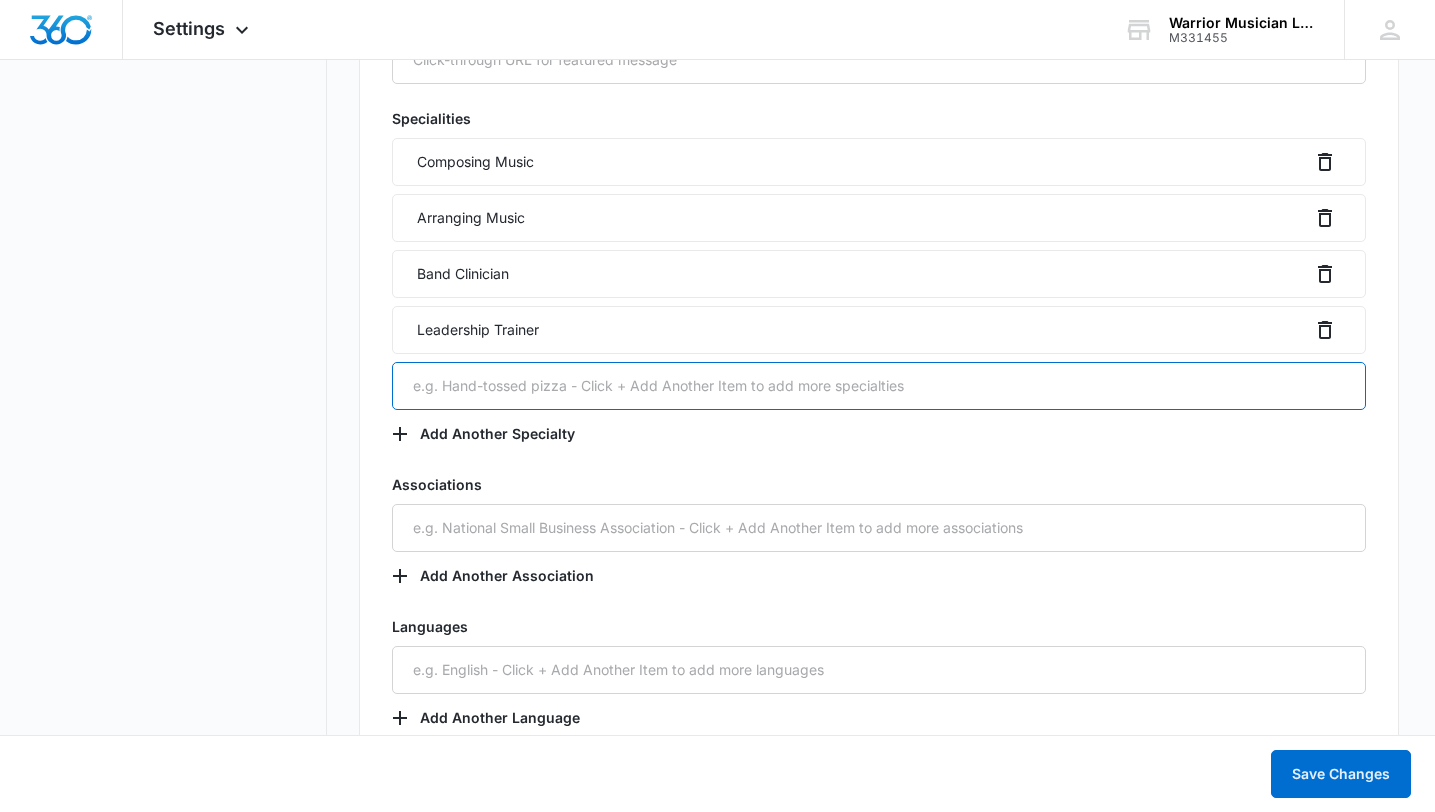 click at bounding box center [879, 386] 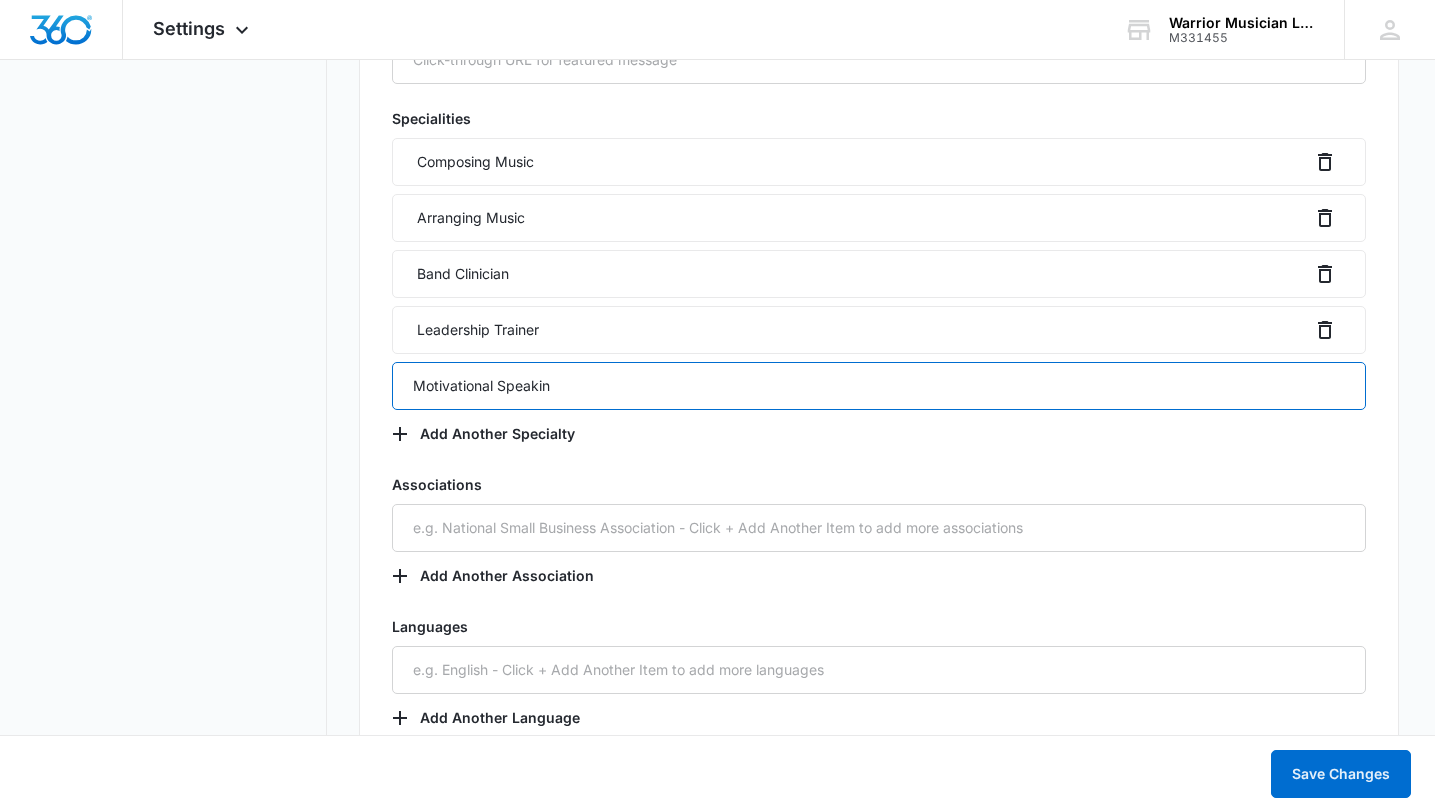 type on "Motivational Speaking" 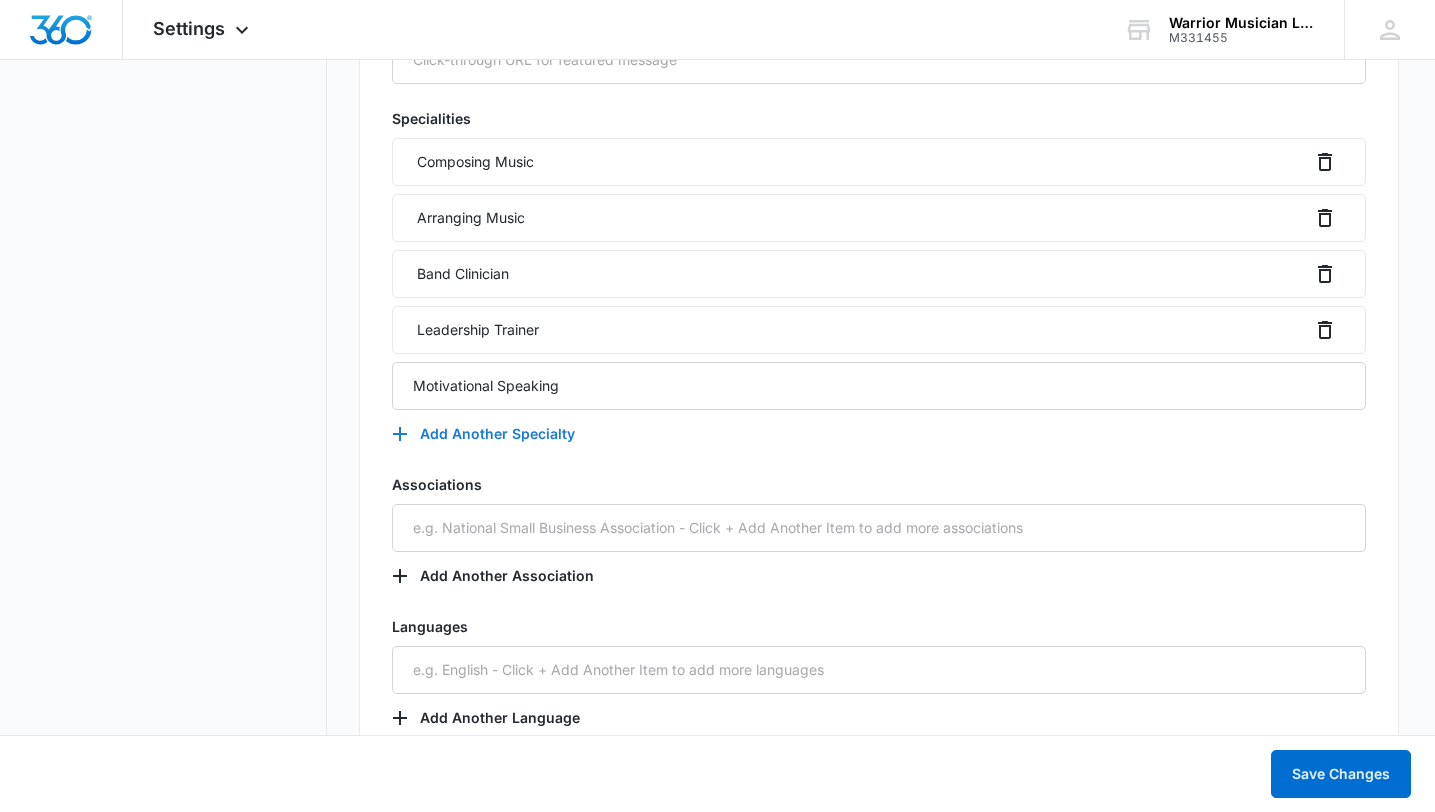 click 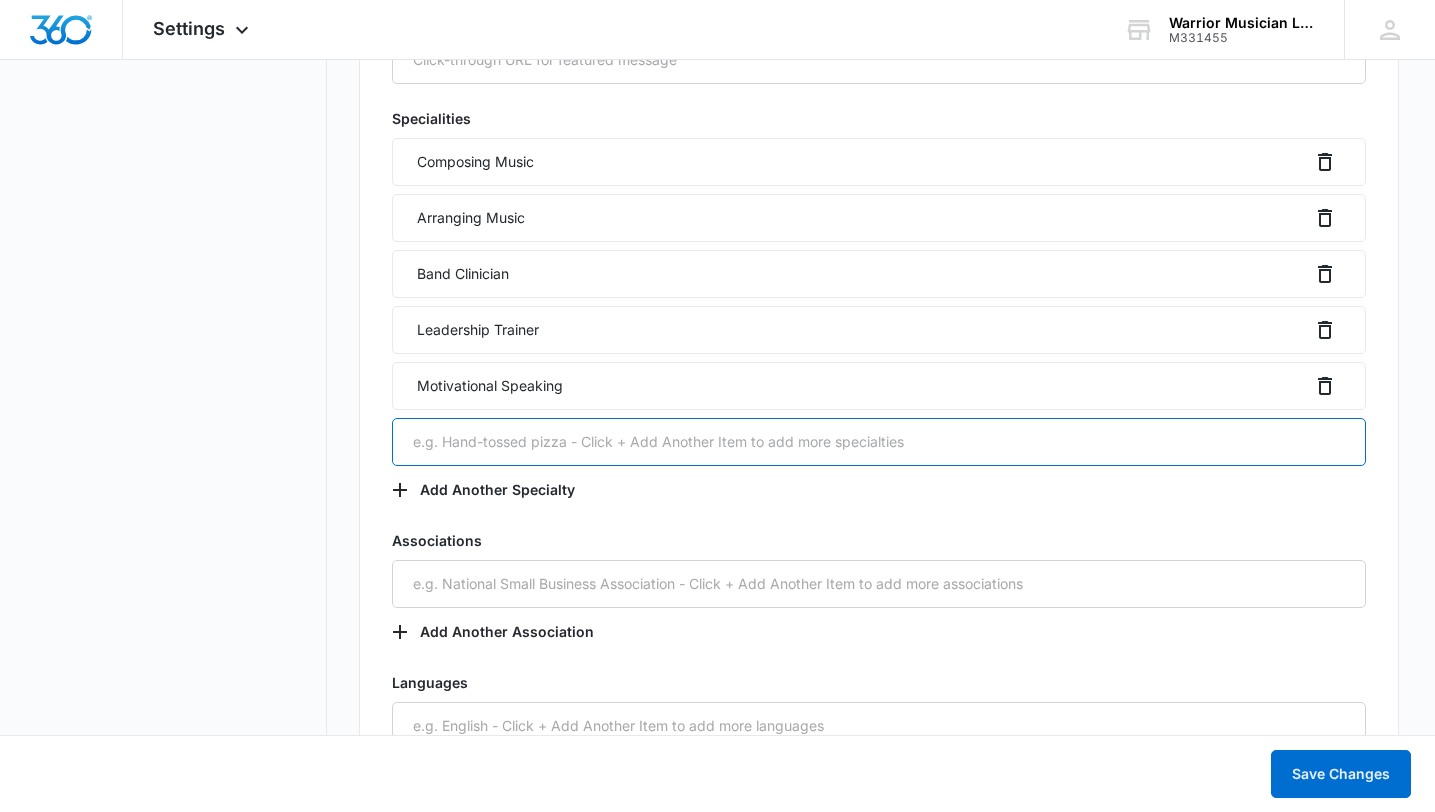 click at bounding box center (879, 442) 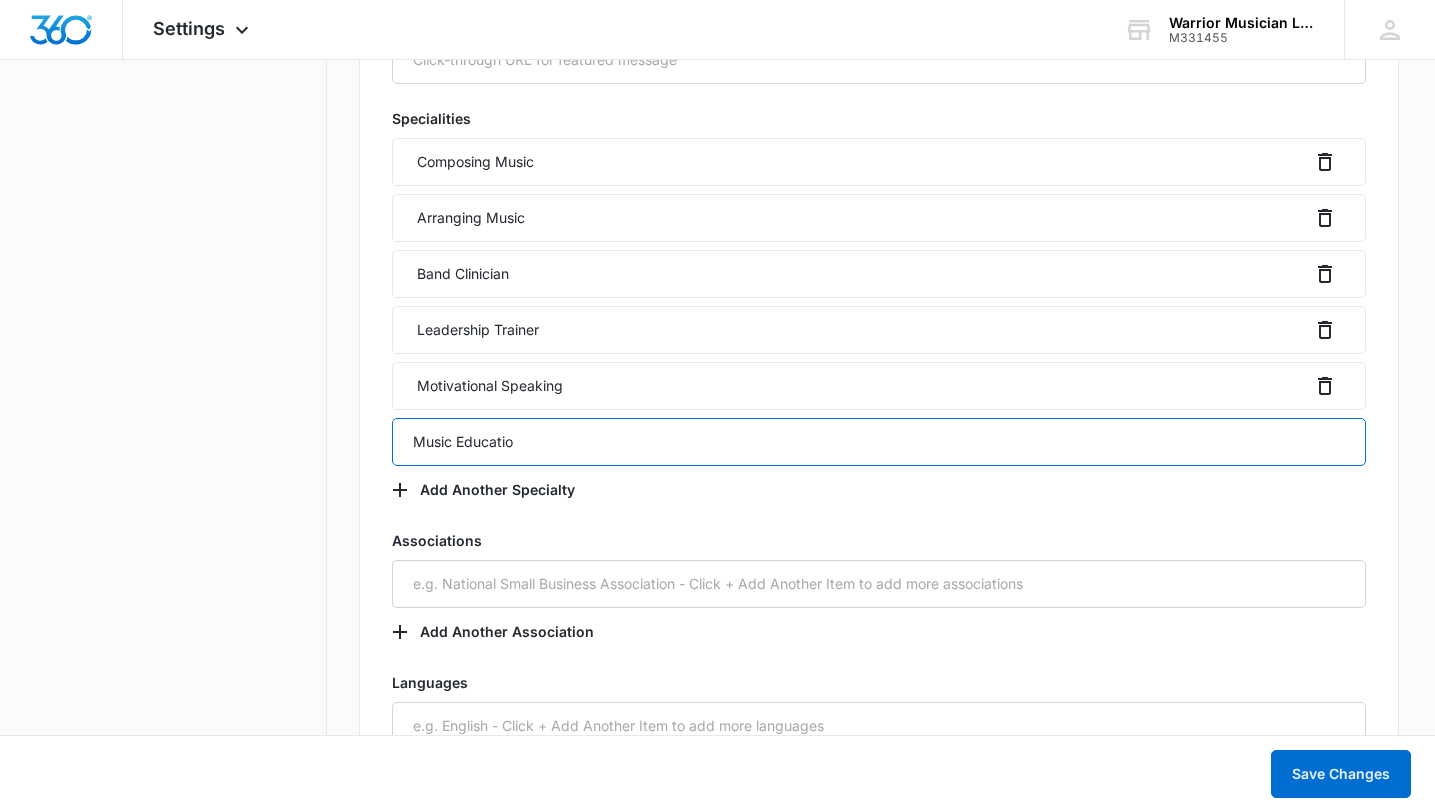 type on "Music Education" 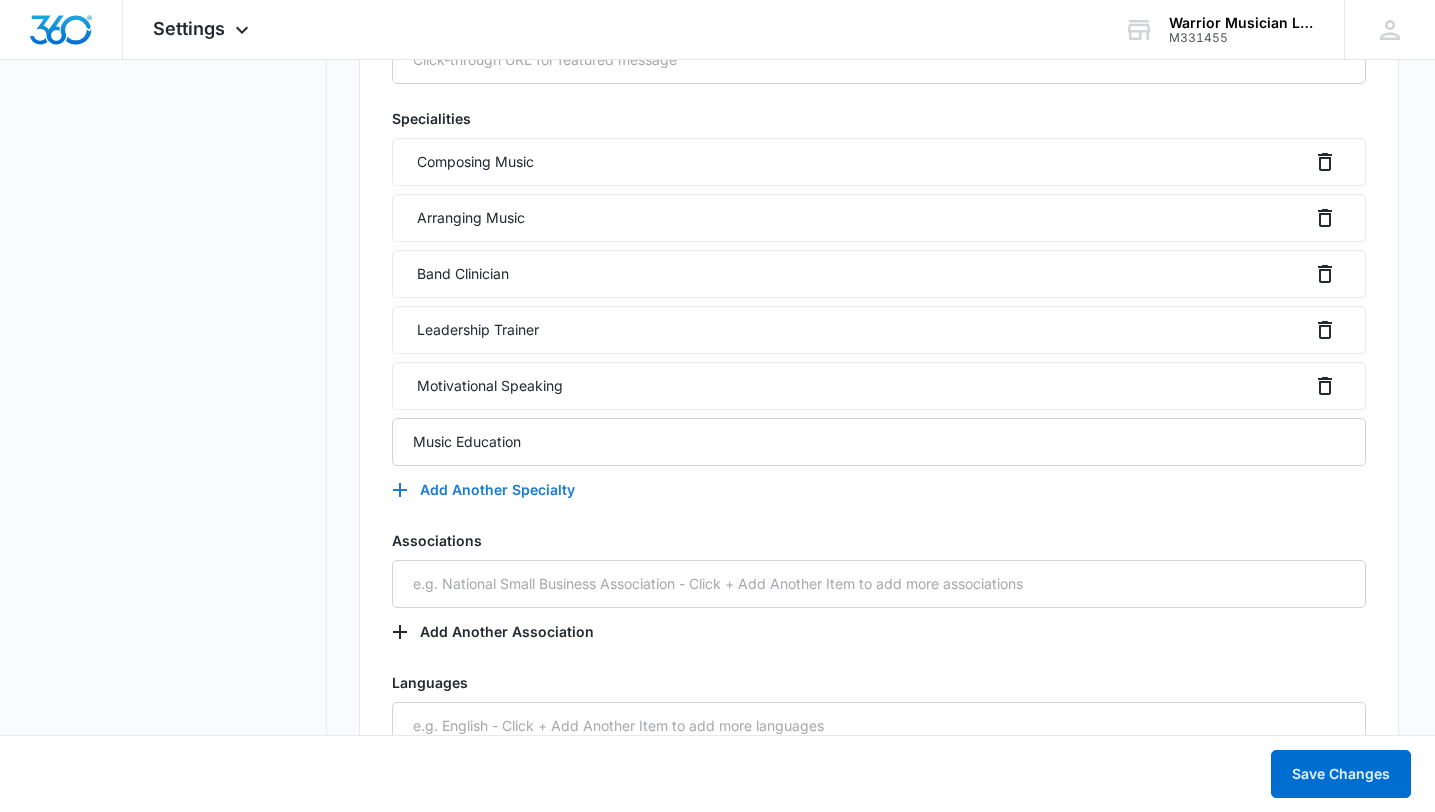 click 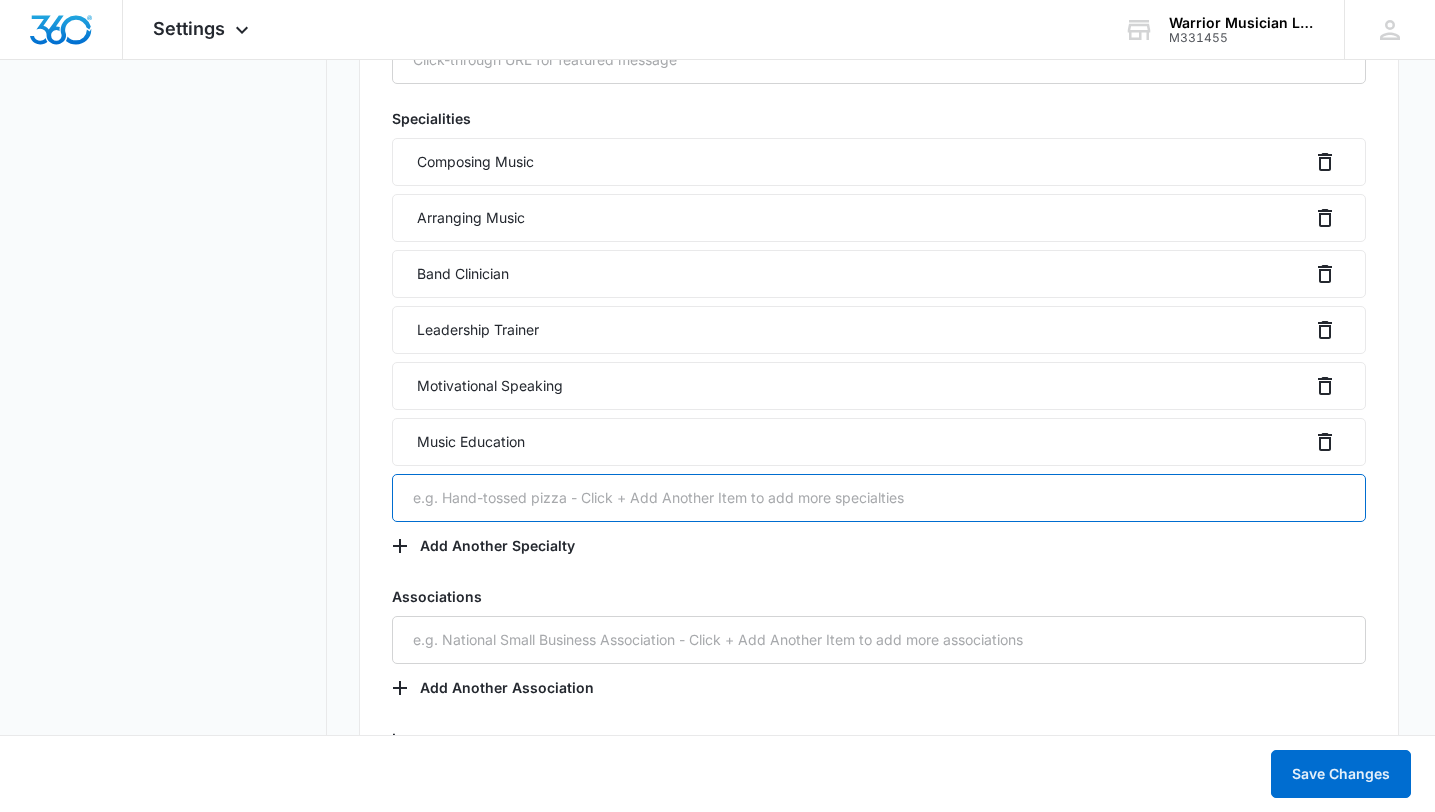 click at bounding box center (879, 498) 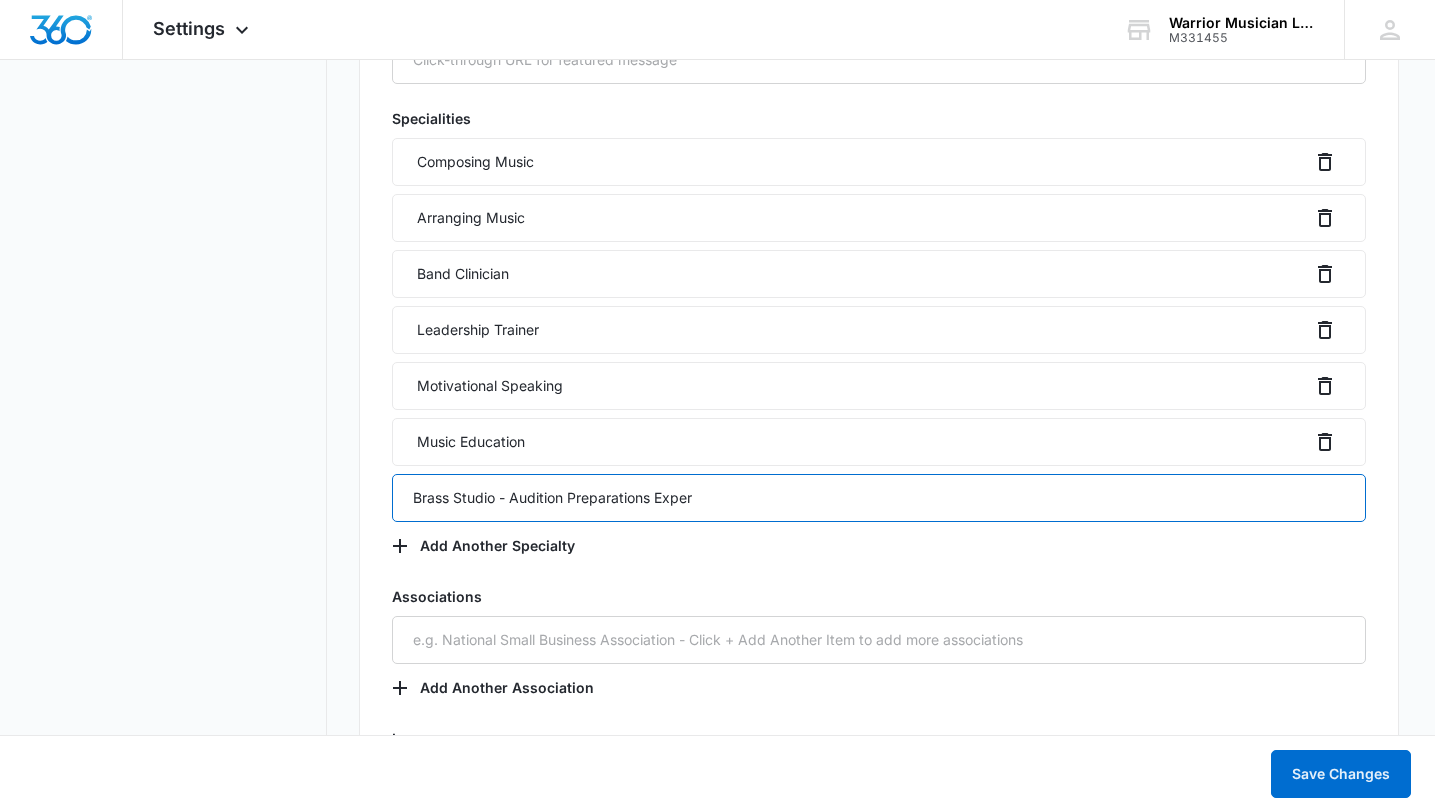 type on "Brass Studio - Audition Preparations Expert" 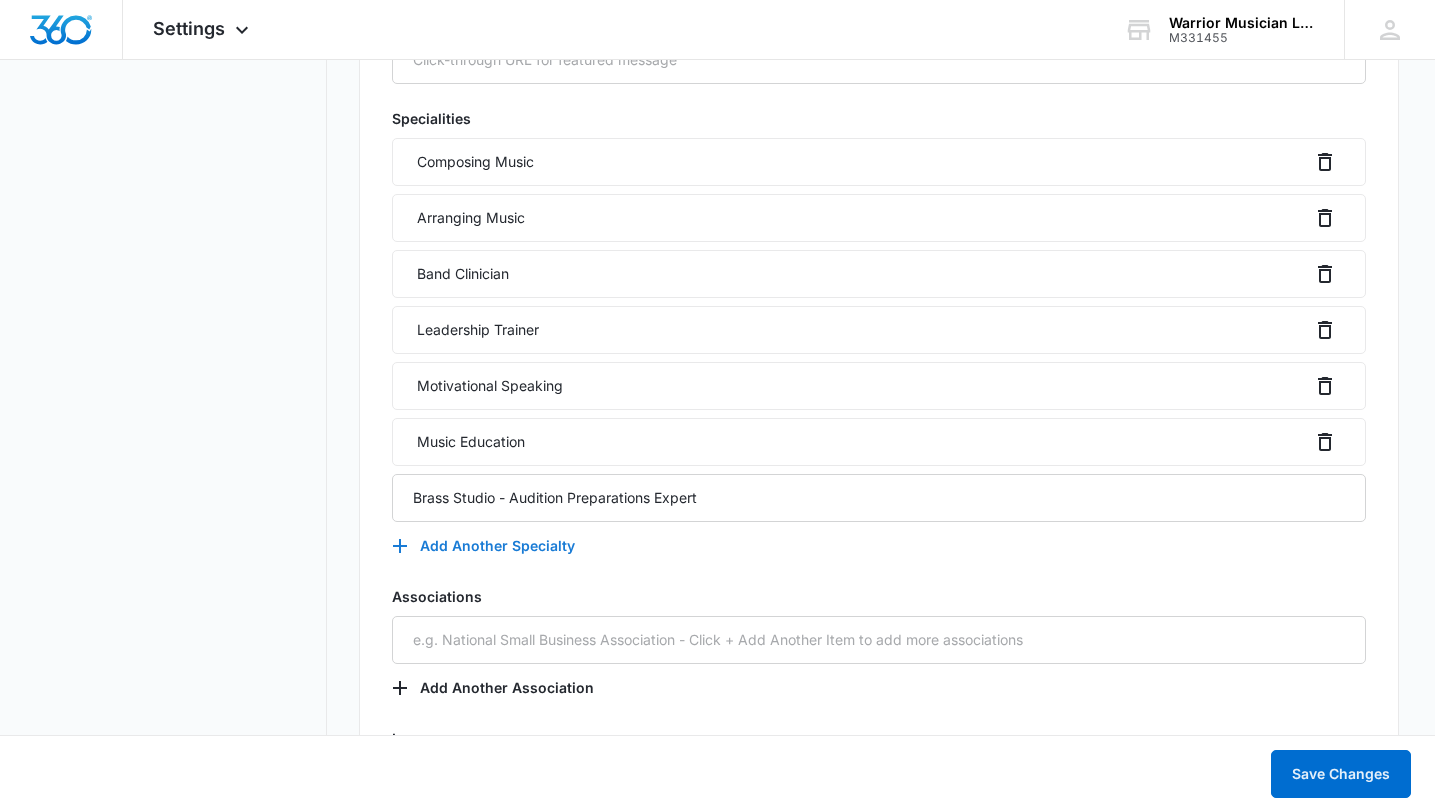 click 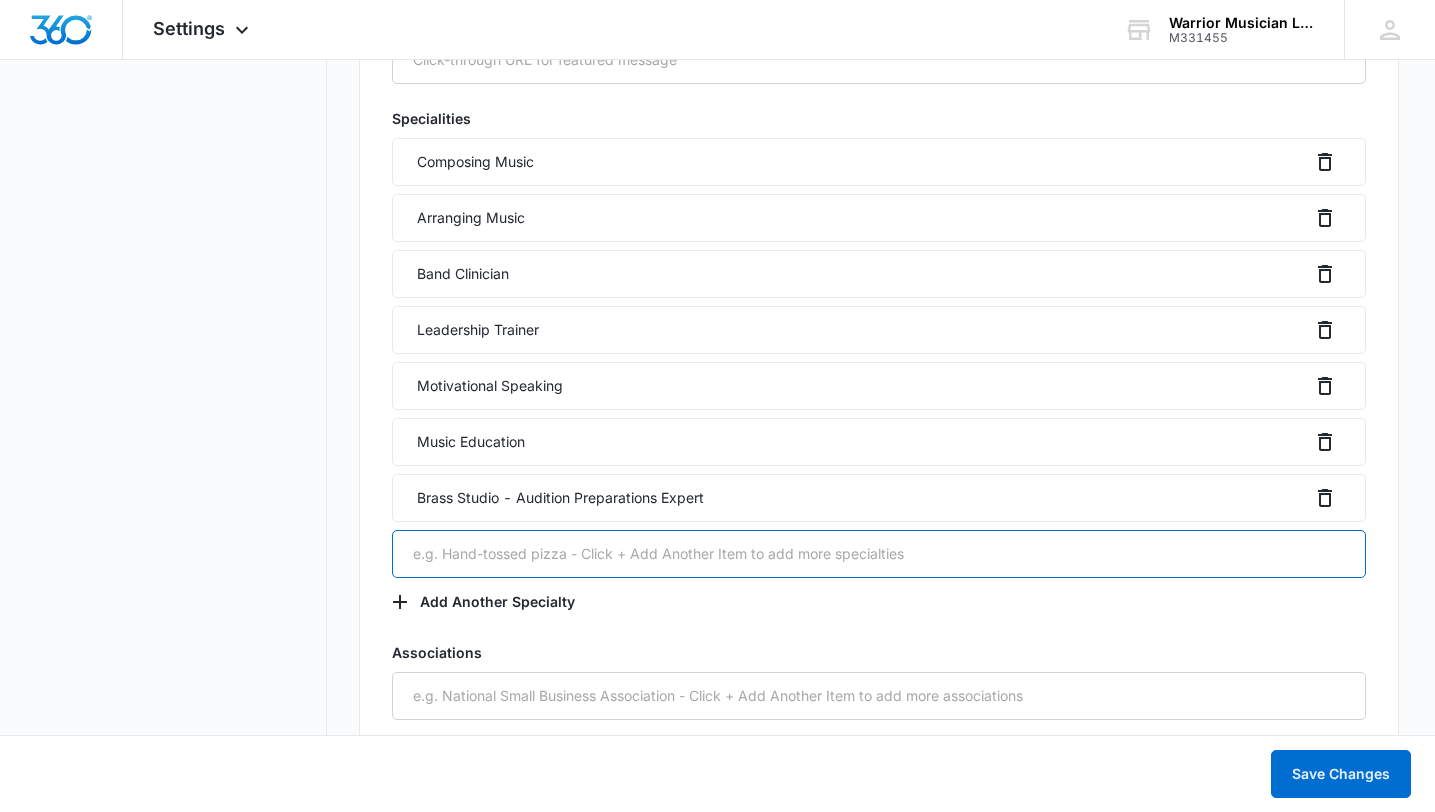 click at bounding box center (879, 554) 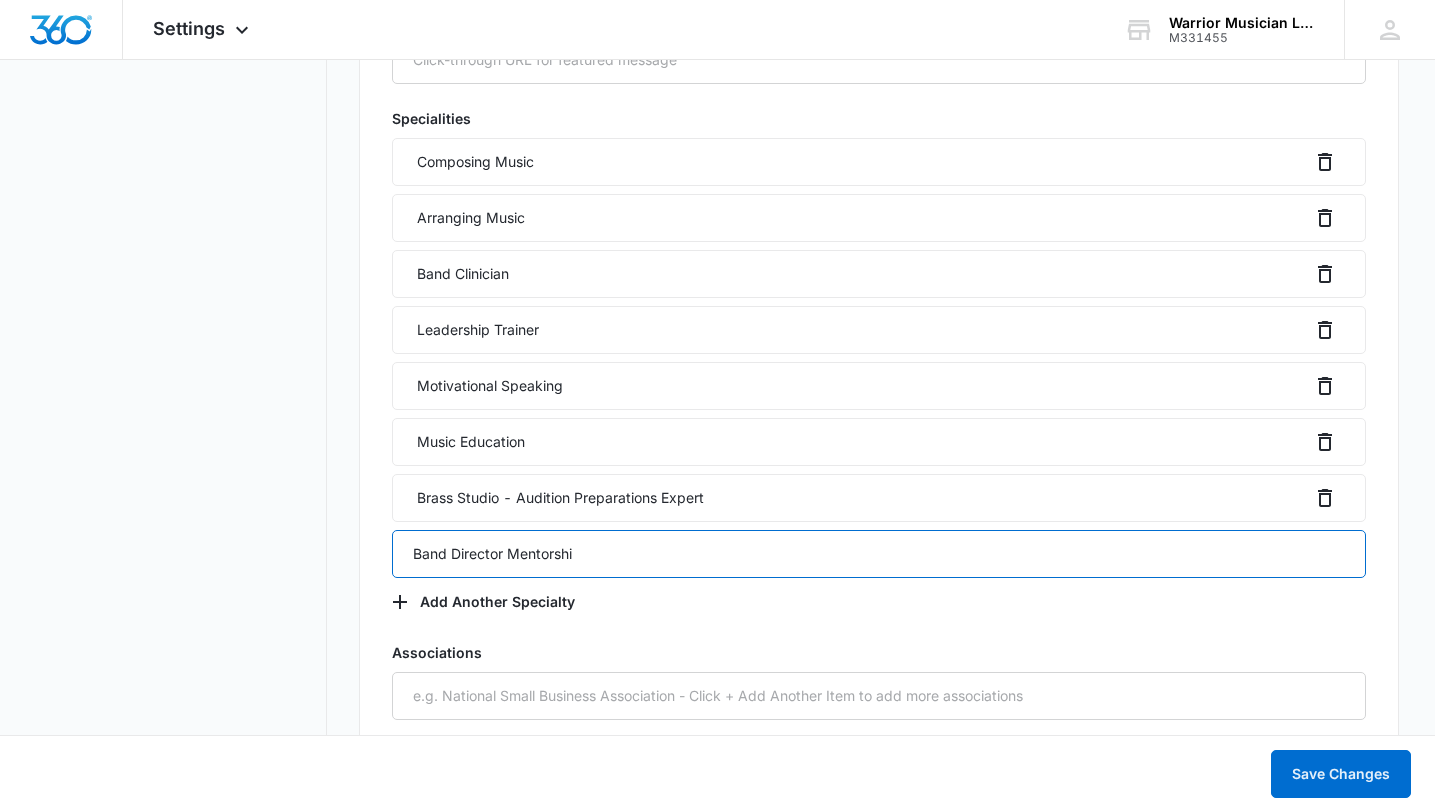 type on "Band Director Mentorship" 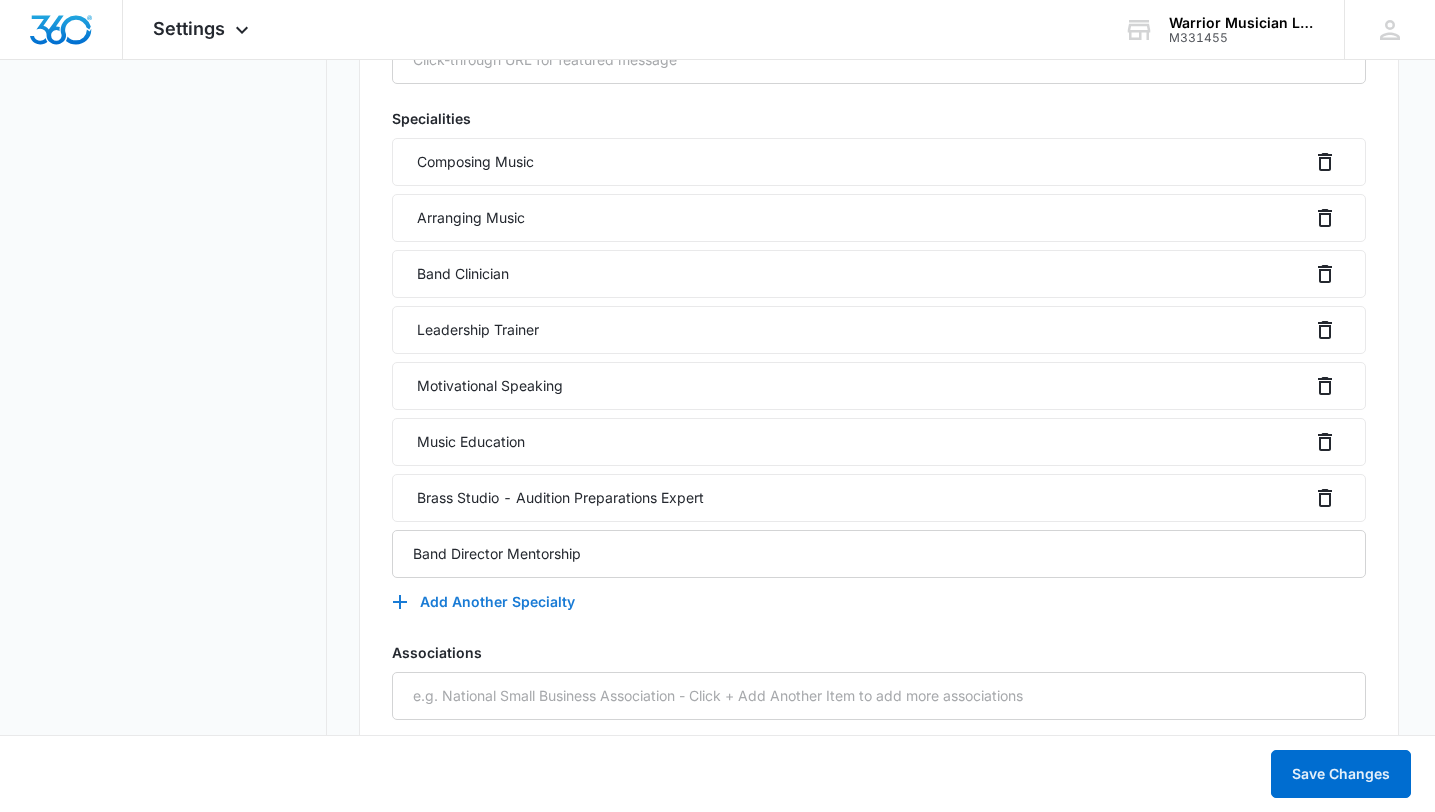 click 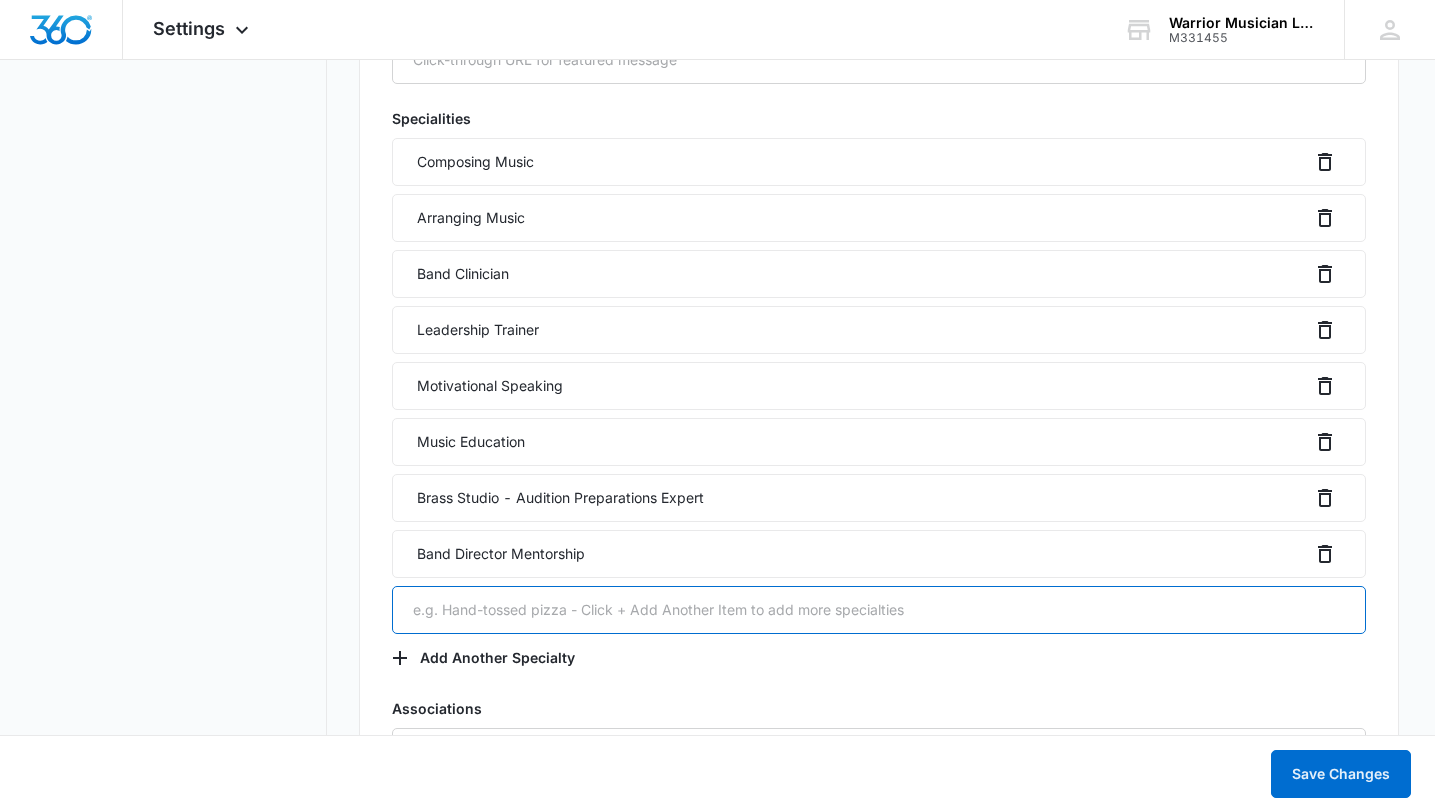 click at bounding box center [879, 610] 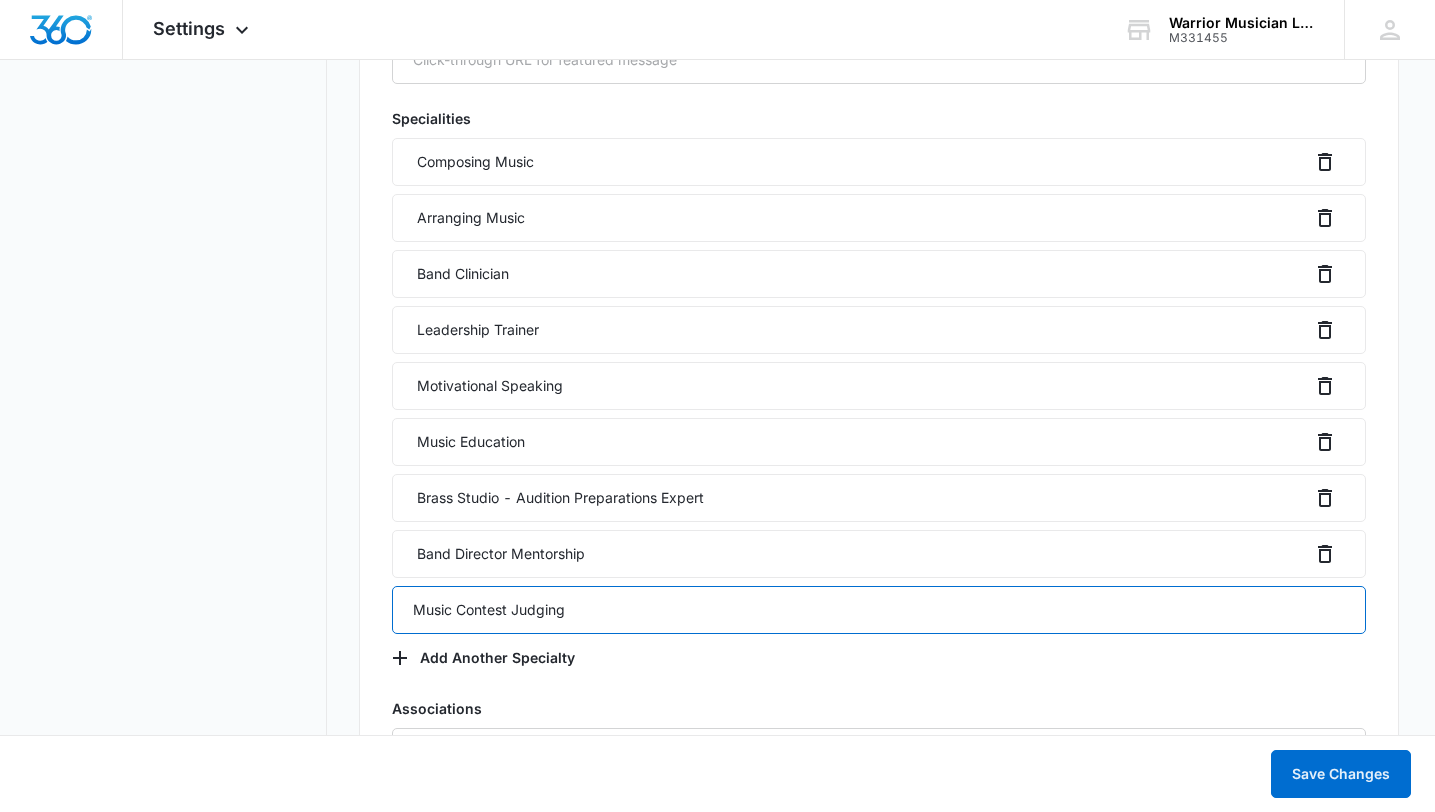 click on "Music Contest Judging" at bounding box center (879, 610) 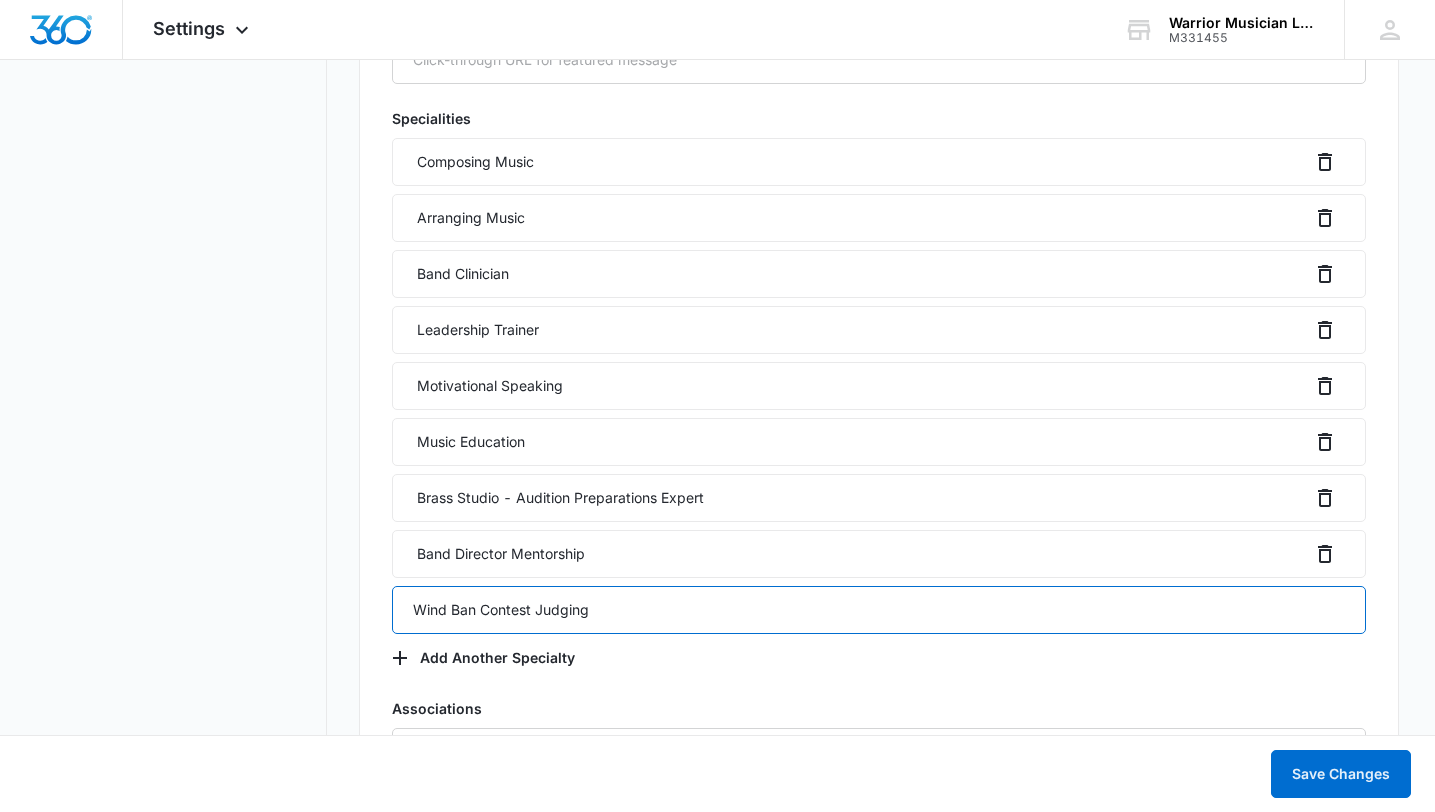 type on "Wind Band Contest Judging" 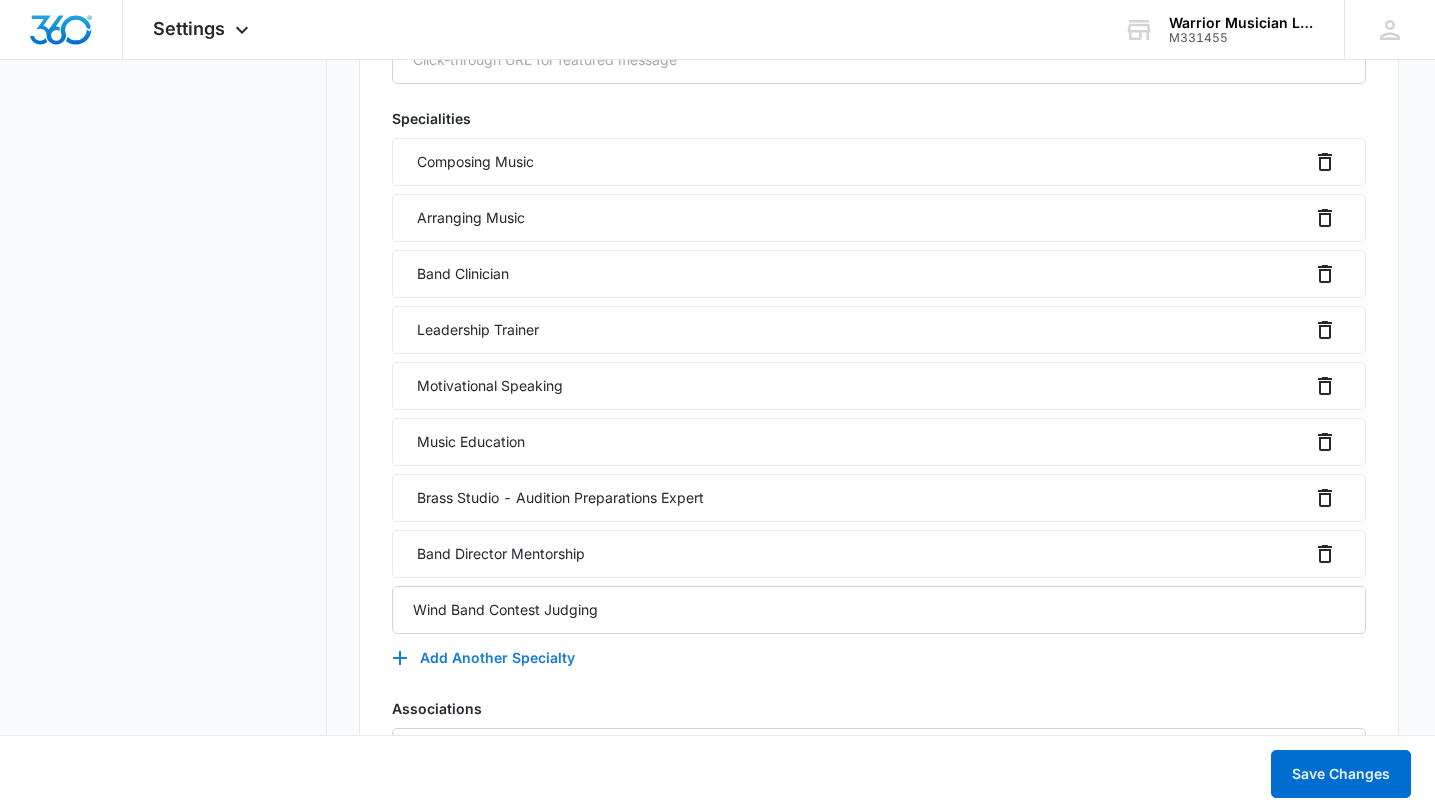 click 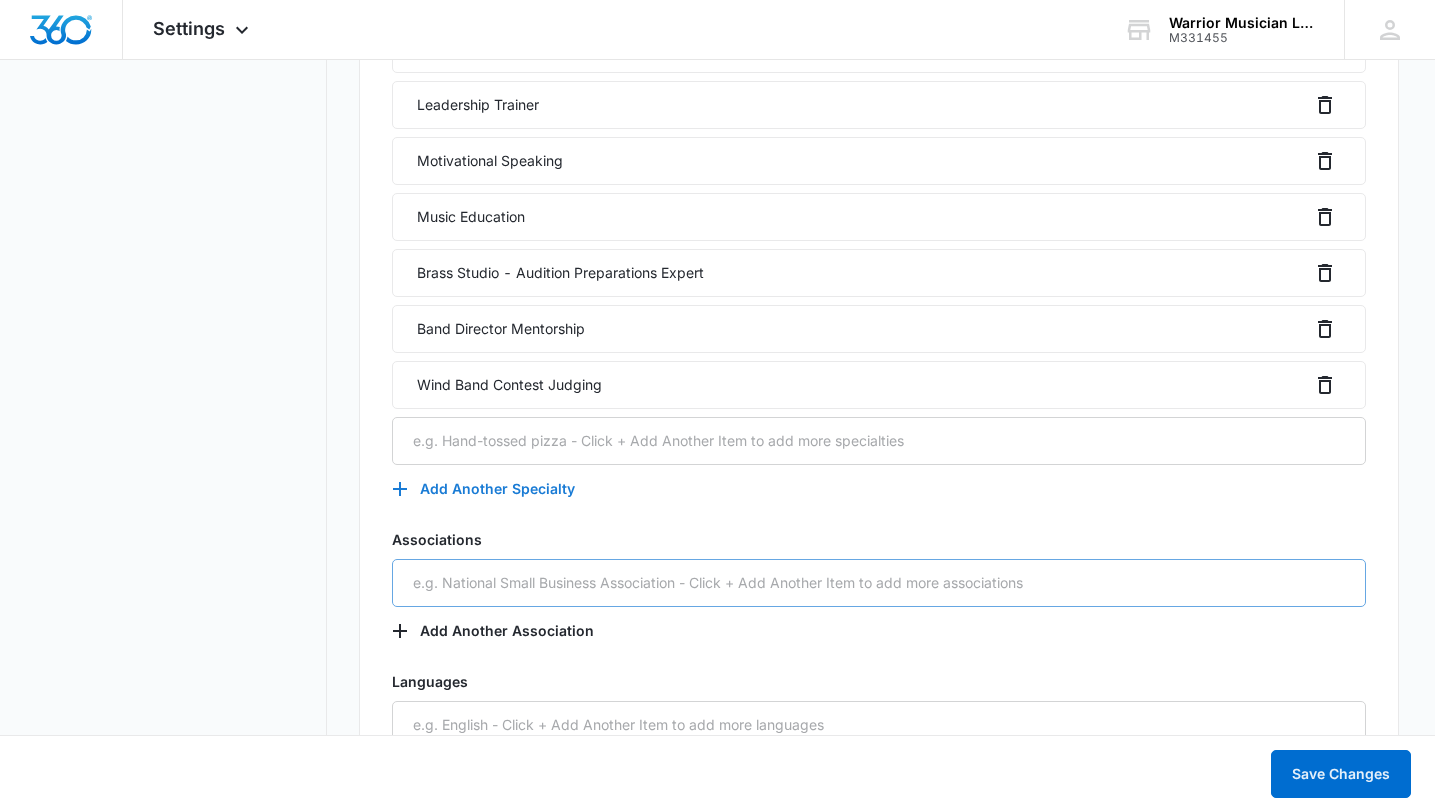 scroll, scrollTop: 3425, scrollLeft: 0, axis: vertical 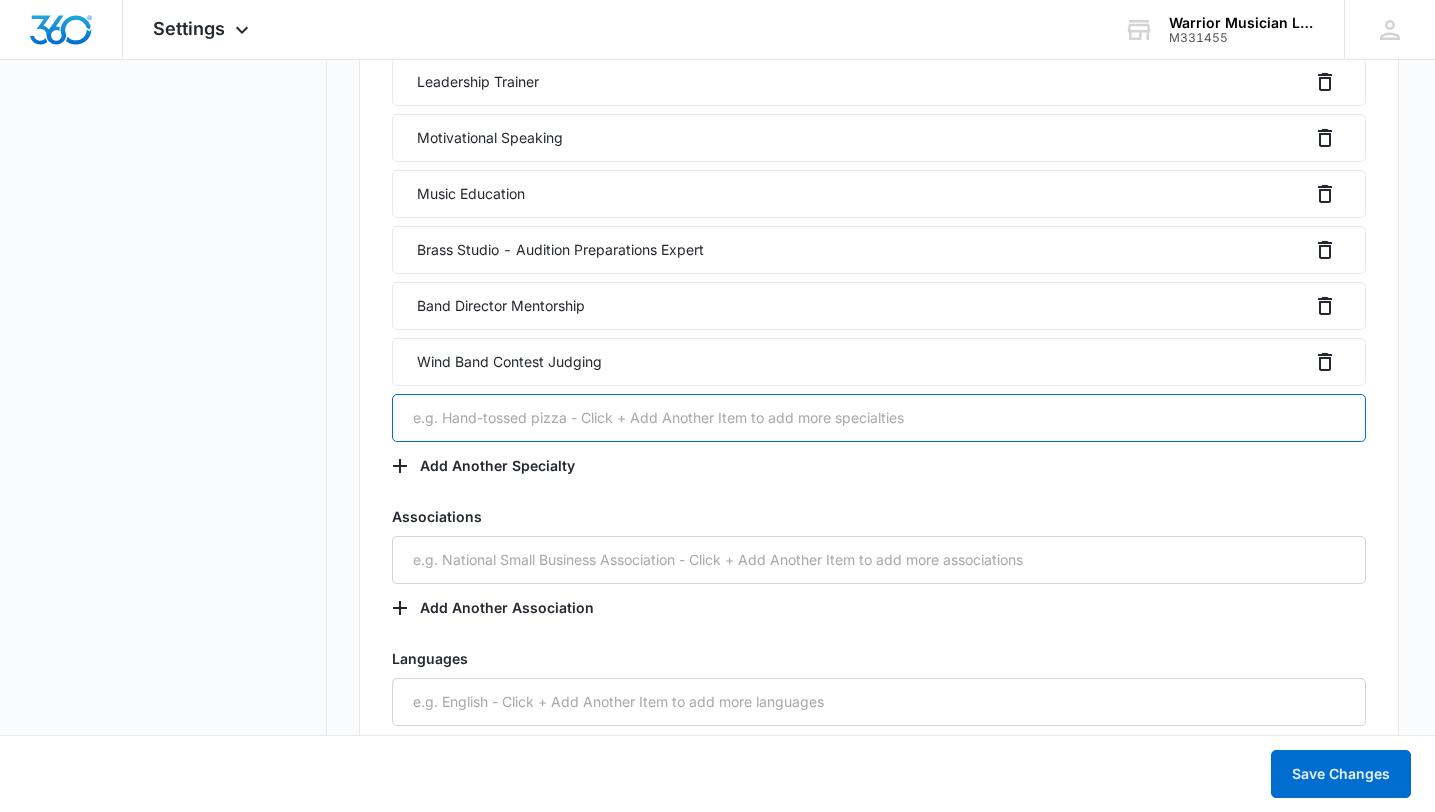 click at bounding box center [879, 418] 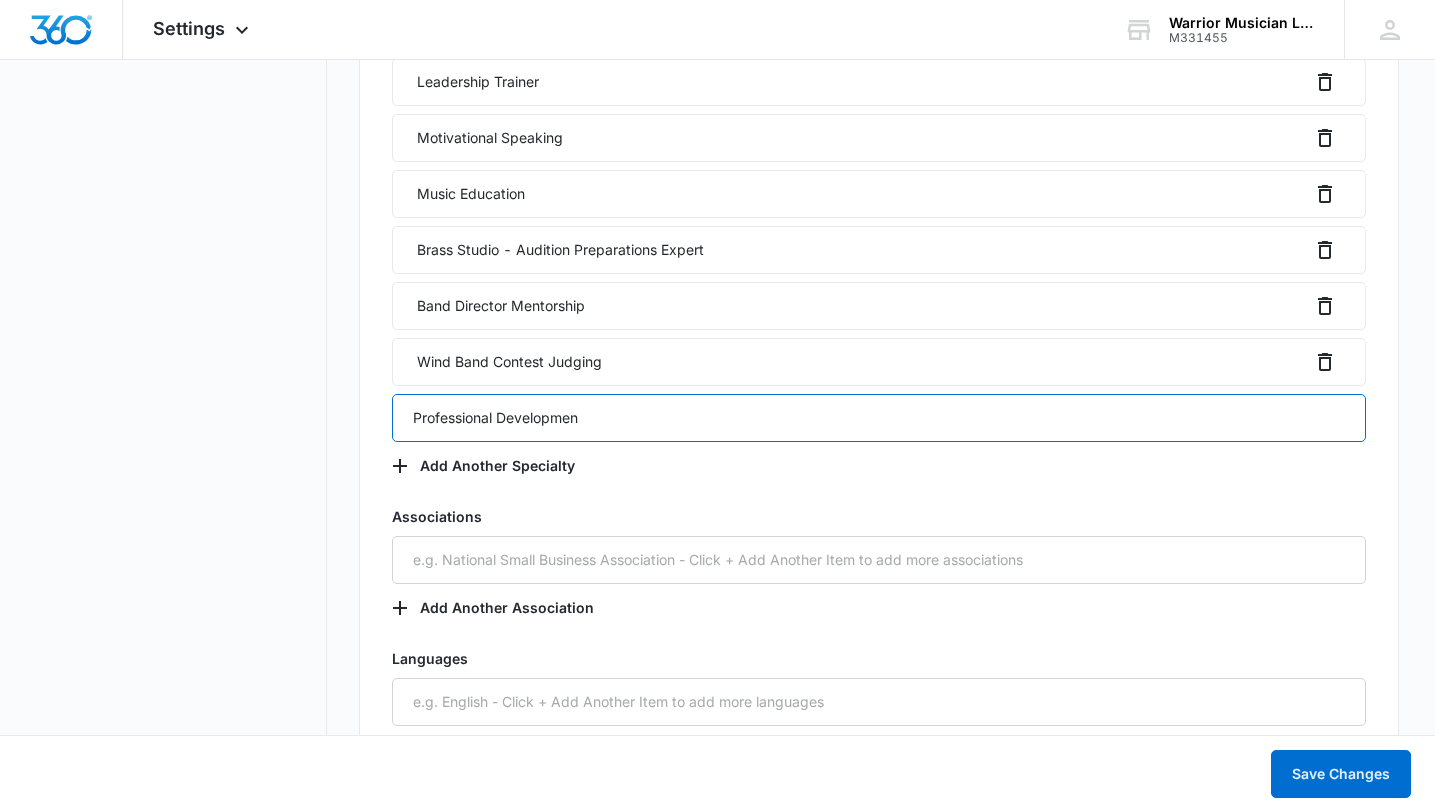 type on "Professional Development" 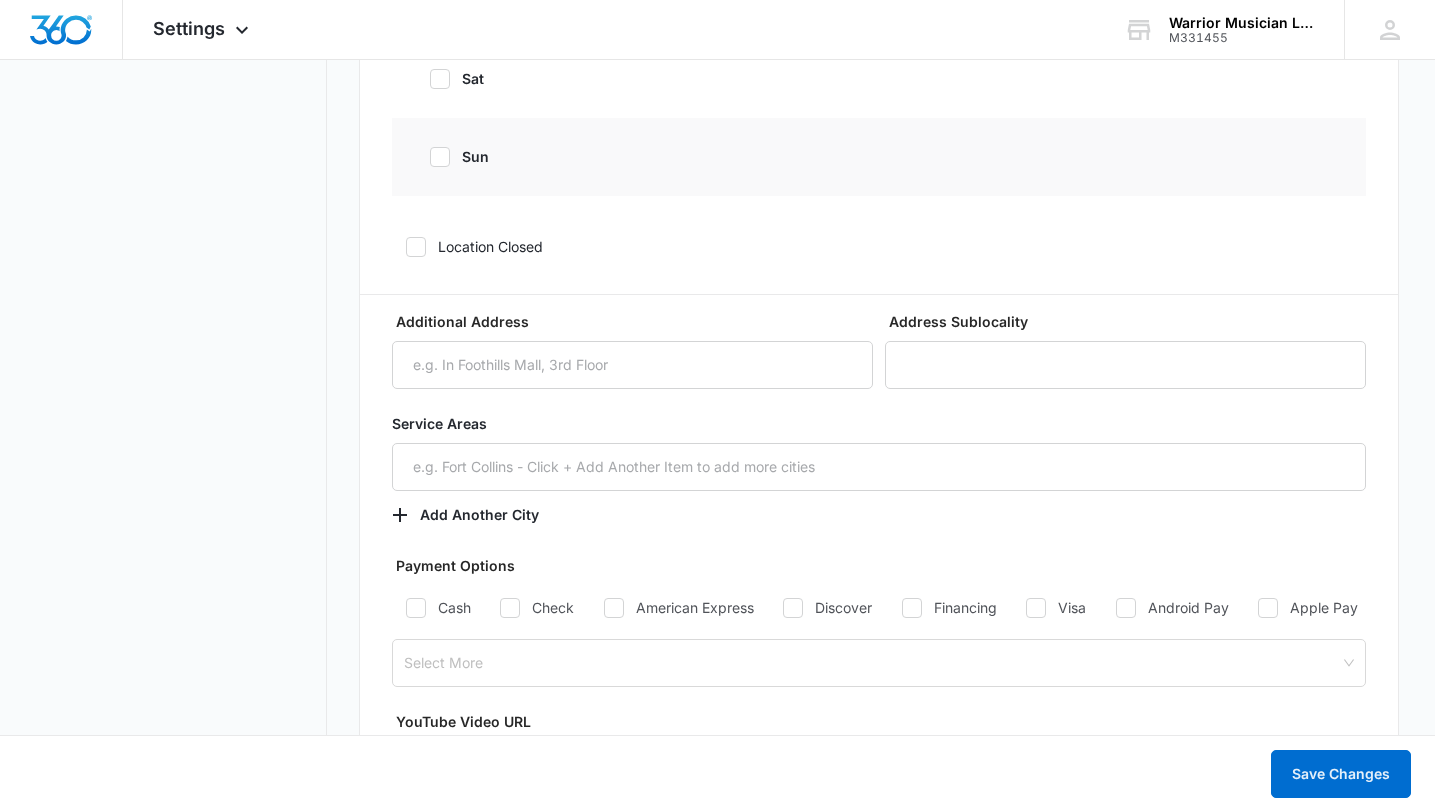 scroll, scrollTop: 1825, scrollLeft: 0, axis: vertical 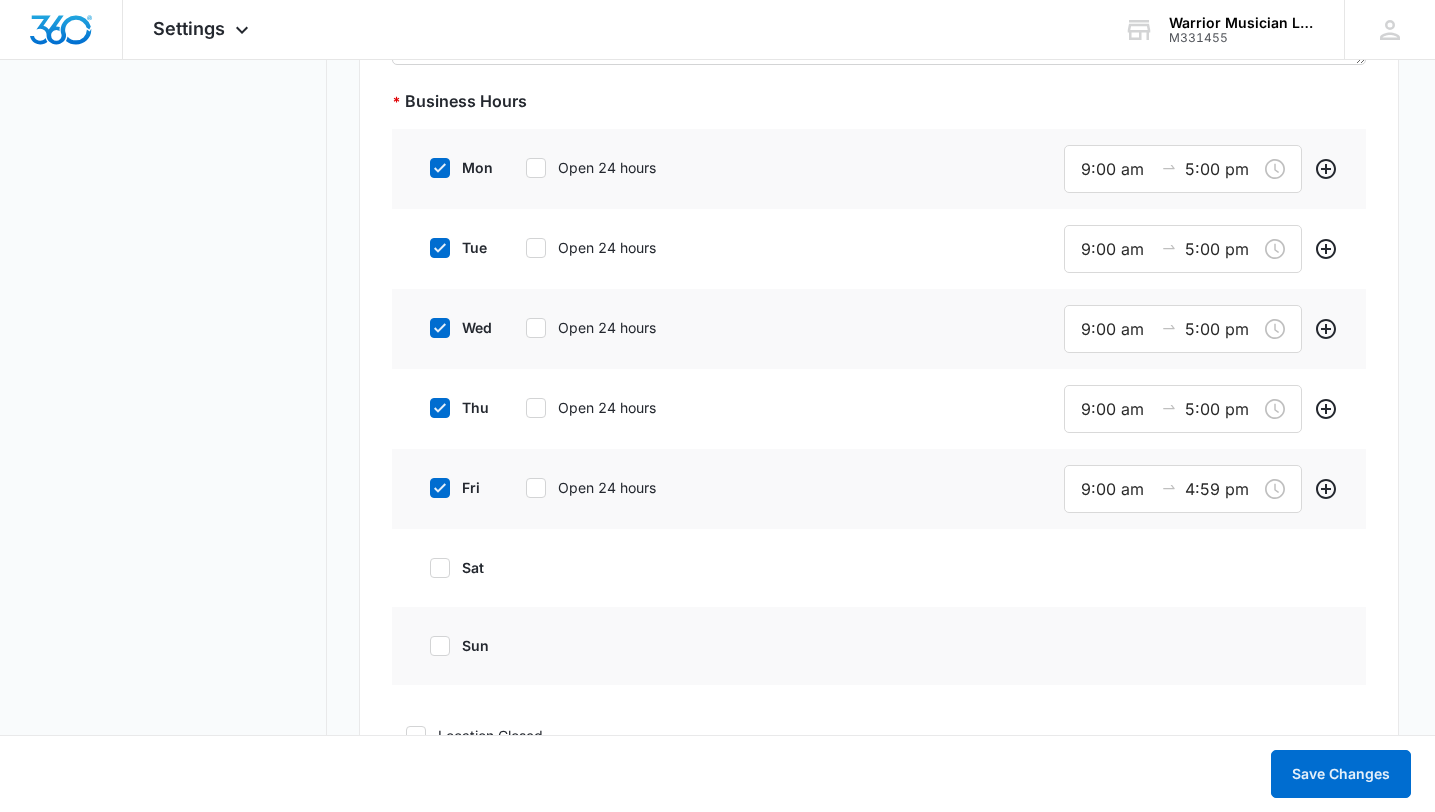 click 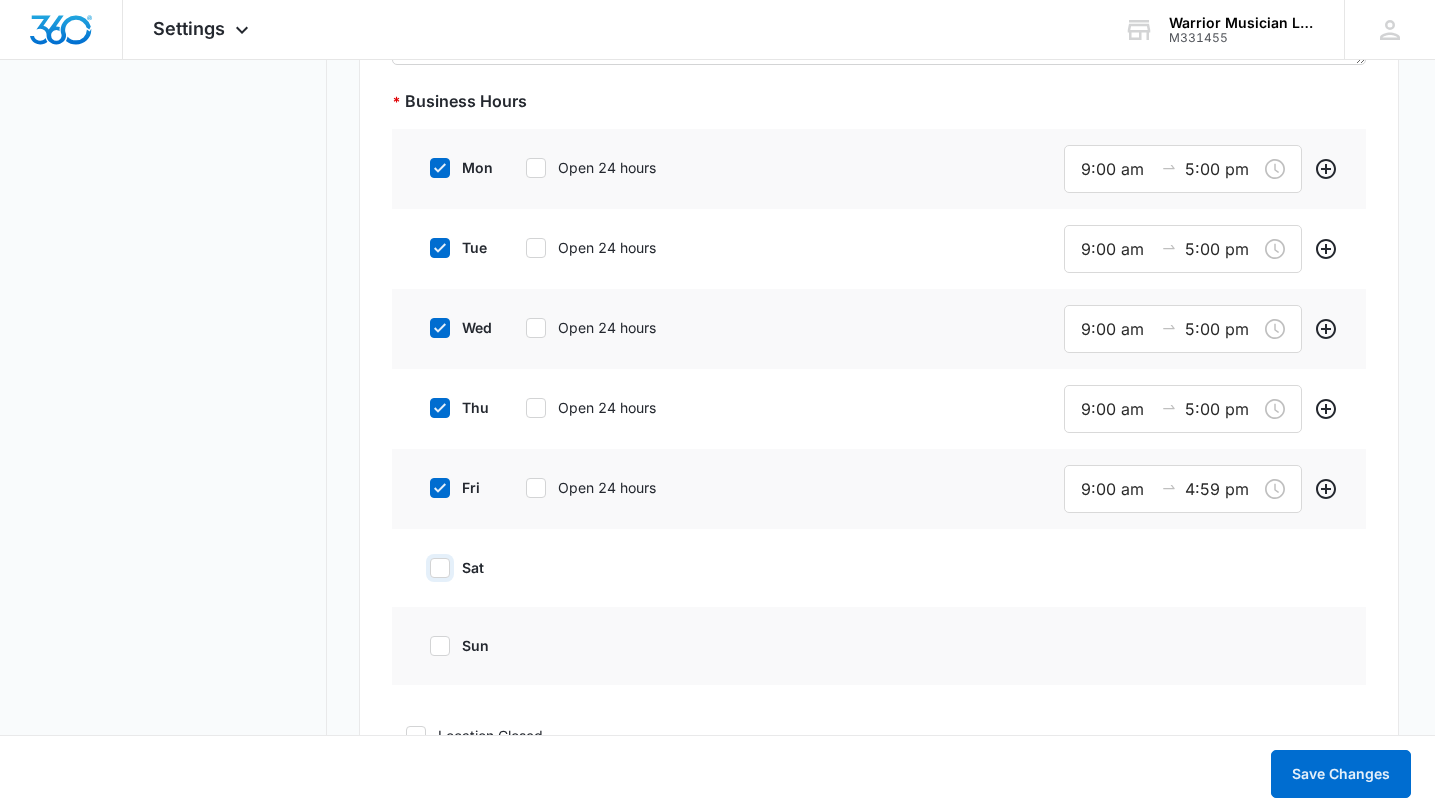 click on "sat" at bounding box center [423, 568] 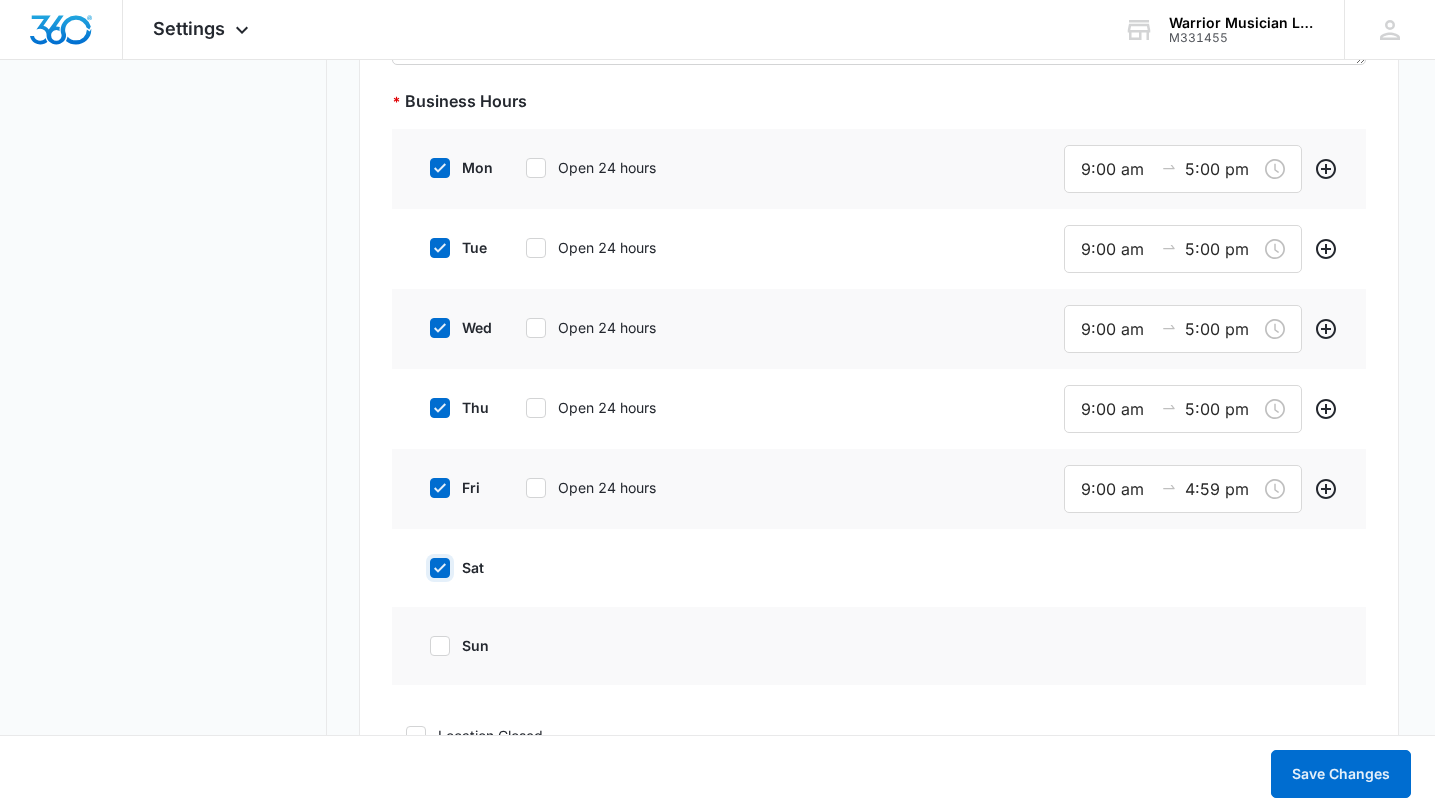 checkbox on "true" 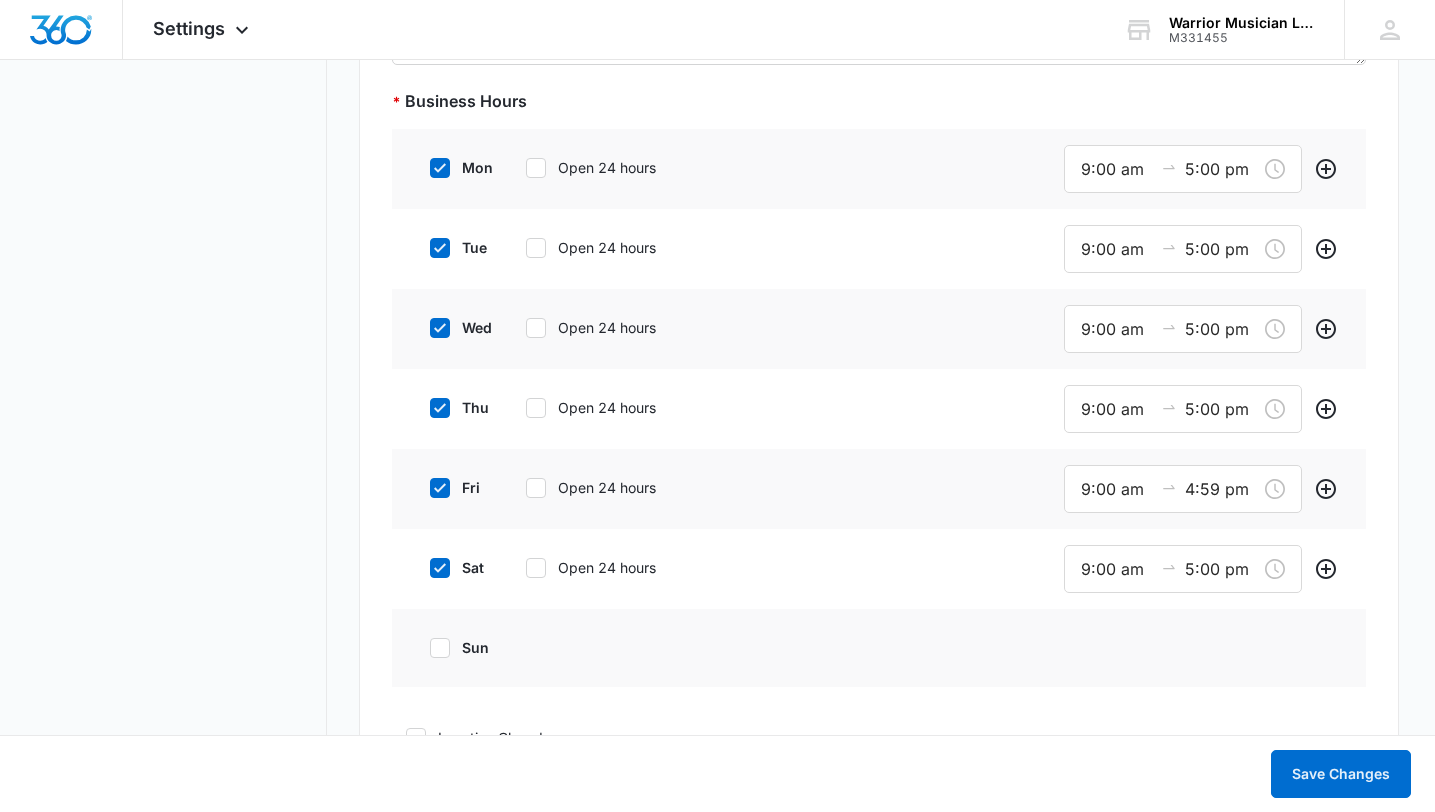 click on "sun" at bounding box center [456, 648] 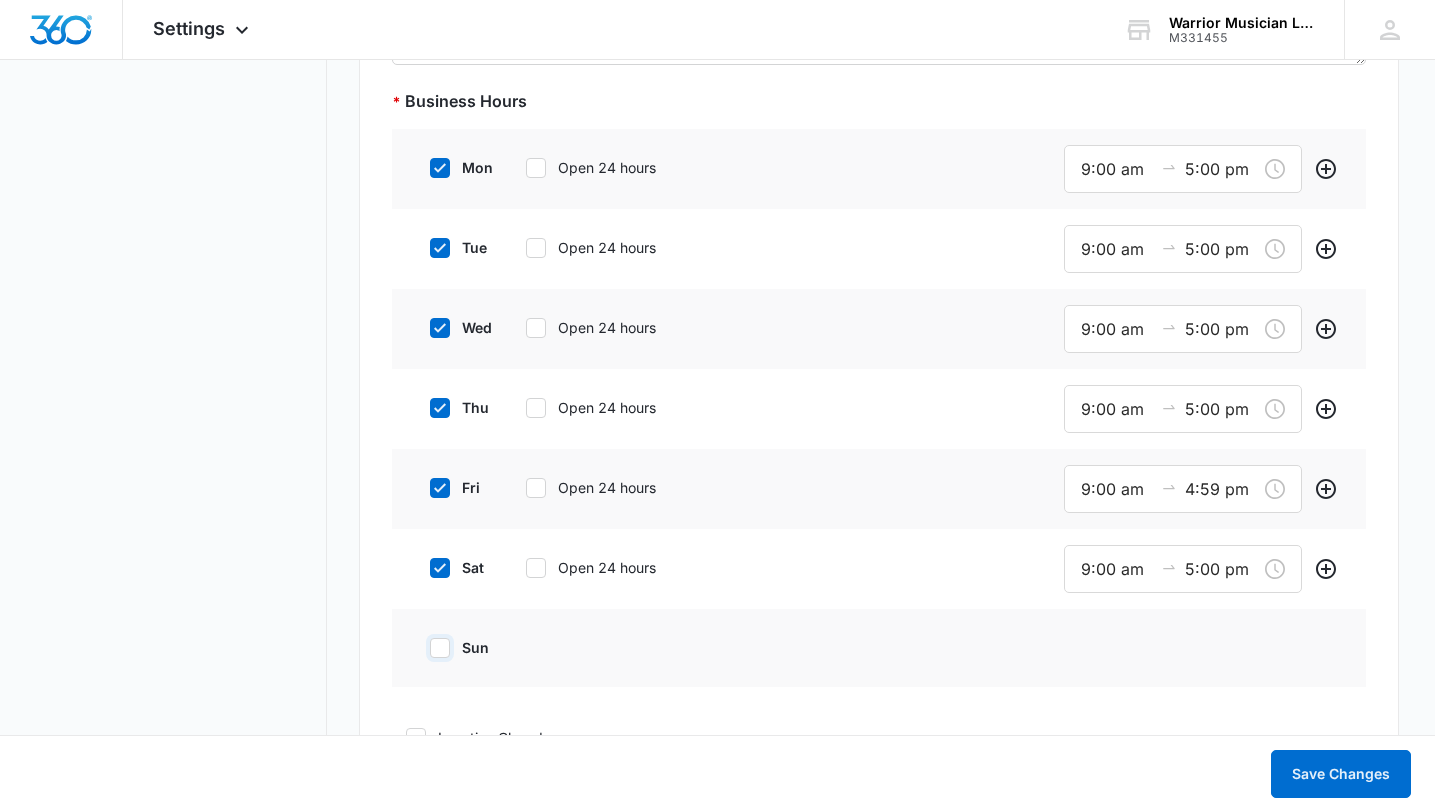click on "sun" at bounding box center [423, 648] 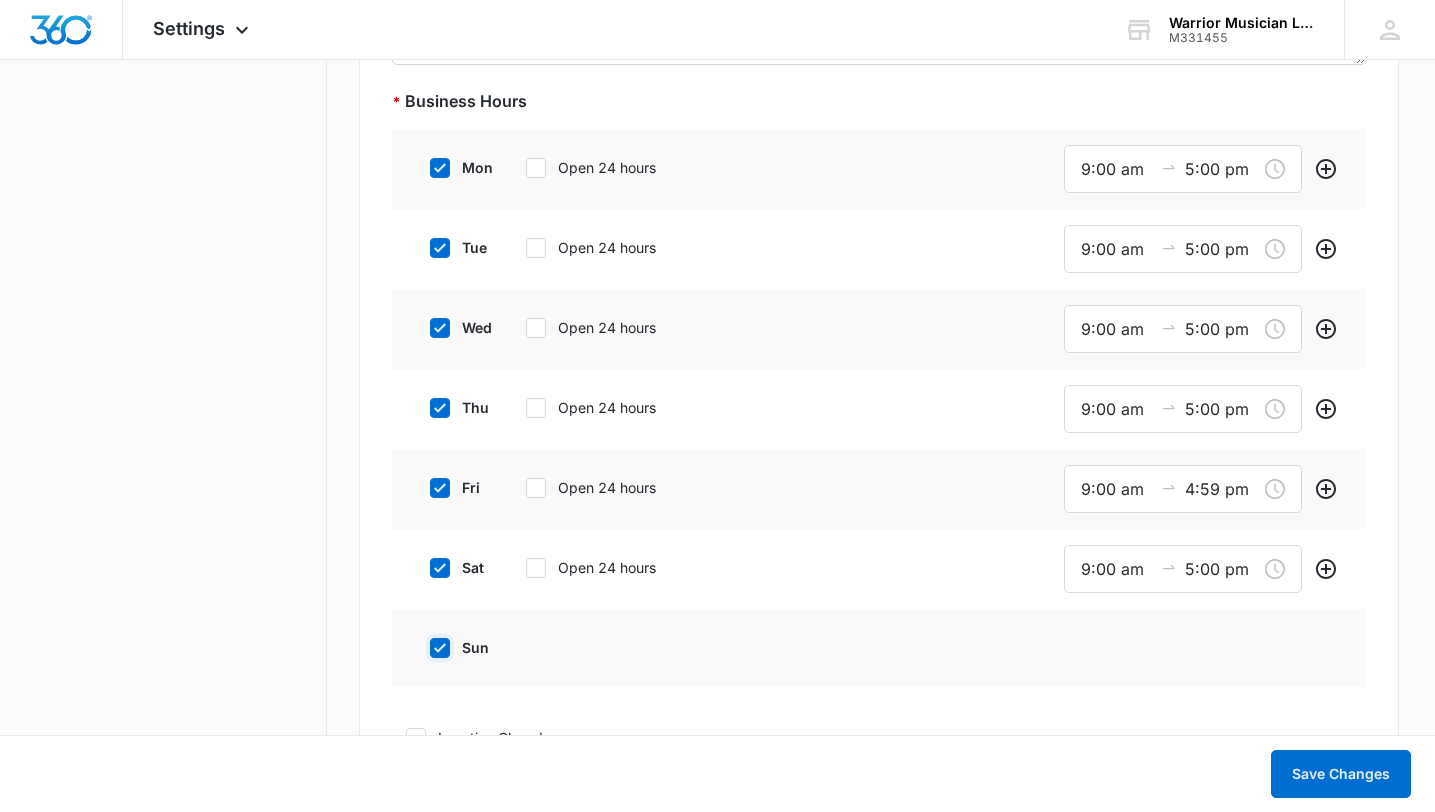 checkbox on "true" 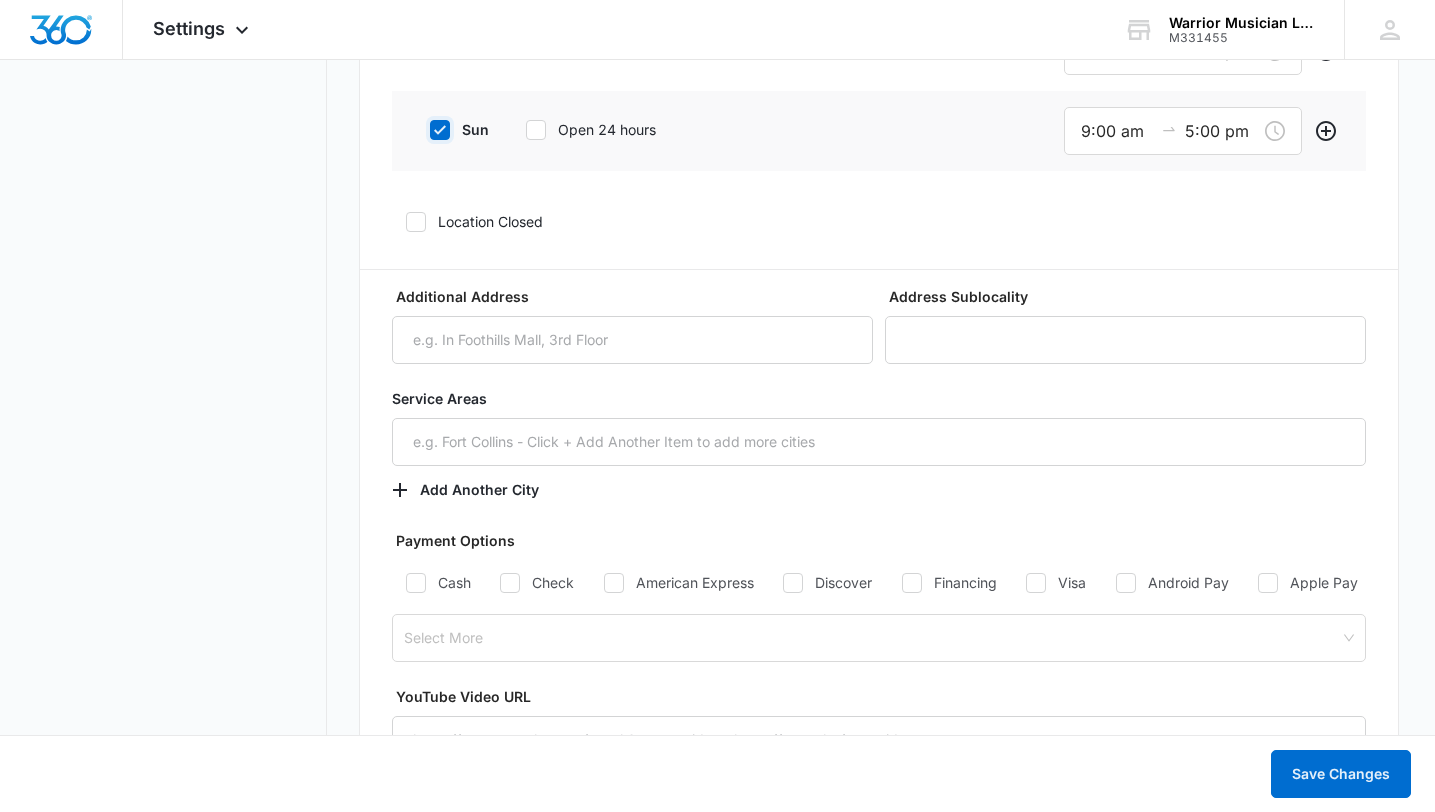scroll, scrollTop: 2390, scrollLeft: 0, axis: vertical 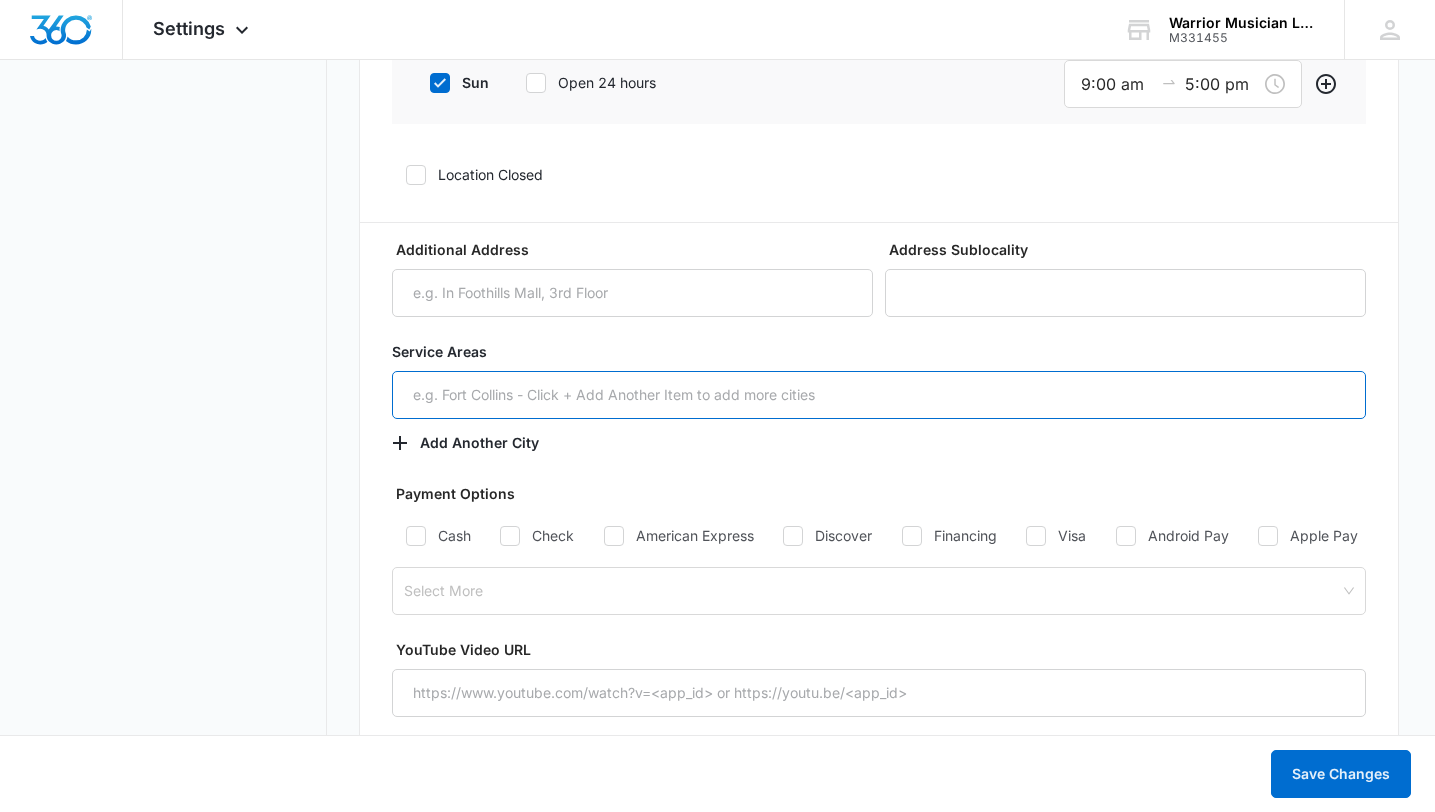 click at bounding box center (879, 395) 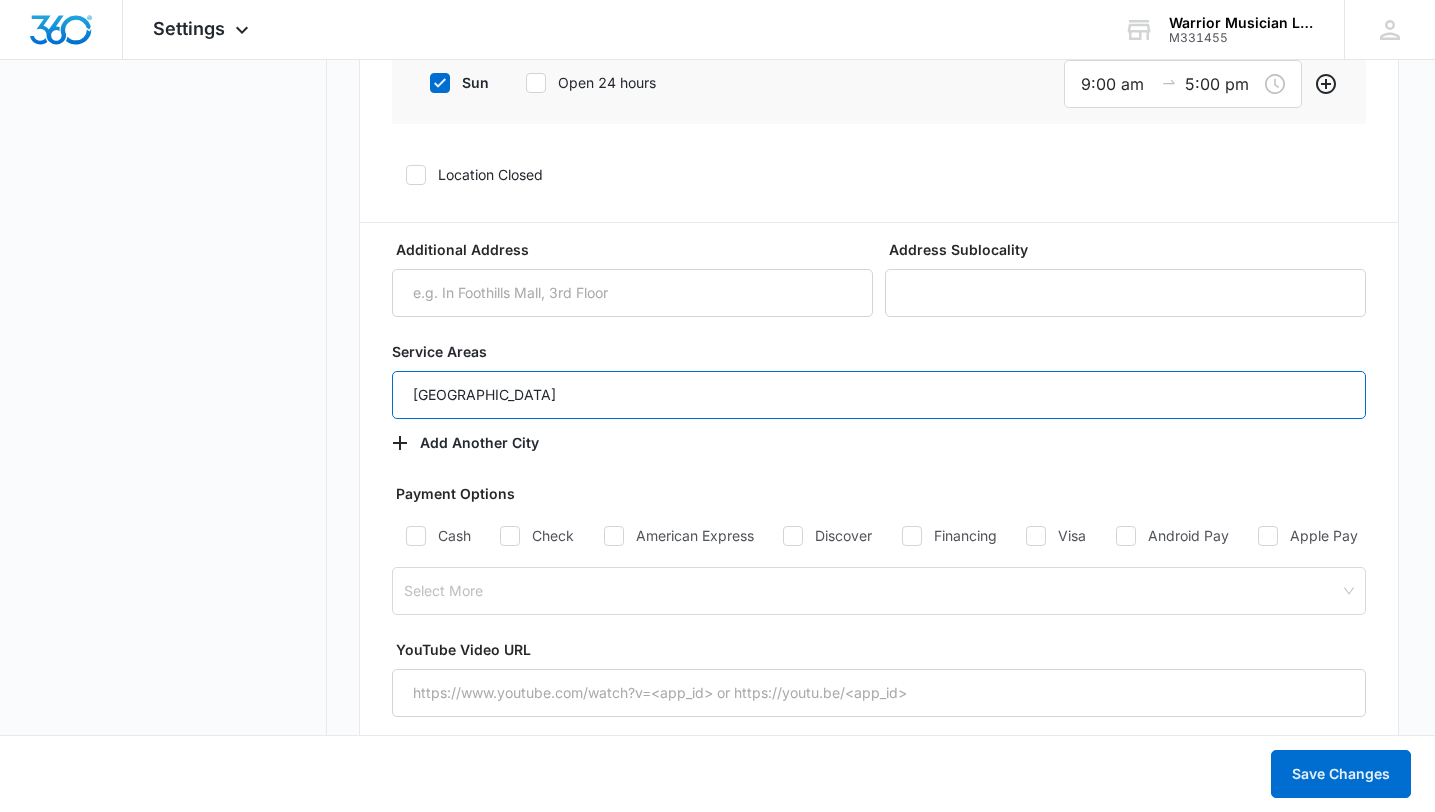 click on "[GEOGRAPHIC_DATA]" at bounding box center (879, 395) 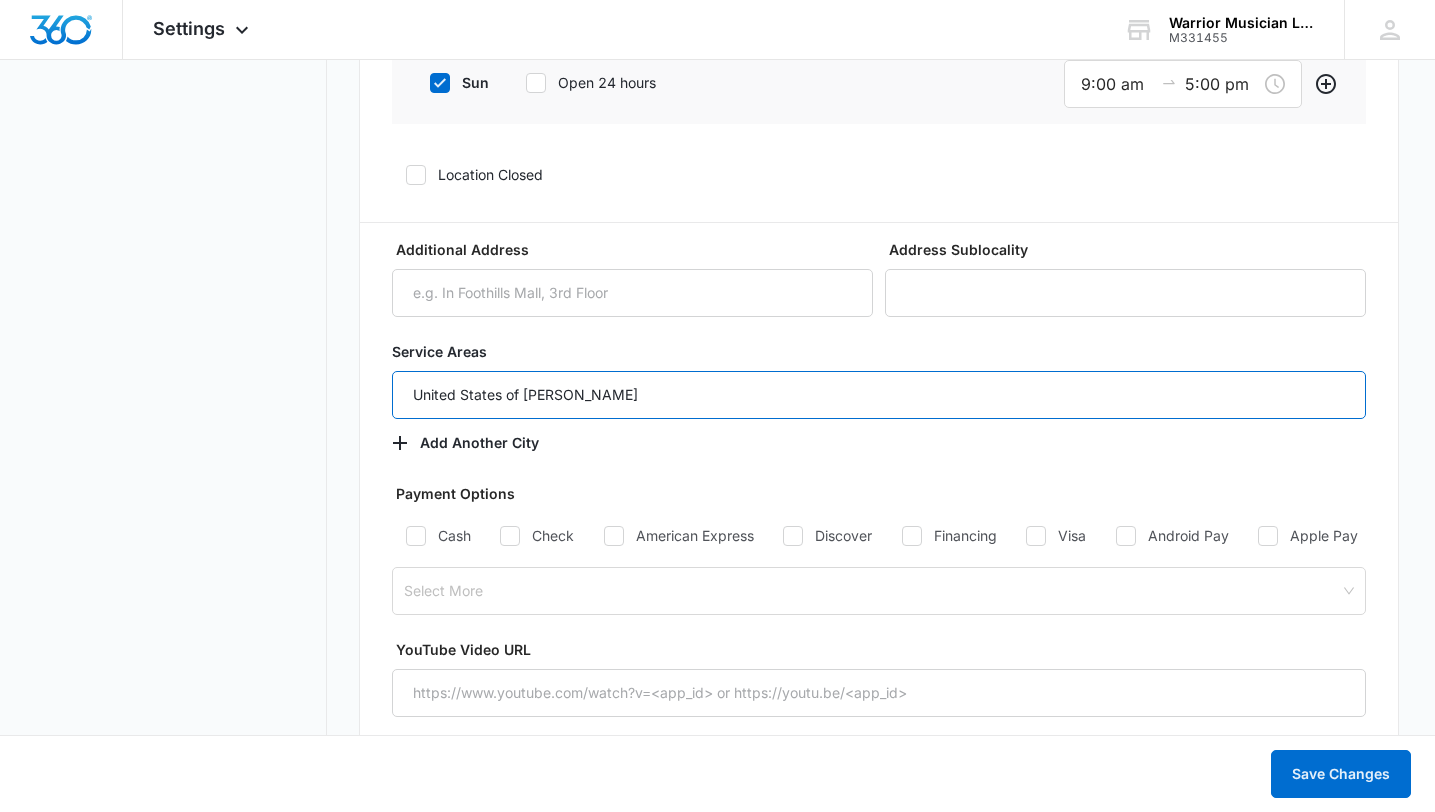 type on "[GEOGRAPHIC_DATA]" 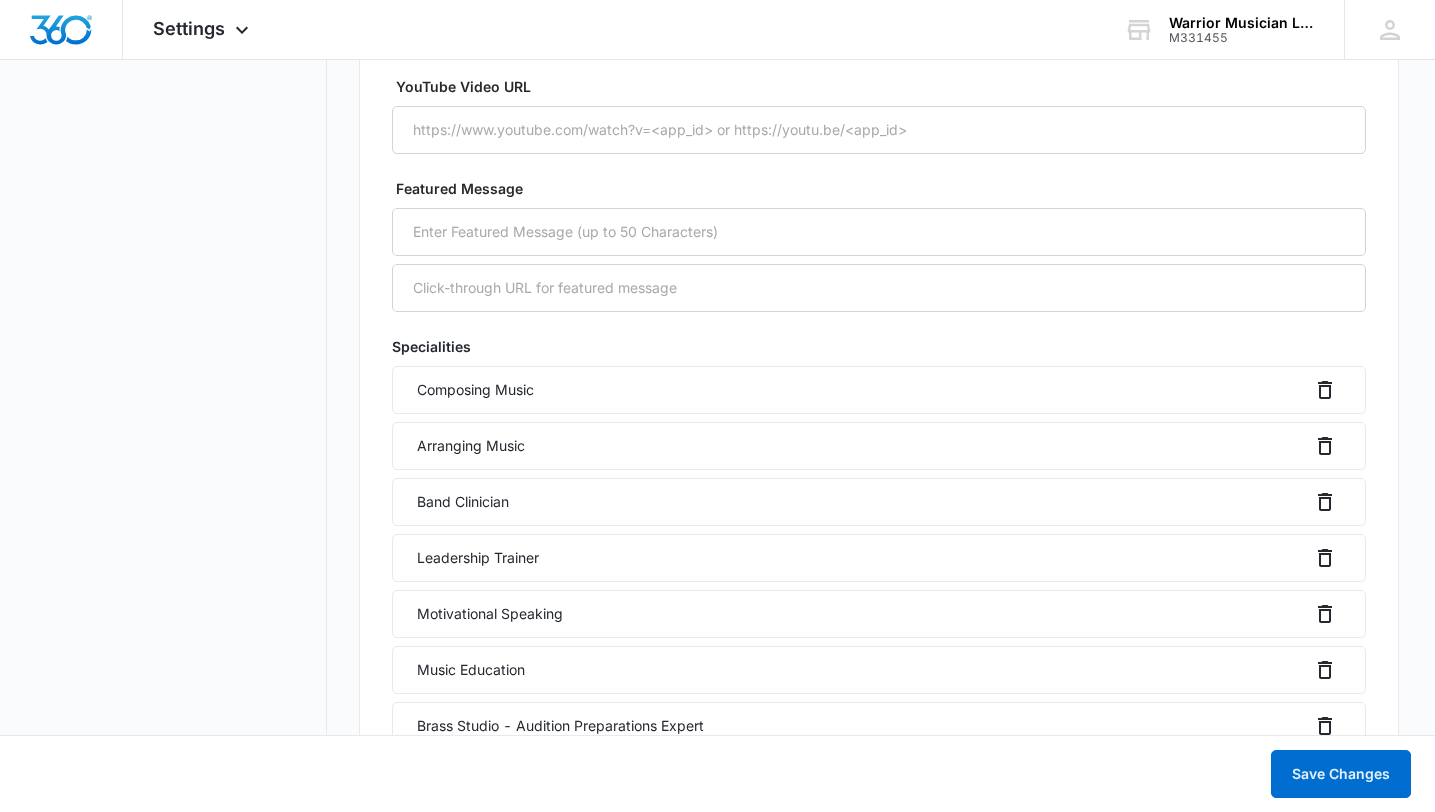 scroll, scrollTop: 2765, scrollLeft: 0, axis: vertical 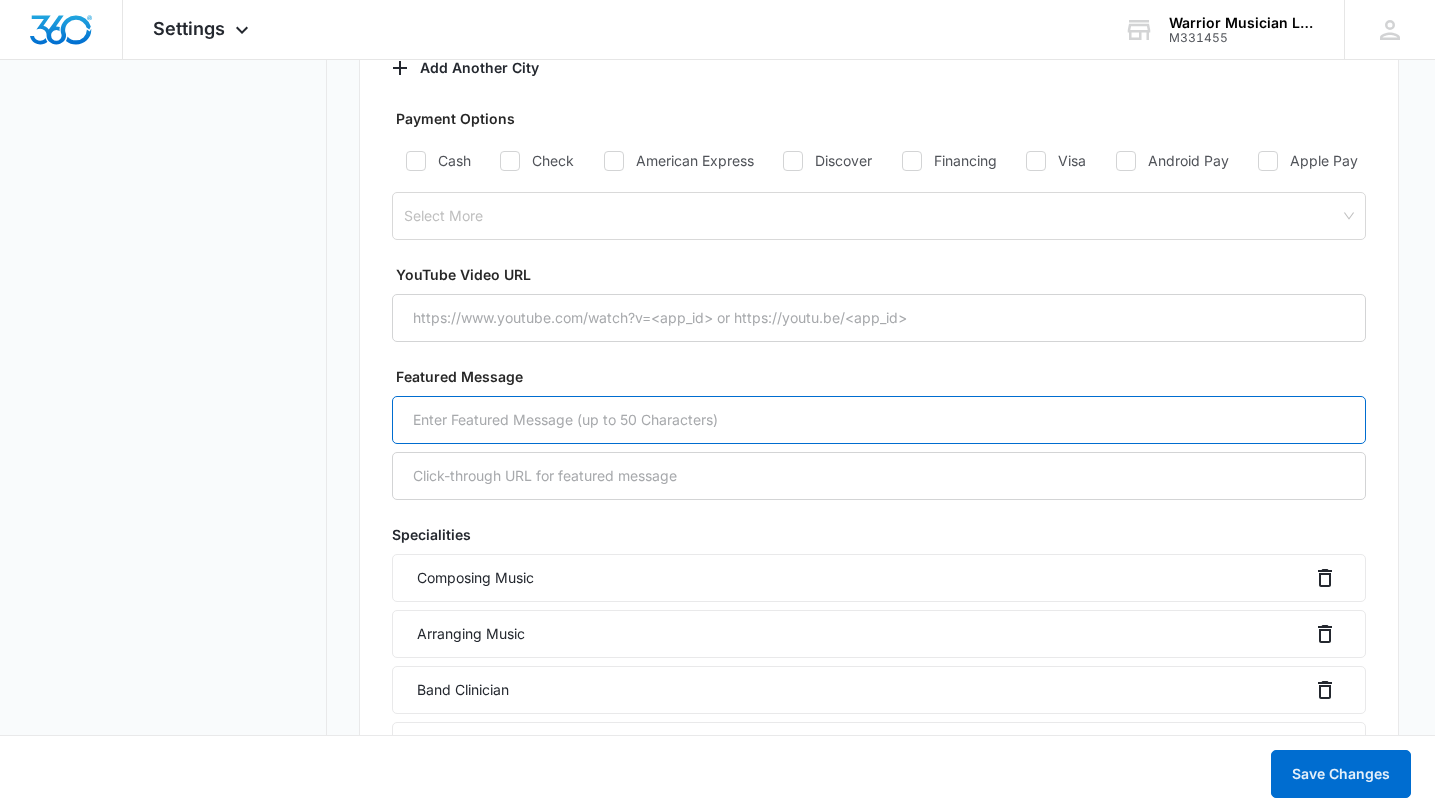 click at bounding box center [879, 420] 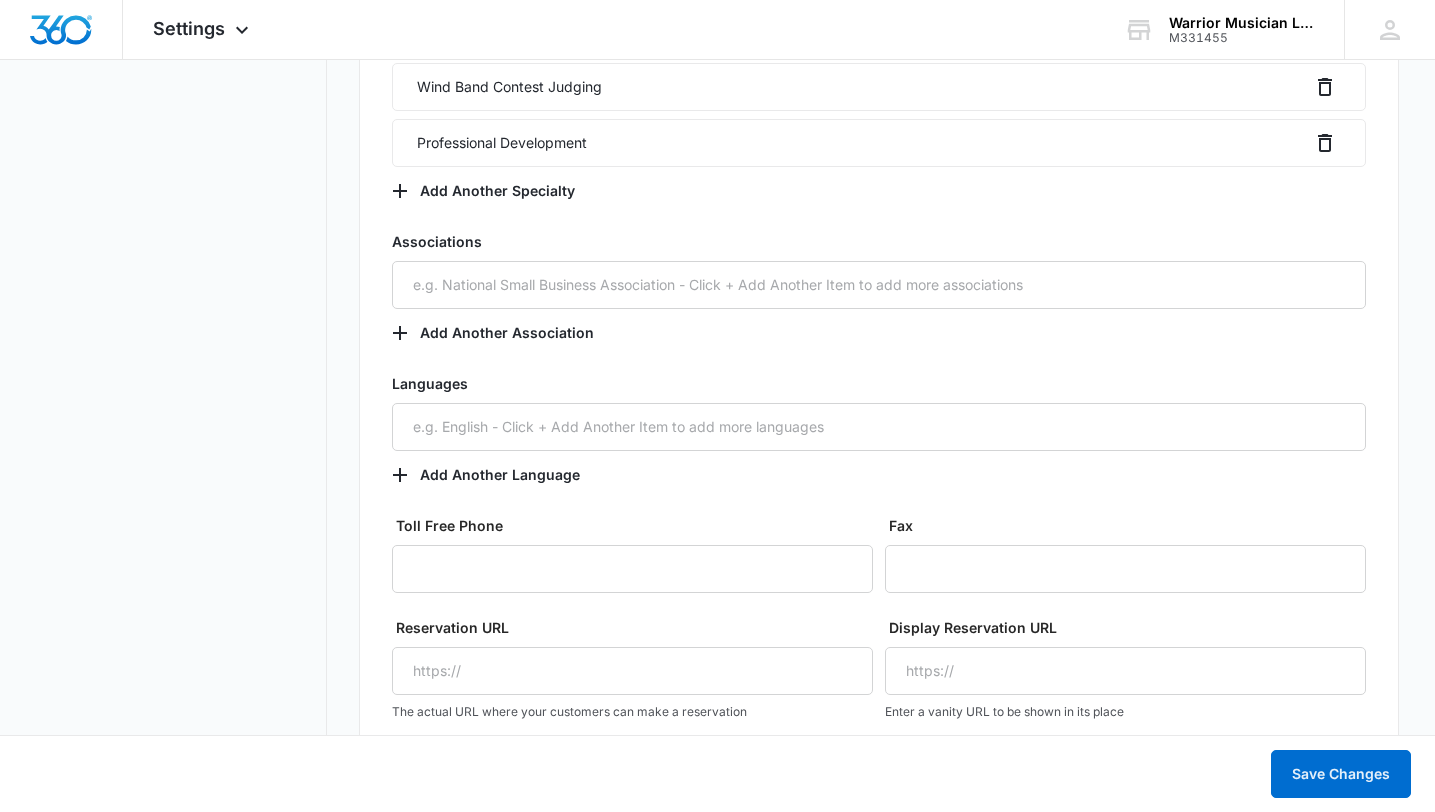 scroll, scrollTop: 3712, scrollLeft: 0, axis: vertical 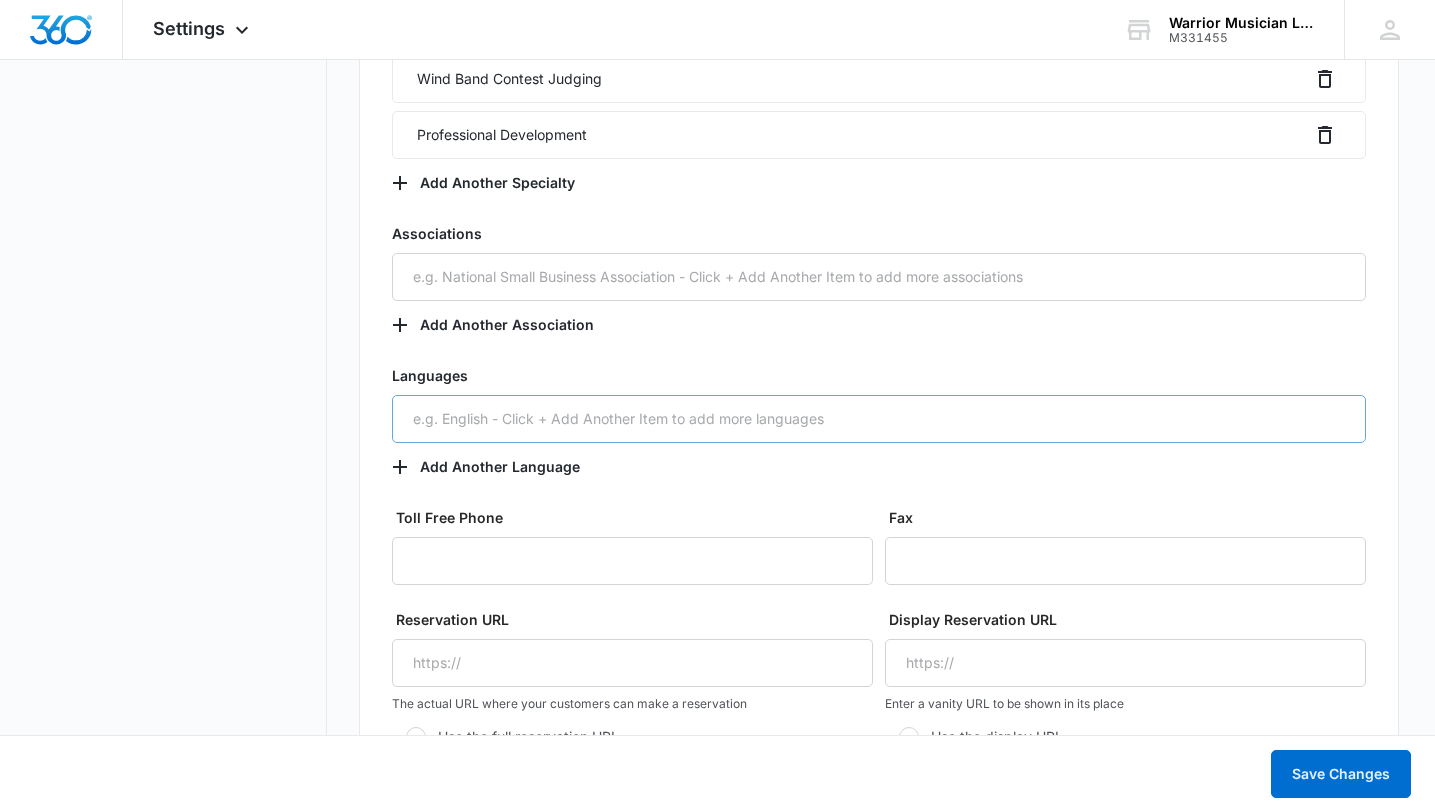 type on "Warrior Musician is a multifaceted Music Business" 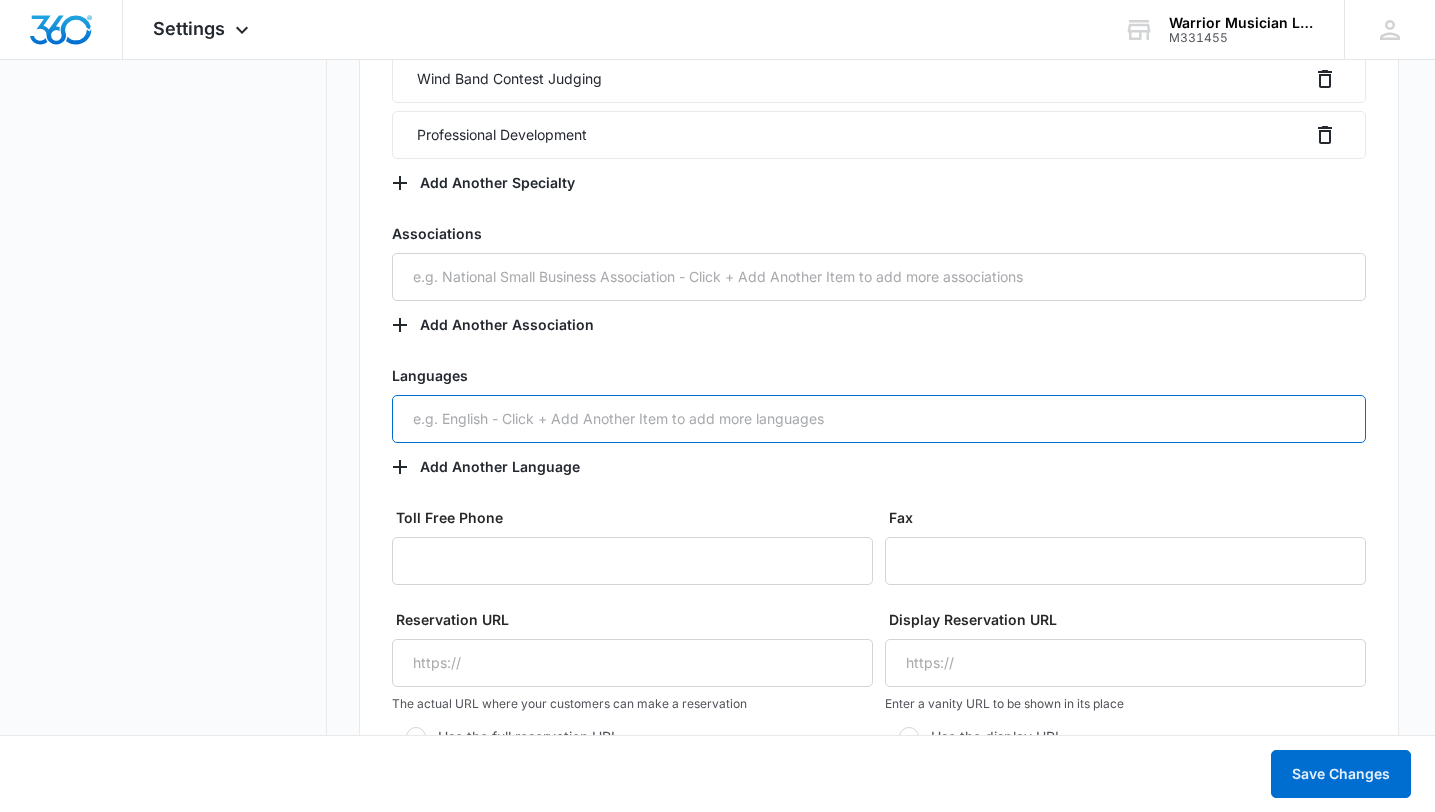 click at bounding box center [879, 419] 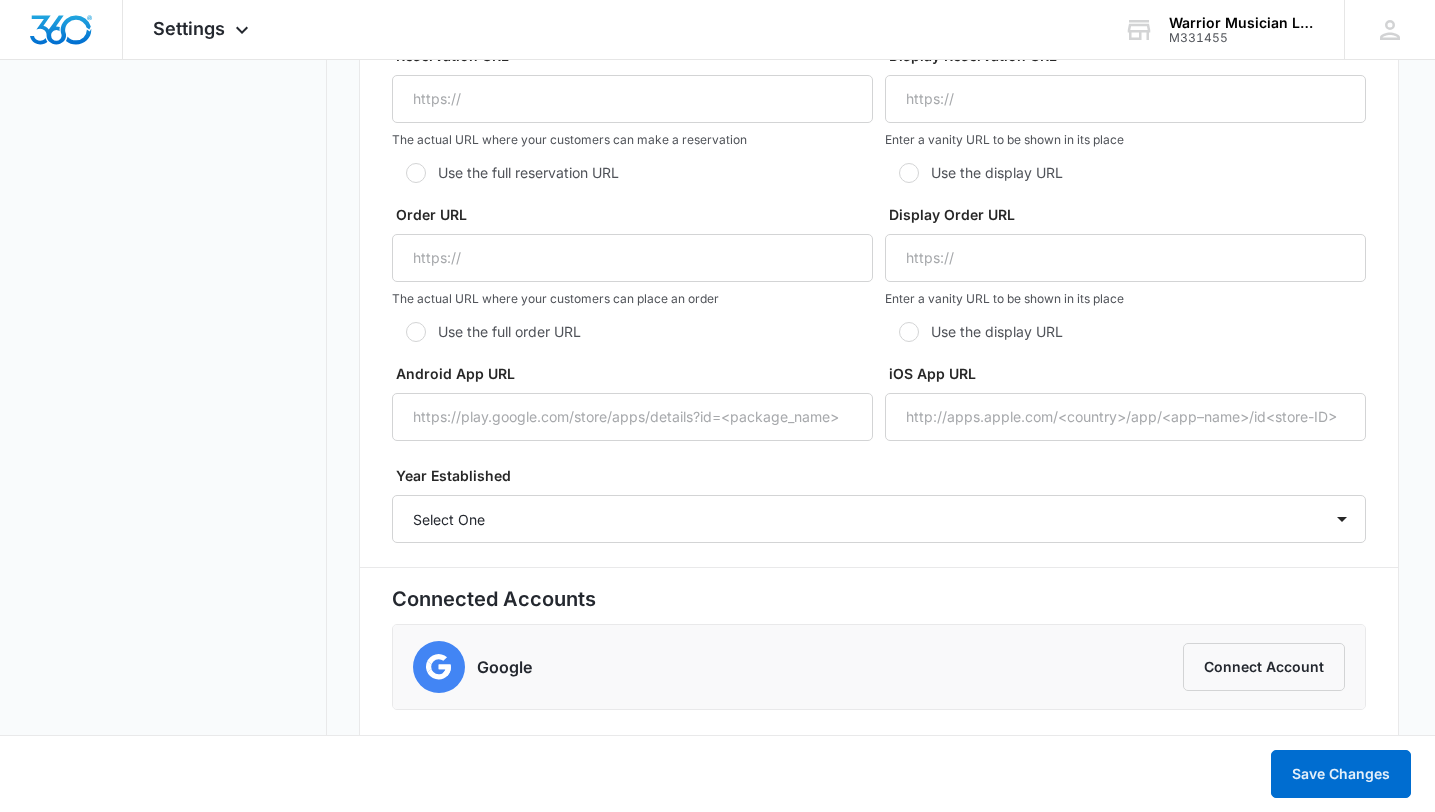 scroll, scrollTop: 4294, scrollLeft: 0, axis: vertical 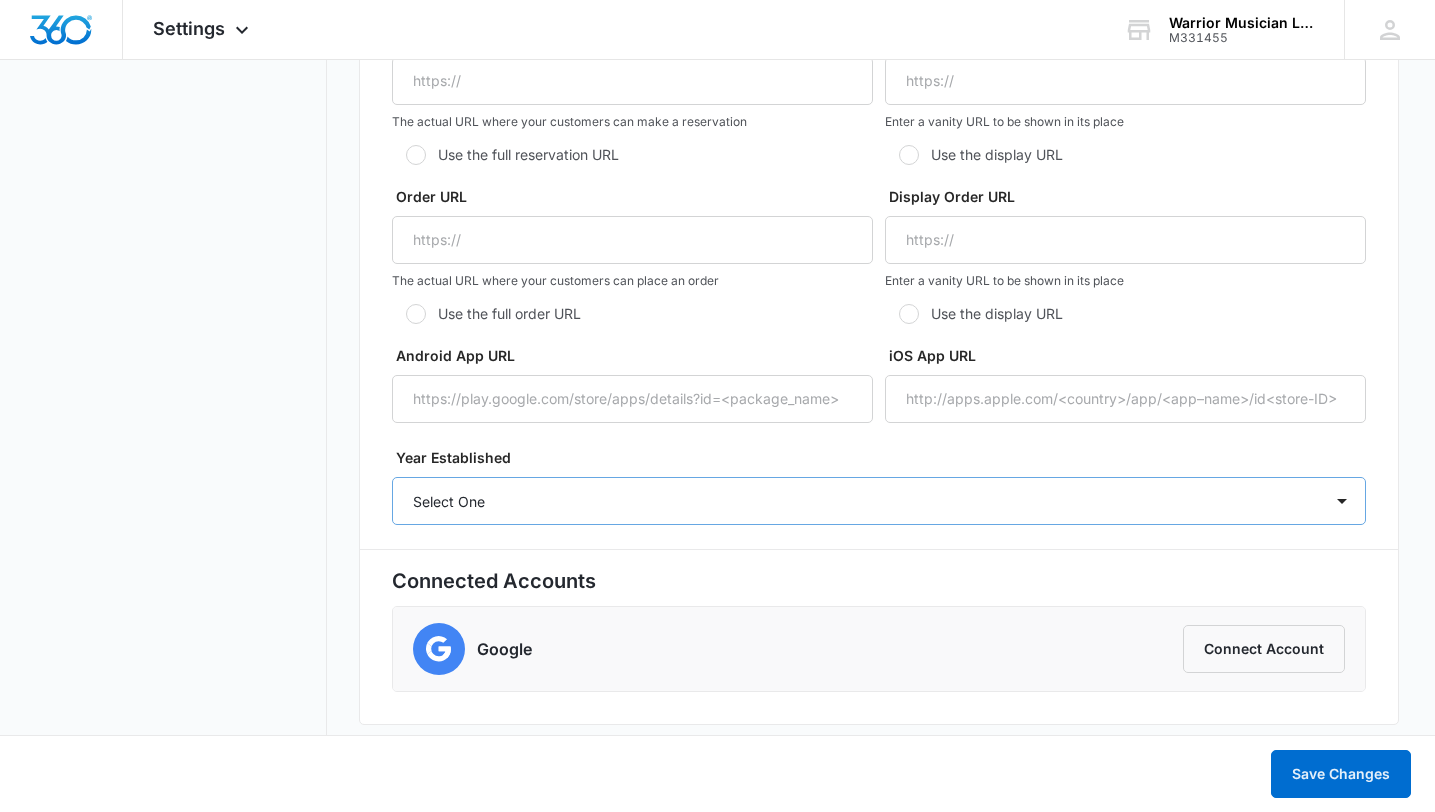 type on "English" 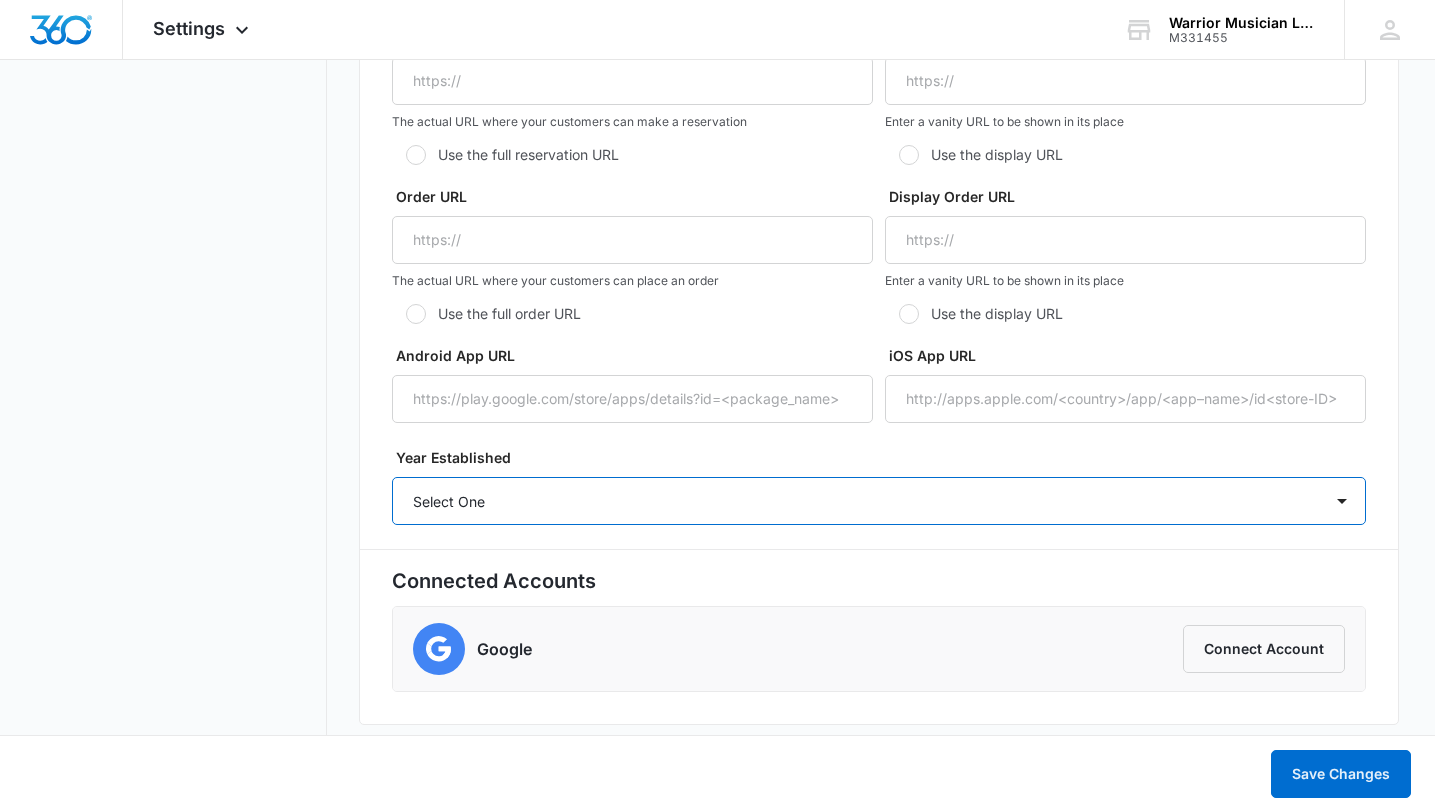 click on "Select One 2025 2024 2023 2022 2021 2020 2019 2018 2017 2016 2015 2014 2013 2012 2011 2010 2009 2008 2007 2006 2005 2004 2003 2002 2001 2000 1999 1998 1997 1996 1995 1994 1993 1992 1991 1990 1989 1988 1987 1986 1985 1984 1983 1982 1981 1980 1979 1978 1977 1976 1975 1974 1973 1972 1971 1970 1969 1968 1967 1966 1965 1964 1963 1962 1961 1960 1959 1958 1957 1956 1955 1954 1953 1952 1951 1950 1949 1948 1947 1946 1945 1944 1943 1942 1941 1940 1939 1938 1937 1936 1935 1934 1933 1932 1931 1930 1929 1928 1927 1926 1925 1924 1923 1922 1921 1920 1919 1918 1917 1916 1915 1914 1913 1912 1911 1910 1909 1908 1907 1906 1905 1904 1903 1902 1901 1900 1899 1898 1897 1896 1895 1894 1893 1892 1891 1890 1889 1888 1887 1886 1885 1884 1883 1882 1881 1880 1879 1878 1877 1876 1875 1874 1873 1872 1871 1870 1869 1868 1867 1866 1865 1864 1863 1862 1861 1860 1859 1858 1857 1856 1855 1854 1853 1852 1851 1850 1849 1848 1847 1846 1845 1844 1843 1842 1841 1840 1839 1838 1837 1836 1835 1834 1833 1832 1831 1830 1829 1828 1827 1826 1825 1824" at bounding box center (879, 501) 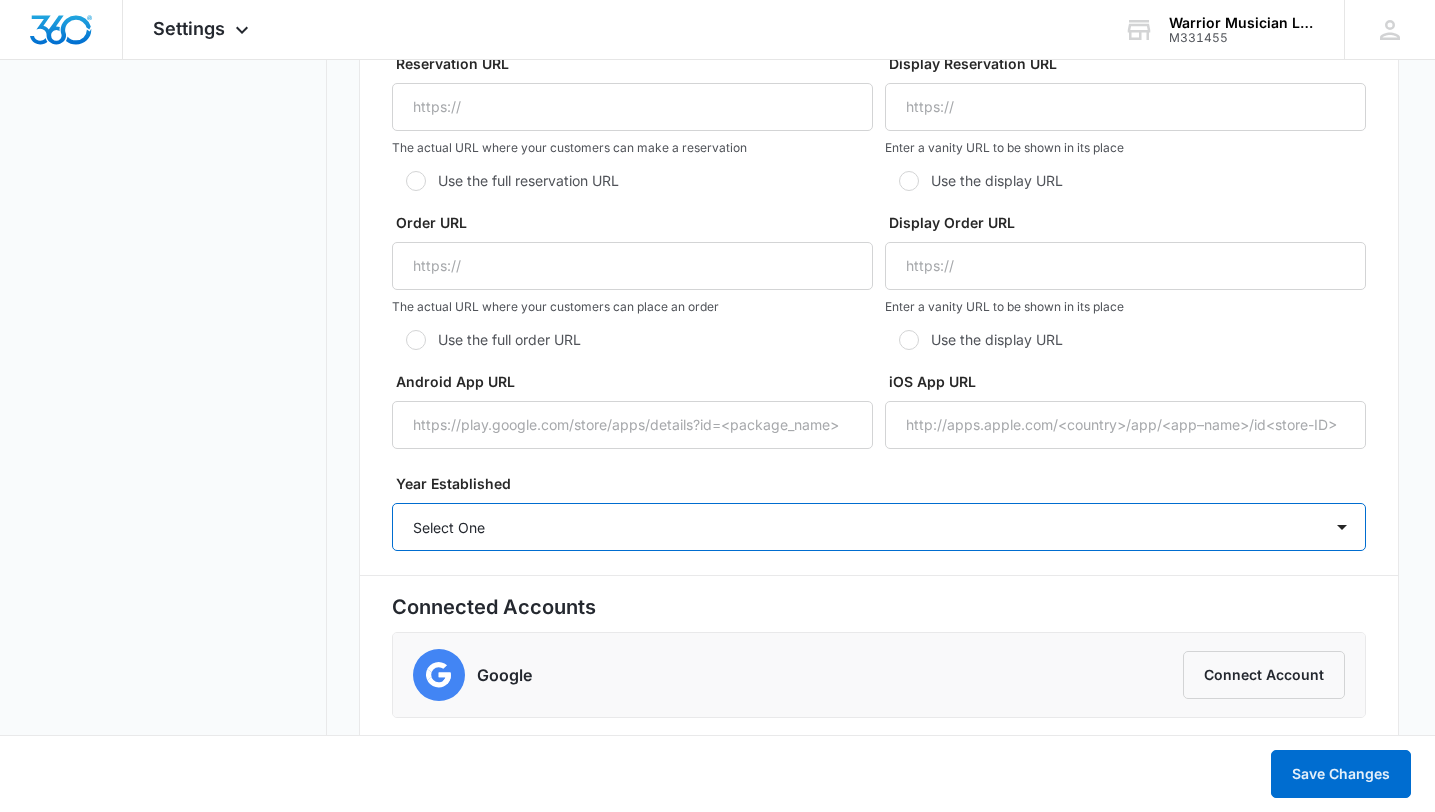 select on "2017" 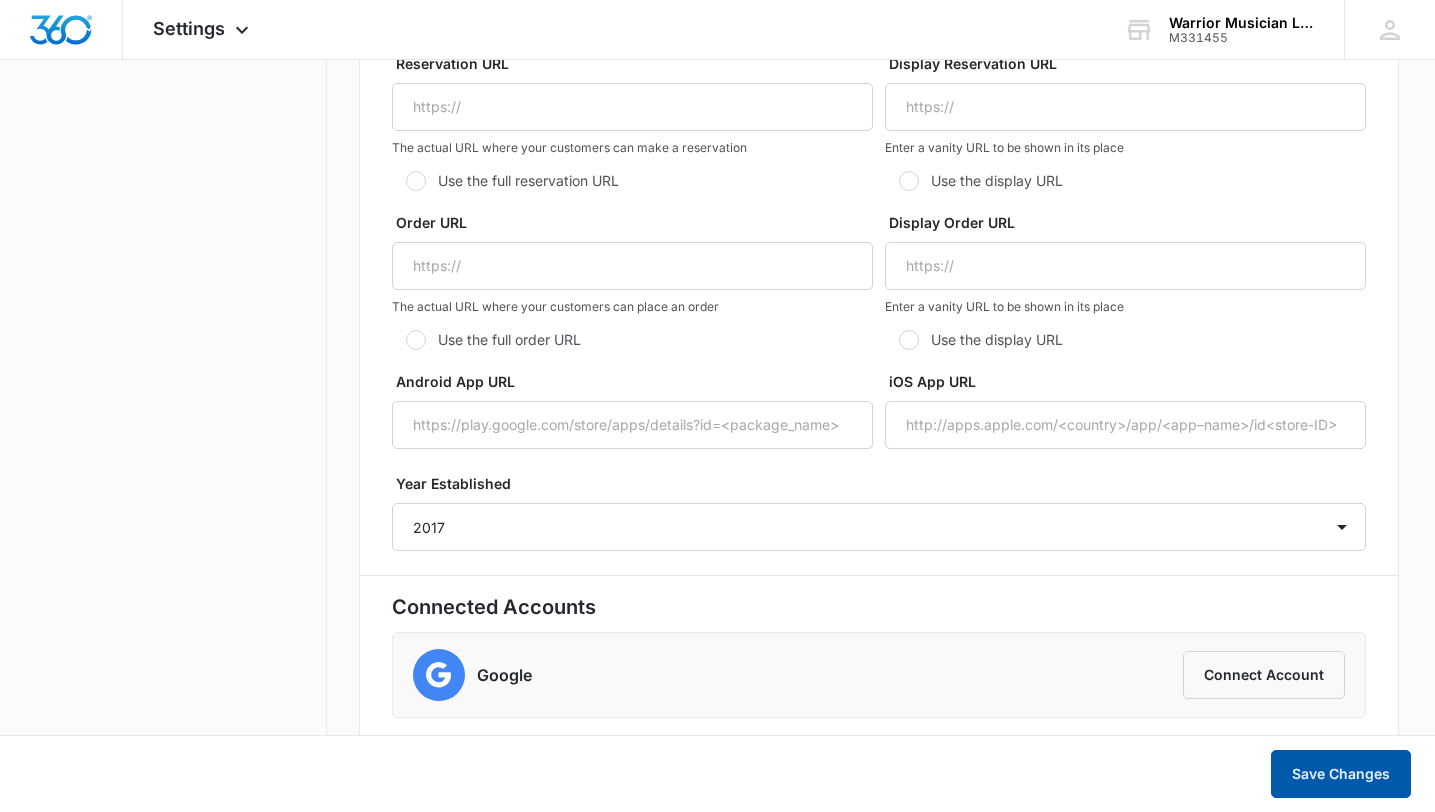 click on "Save Changes" at bounding box center (1341, 774) 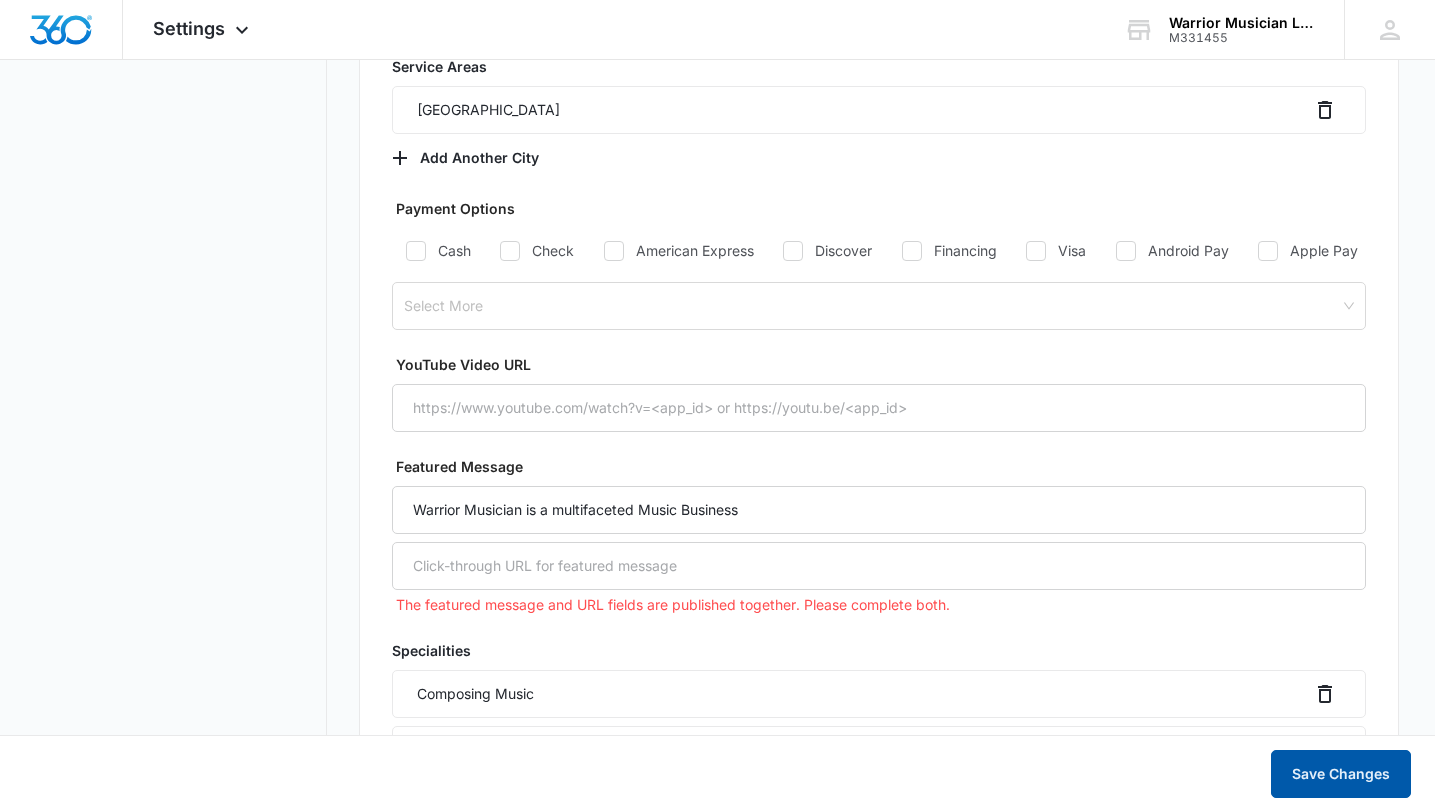 scroll, scrollTop: 2679, scrollLeft: 0, axis: vertical 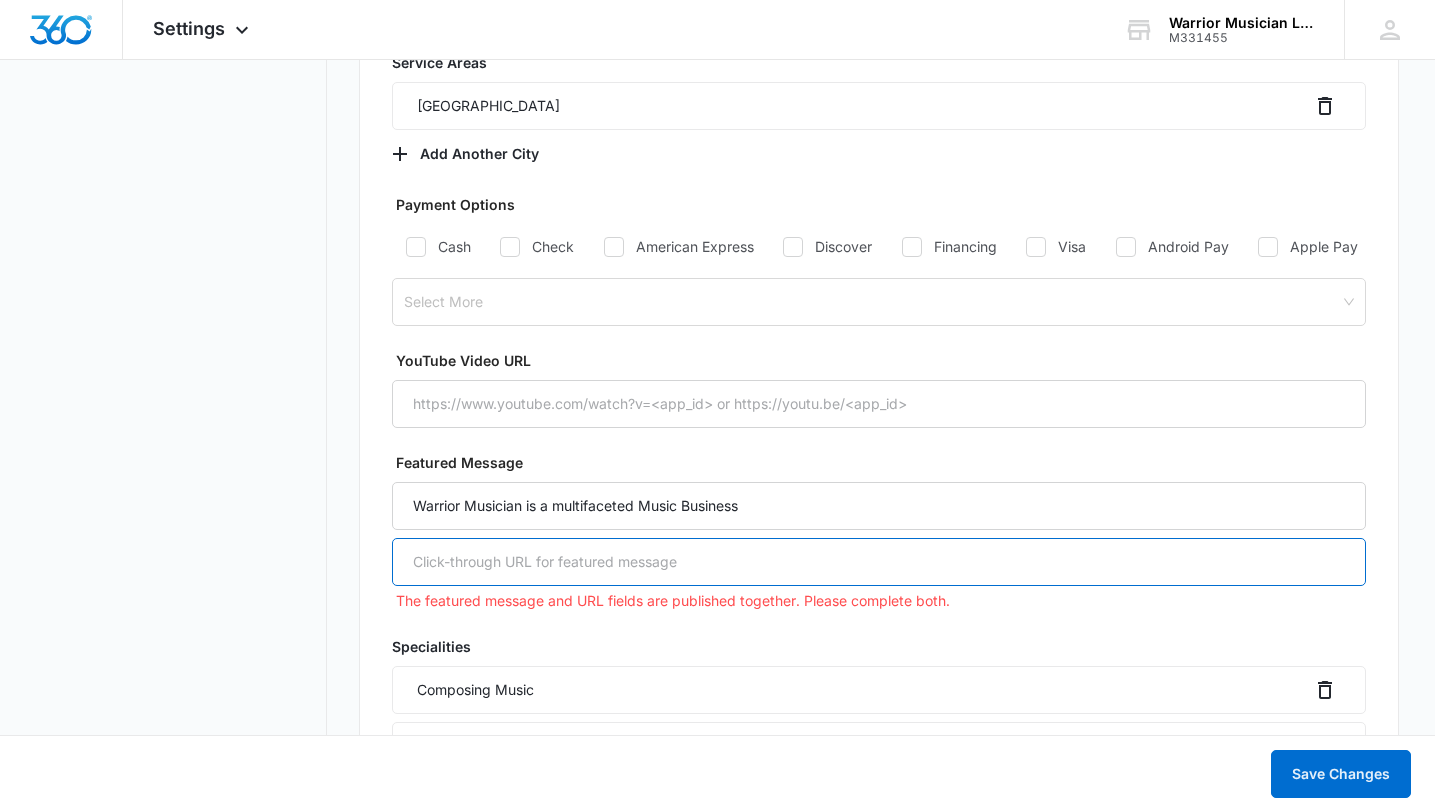 click at bounding box center (879, 562) 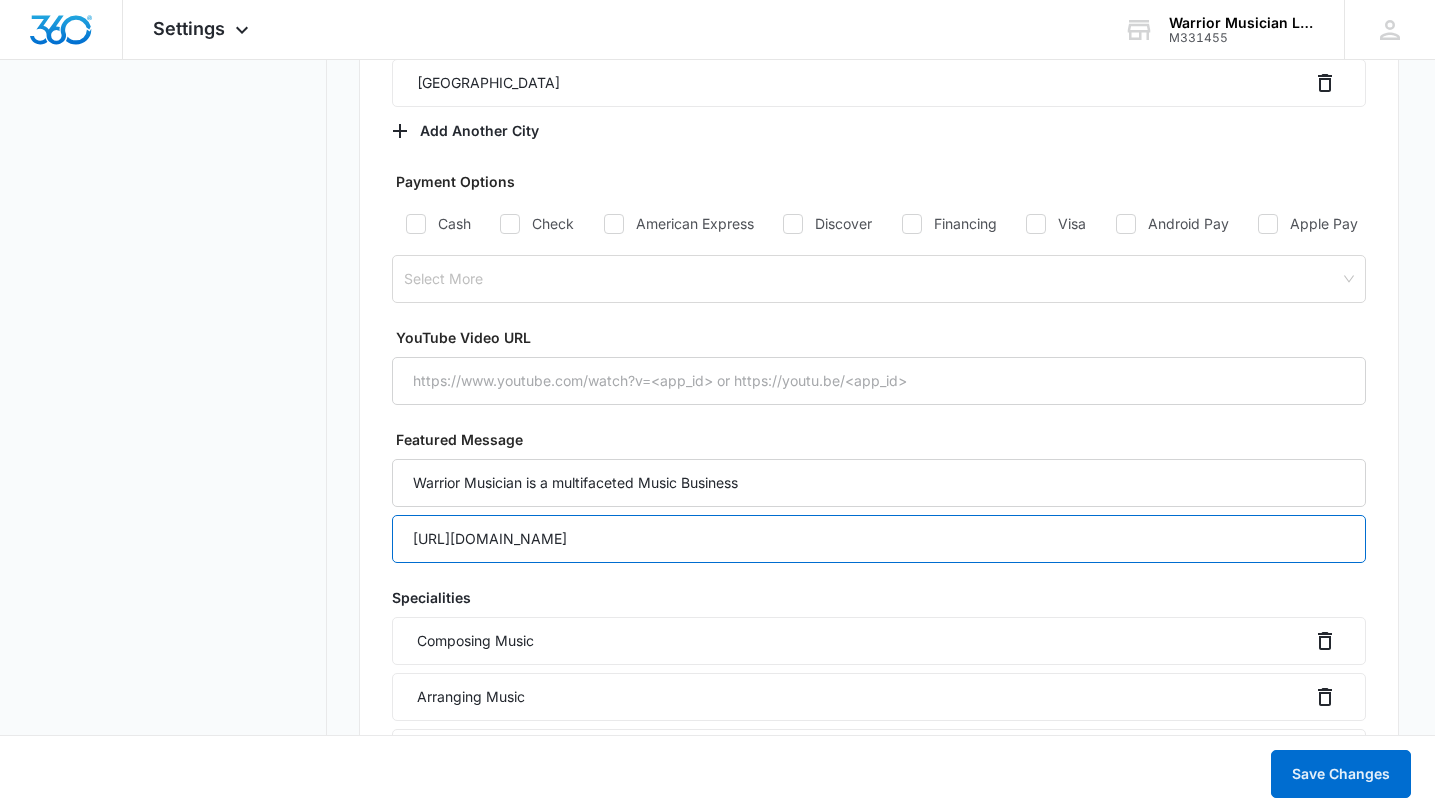 scroll, scrollTop: 2714, scrollLeft: 0, axis: vertical 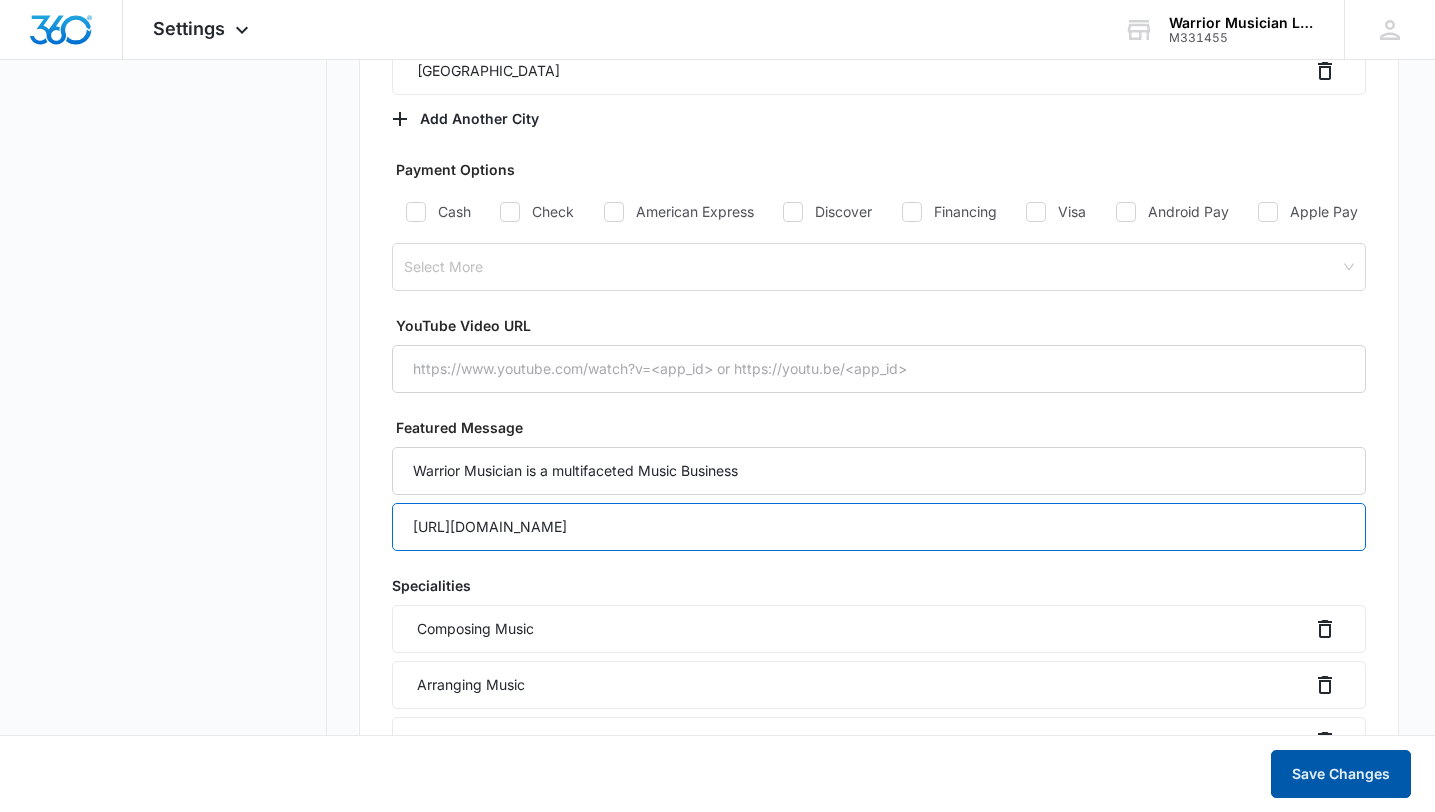 type on "[URL][DOMAIN_NAME]" 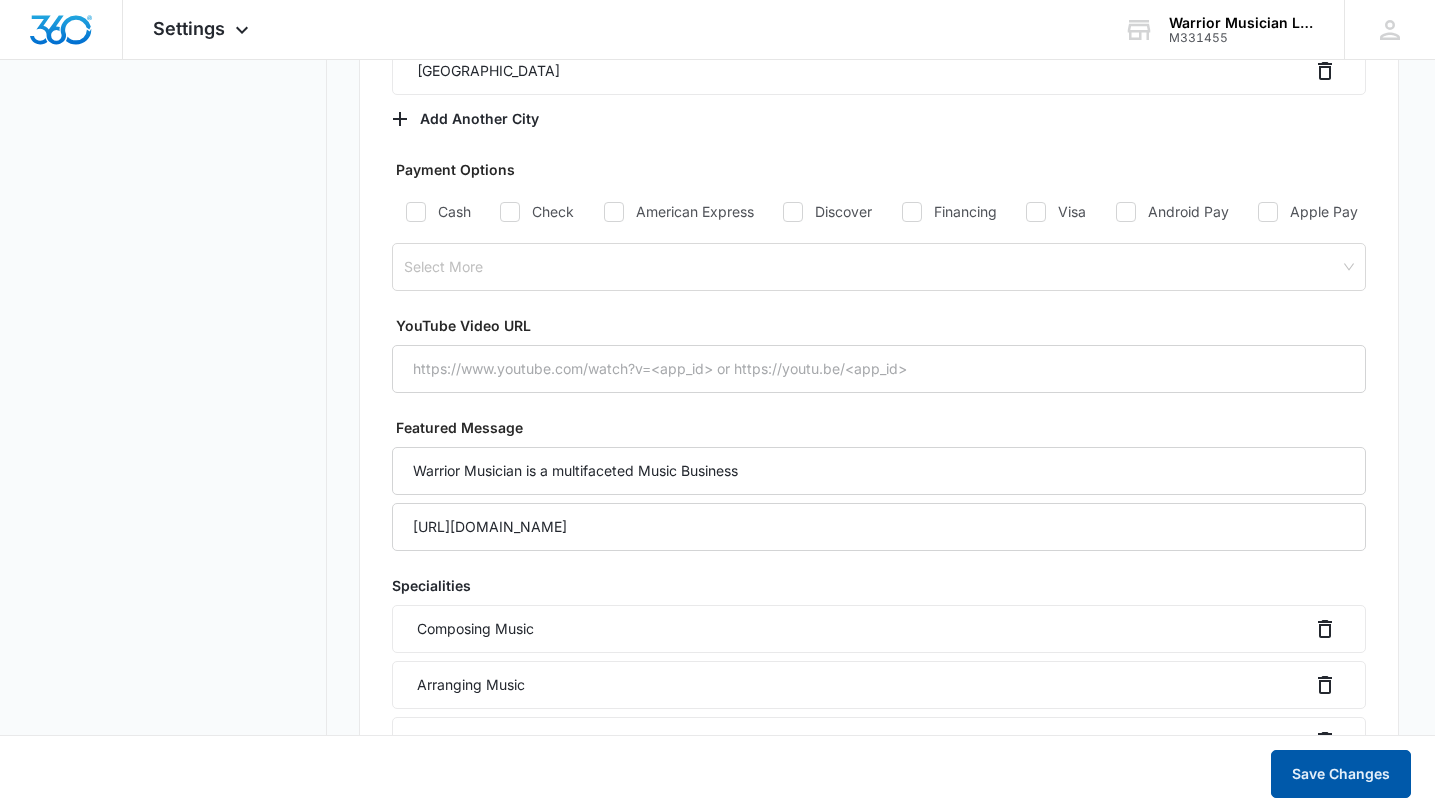 click on "Save Changes" at bounding box center (1341, 774) 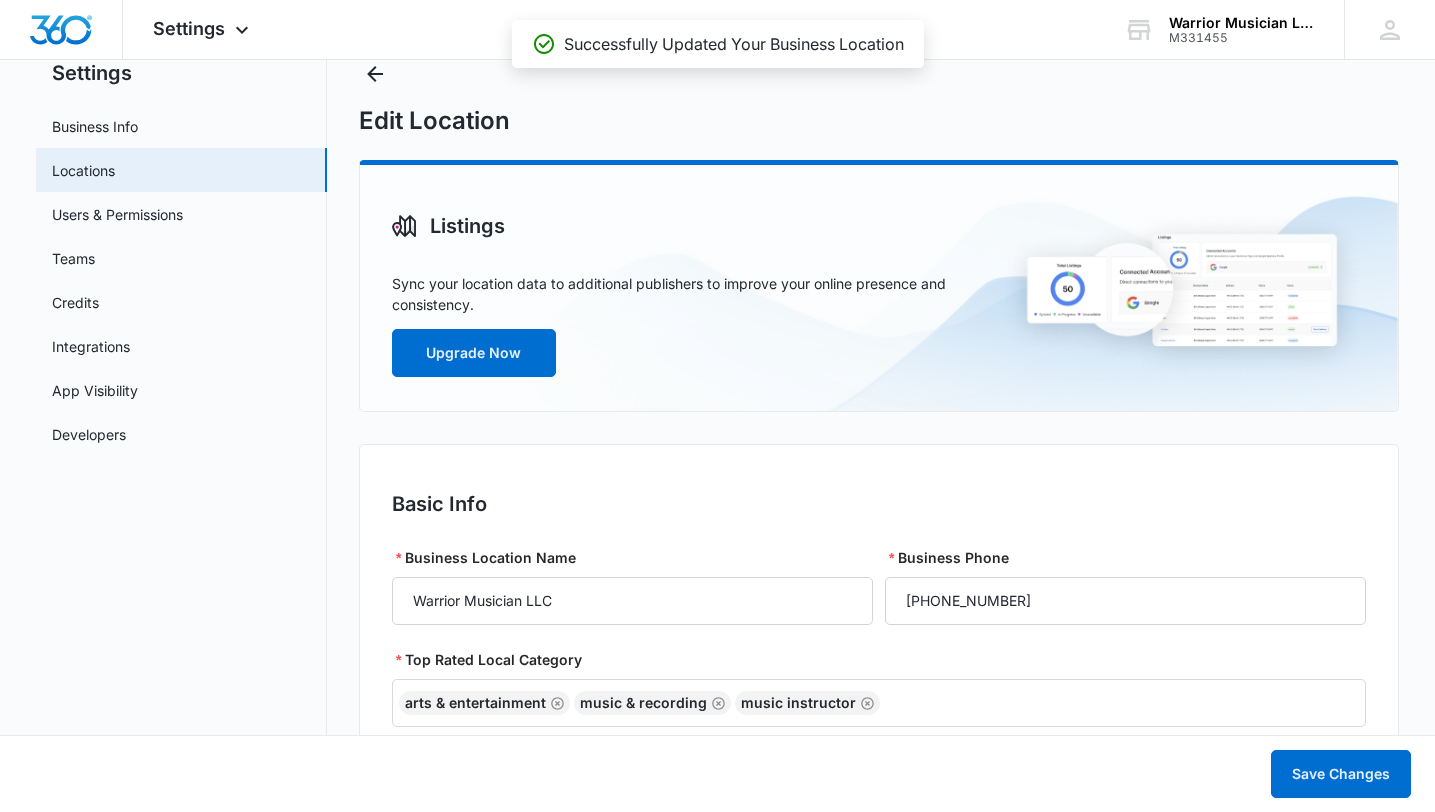 scroll, scrollTop: 0, scrollLeft: 0, axis: both 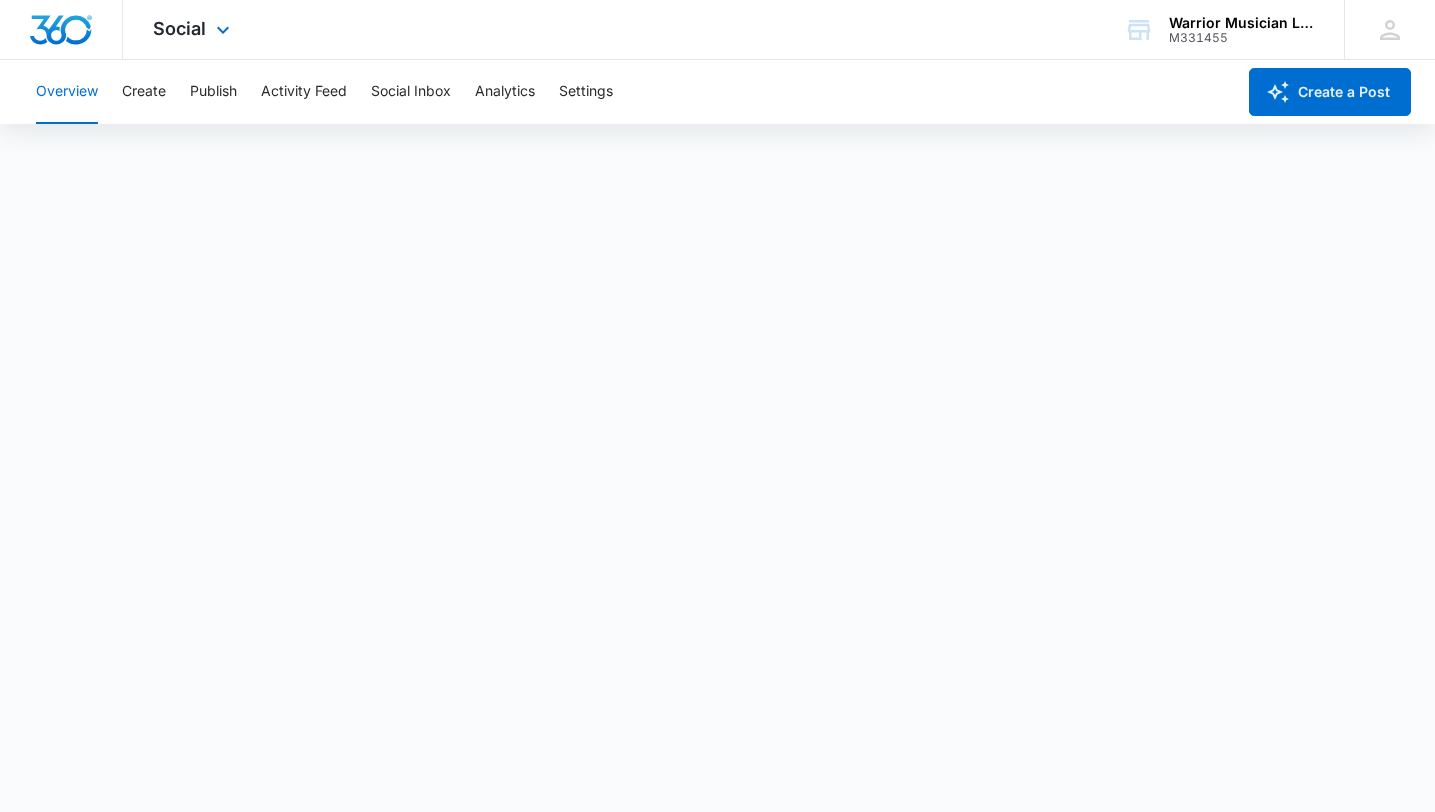 click on "Social Apps Reputation Websites Forms CRM Email Social Shop Payments POS Content Ads Intelligence Files Brand Settings" at bounding box center [194, 29] 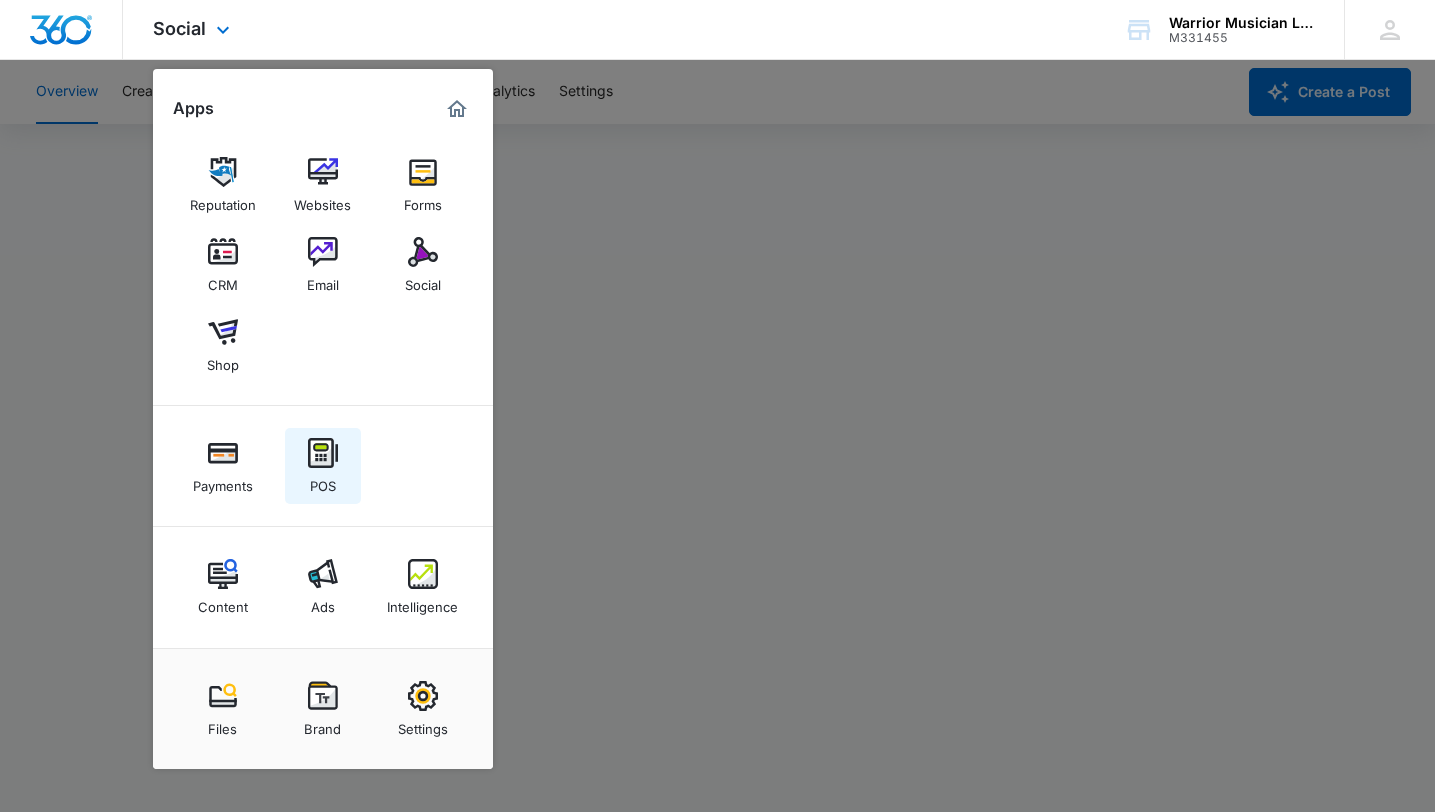 click at bounding box center (323, 453) 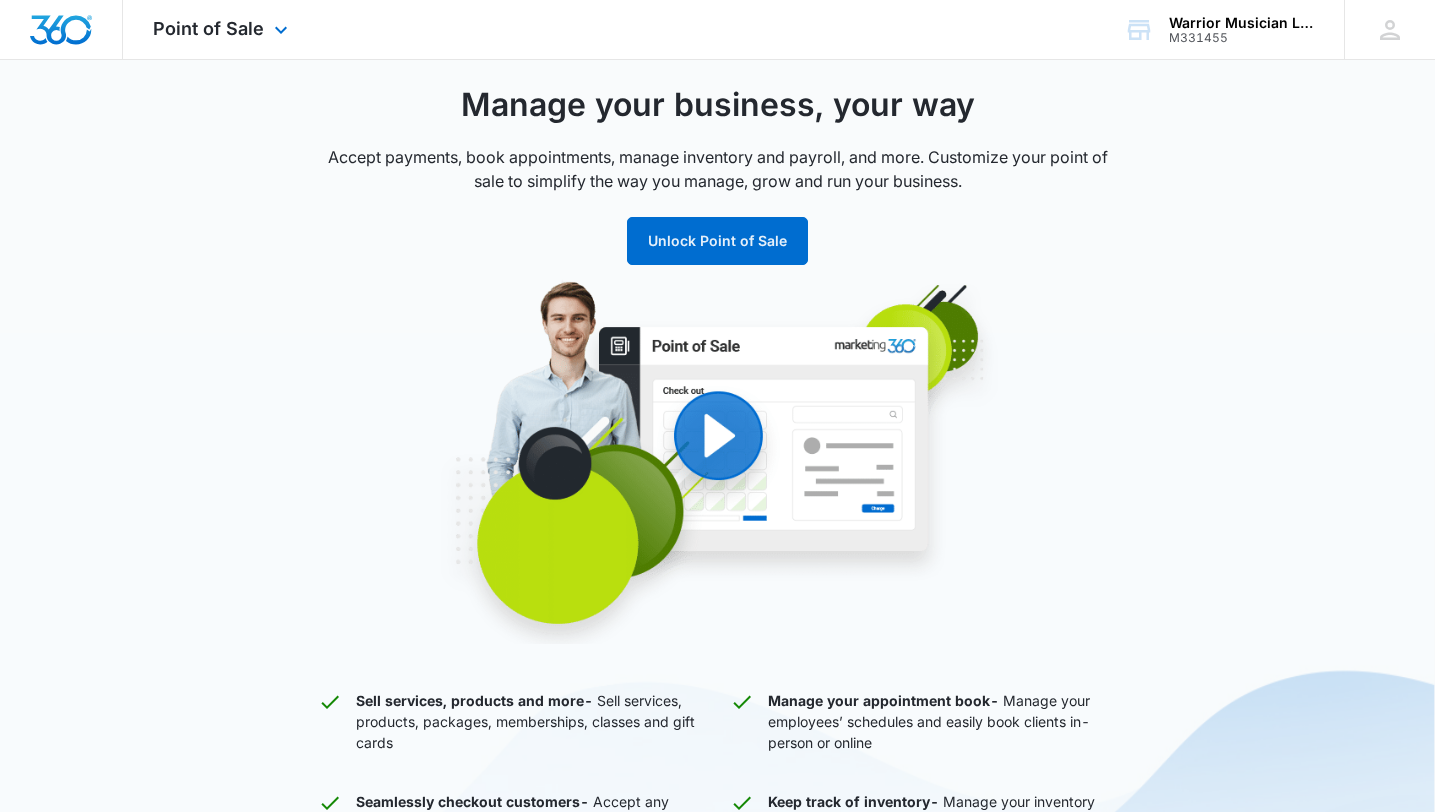 scroll, scrollTop: 0, scrollLeft: 0, axis: both 